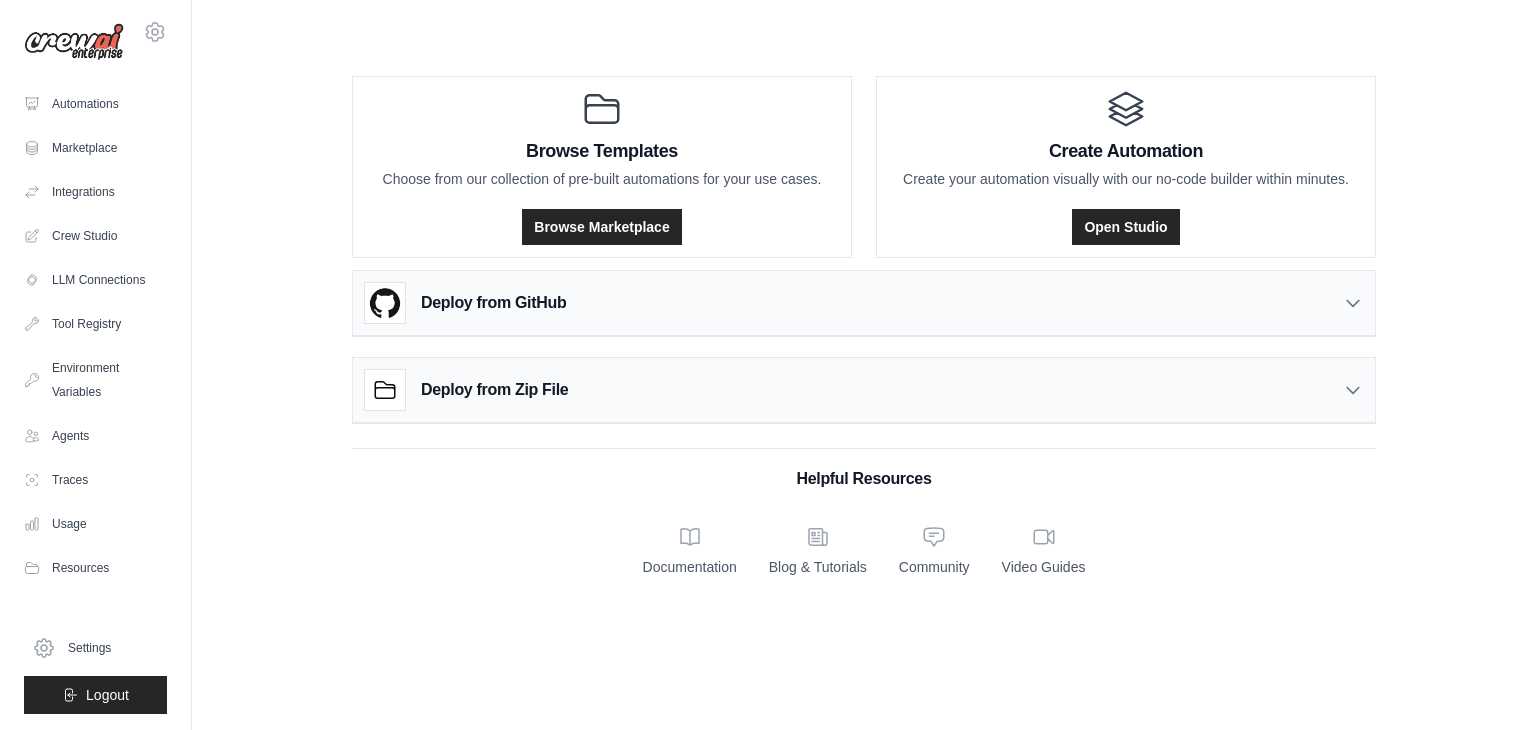 scroll, scrollTop: 0, scrollLeft: 0, axis: both 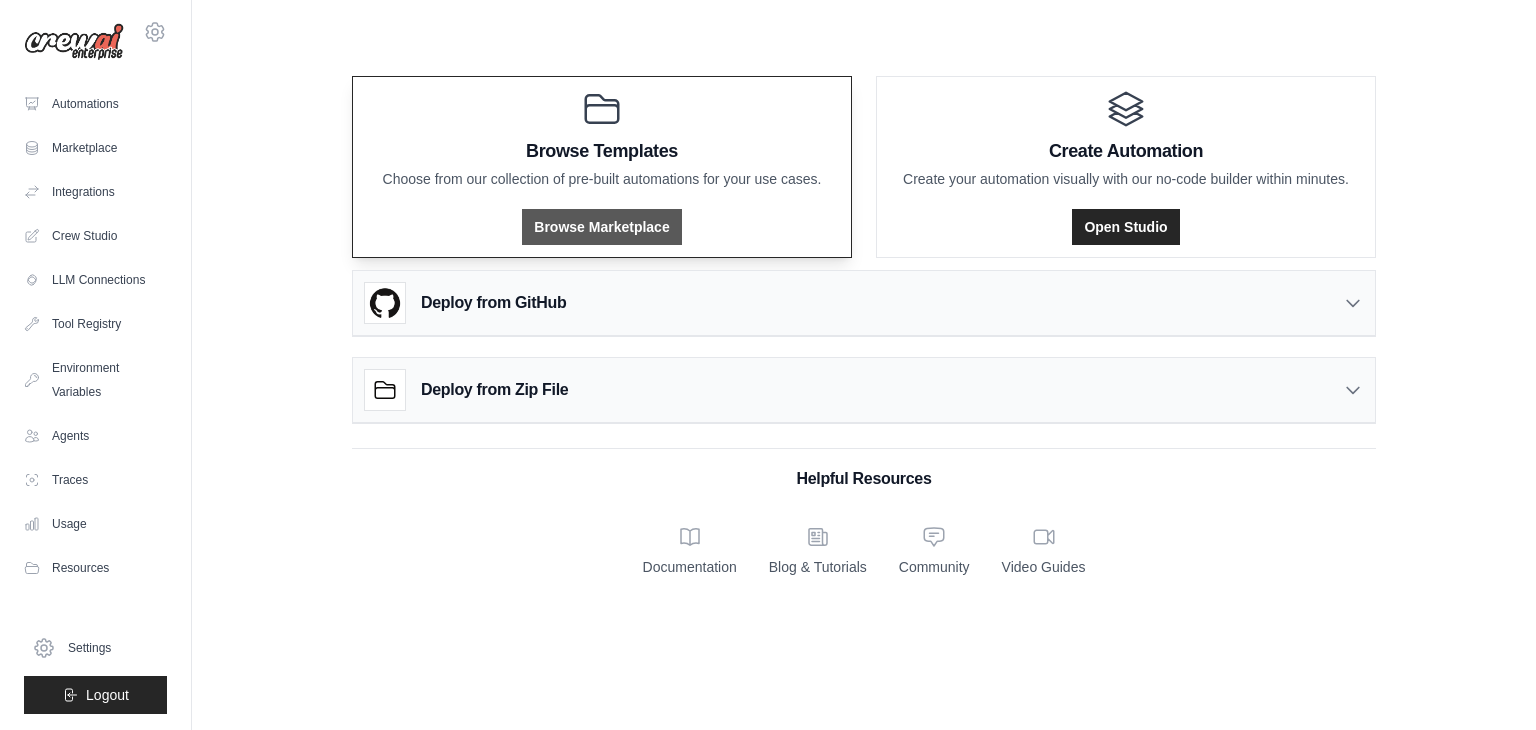 click on "Browse Marketplace" at bounding box center [601, 227] 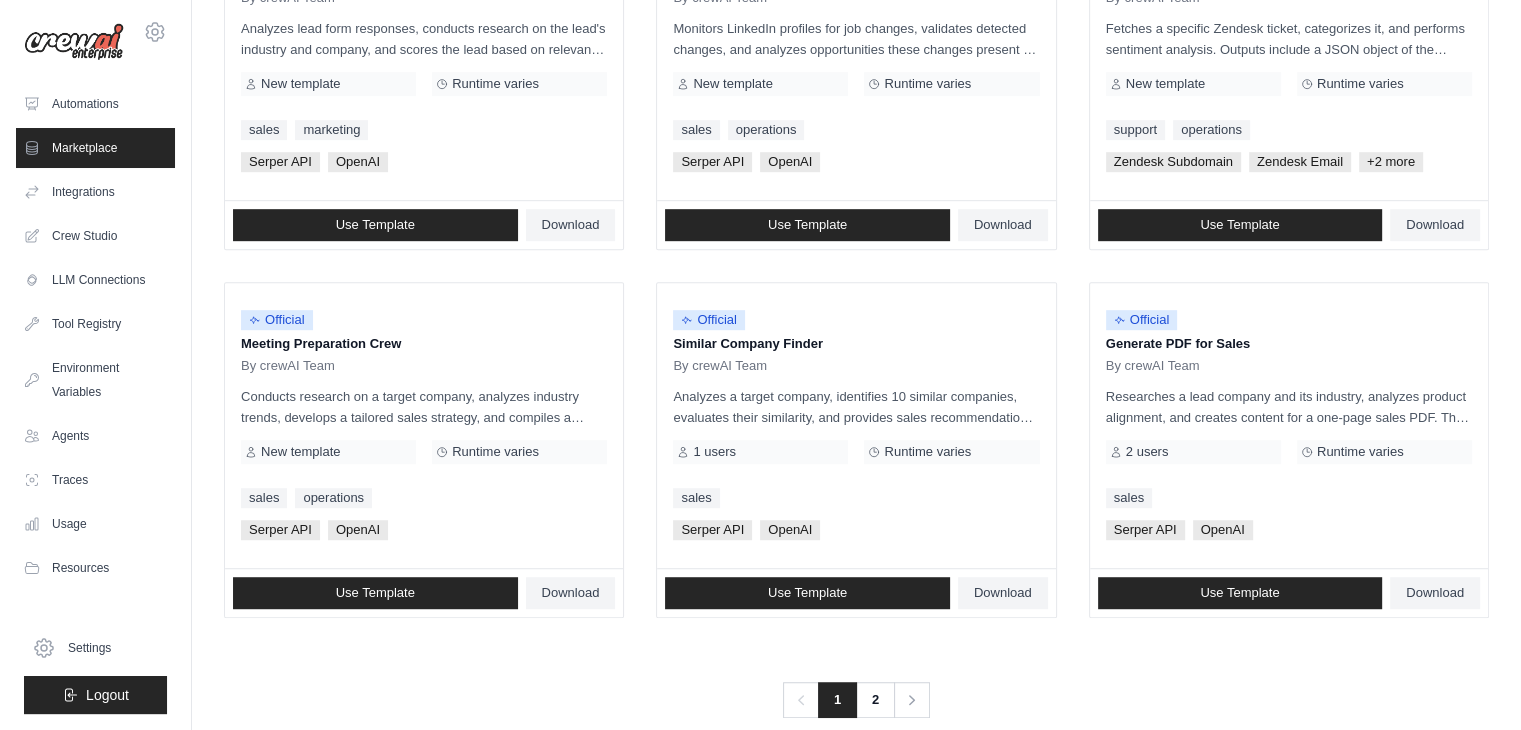 scroll, scrollTop: 1089, scrollLeft: 0, axis: vertical 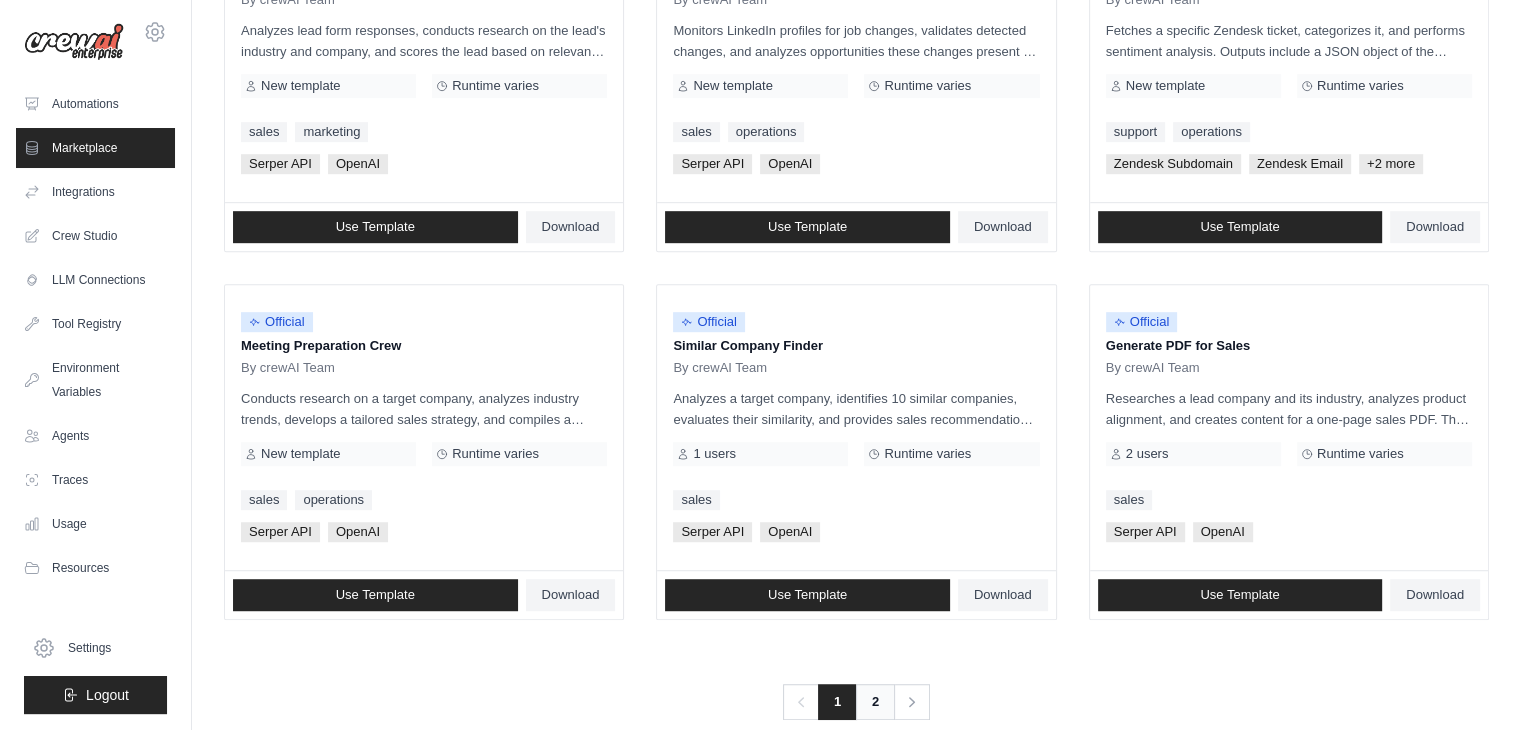 click on "2" at bounding box center (875, 702) 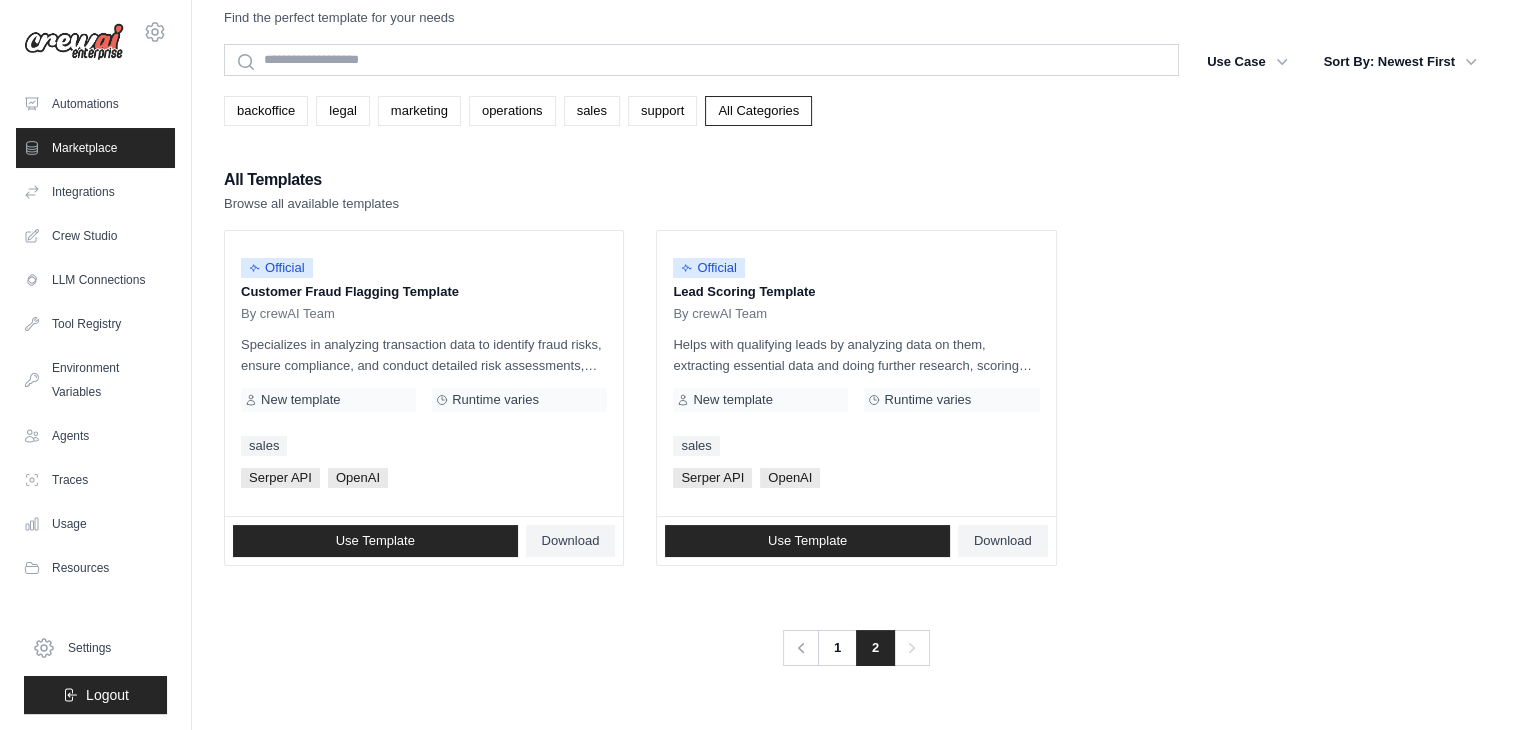 scroll, scrollTop: 0, scrollLeft: 0, axis: both 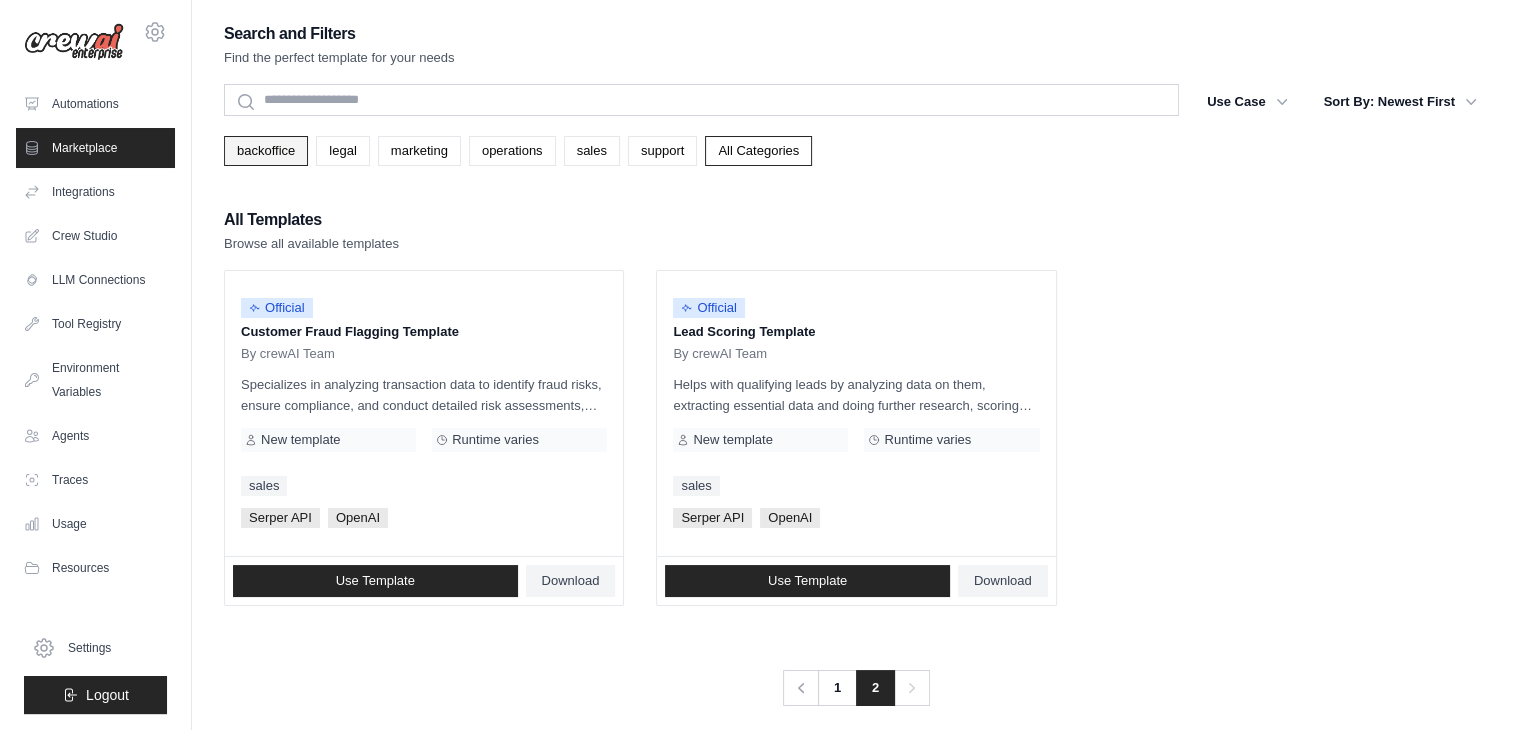 click on "backoffice" at bounding box center (266, 151) 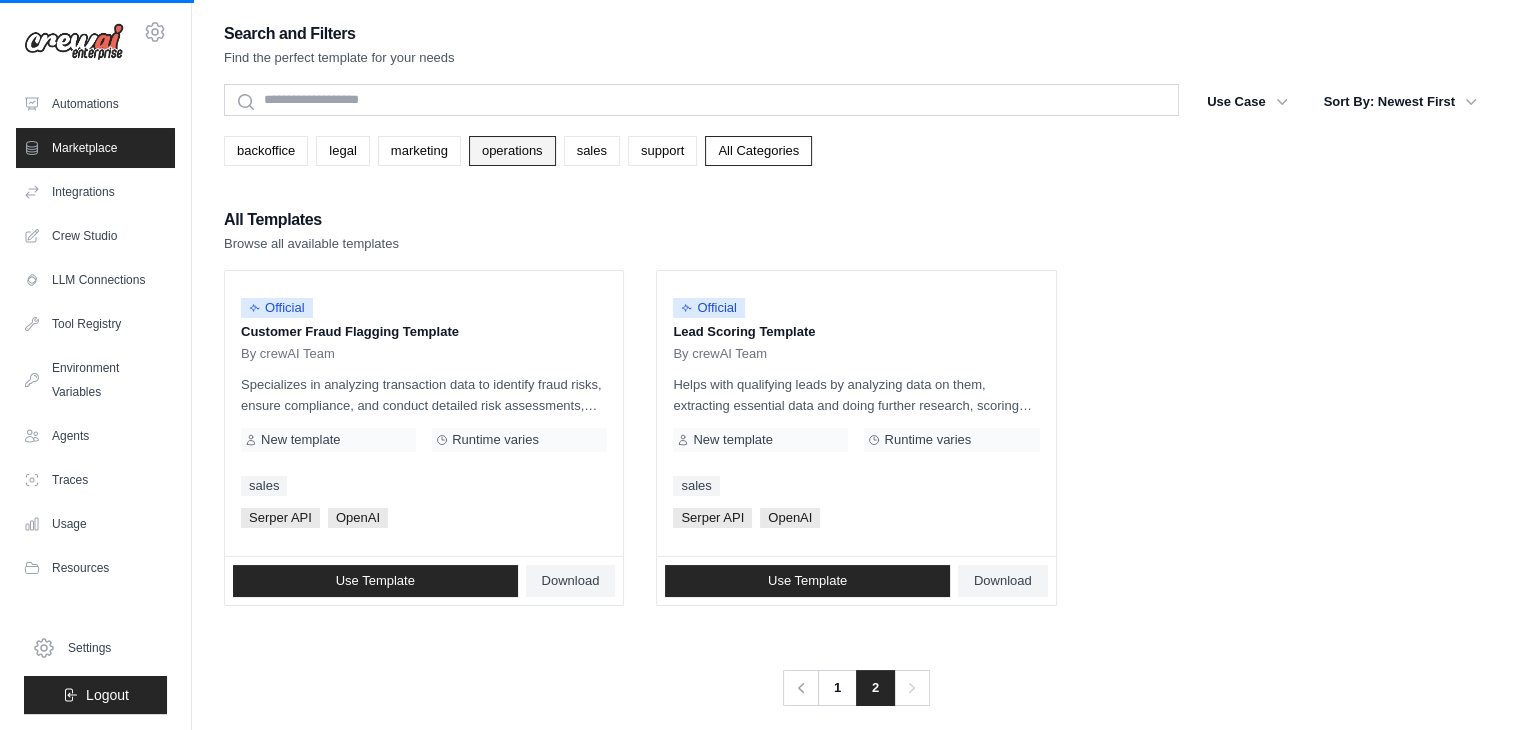 click on "operations" at bounding box center [512, 151] 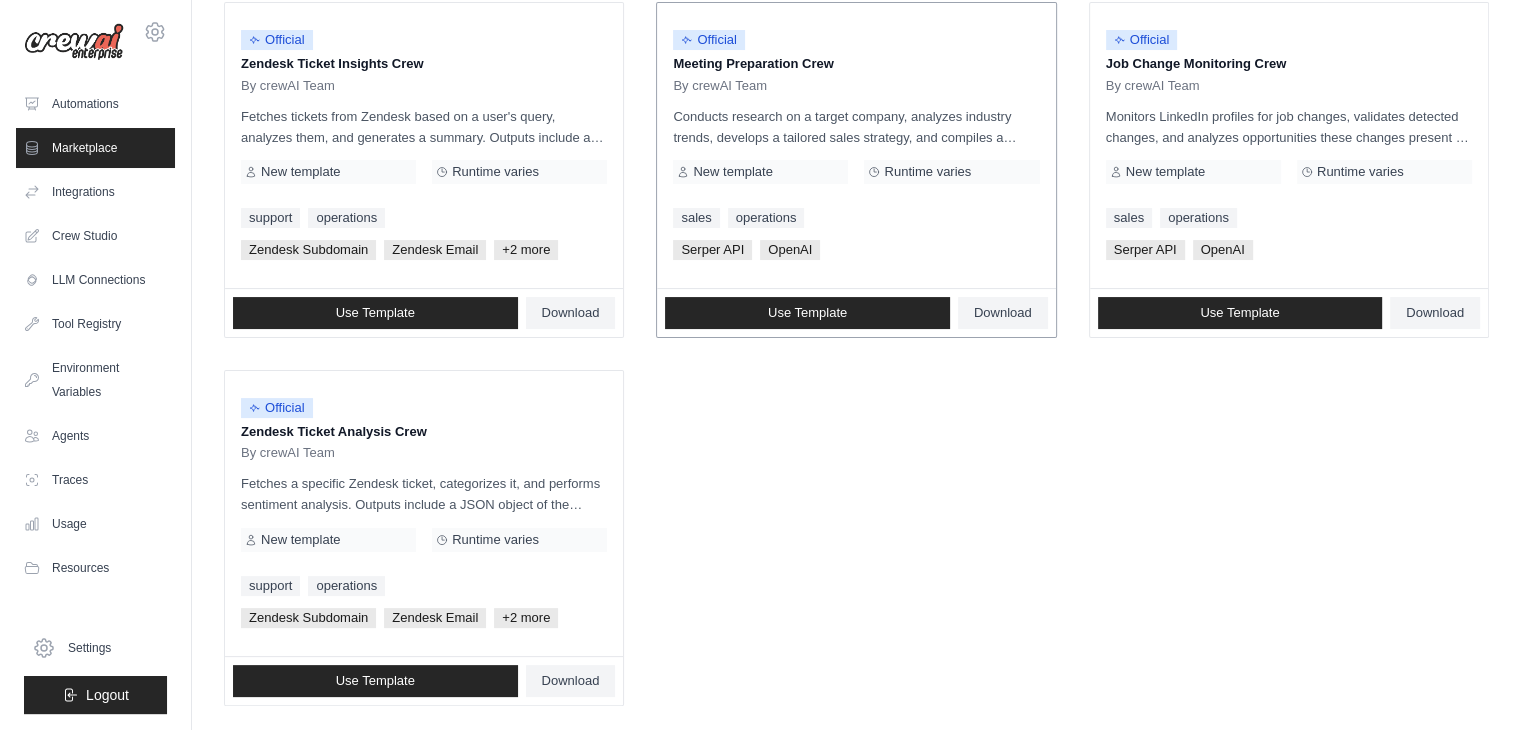 scroll, scrollTop: 0, scrollLeft: 0, axis: both 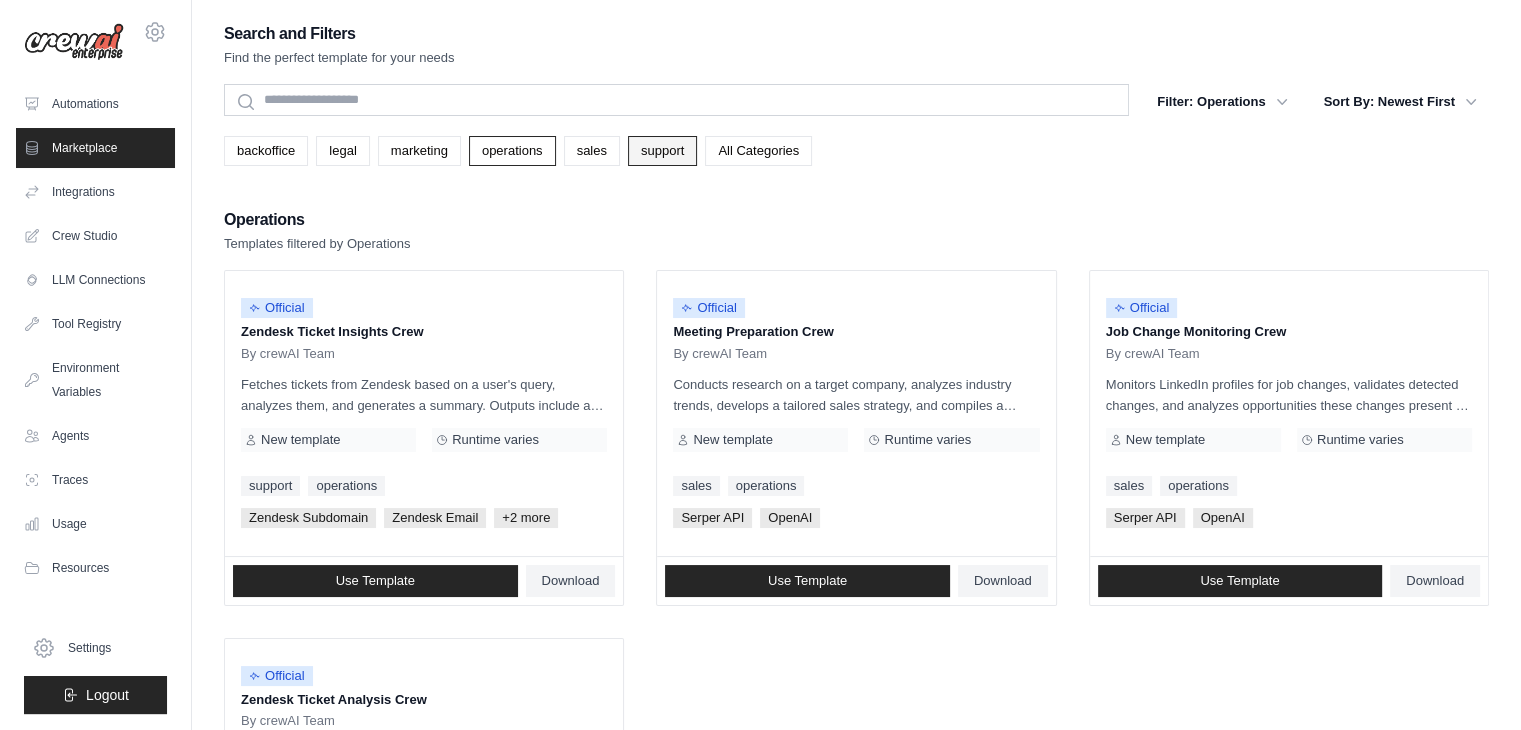 click on "support" at bounding box center [662, 151] 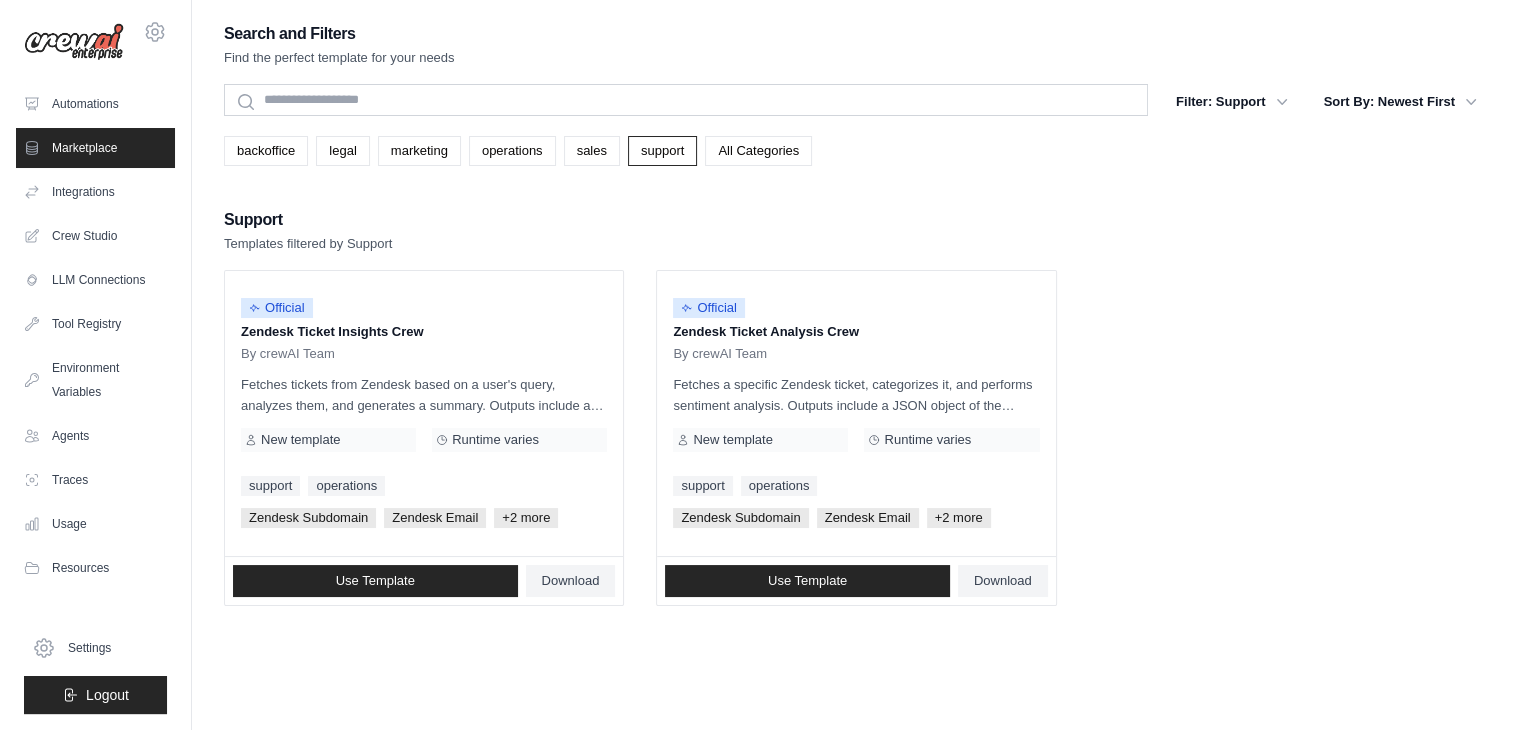 click on "Automations
Marketplace
Integrations
Crew Studio
LLM Connections" at bounding box center [95, 336] 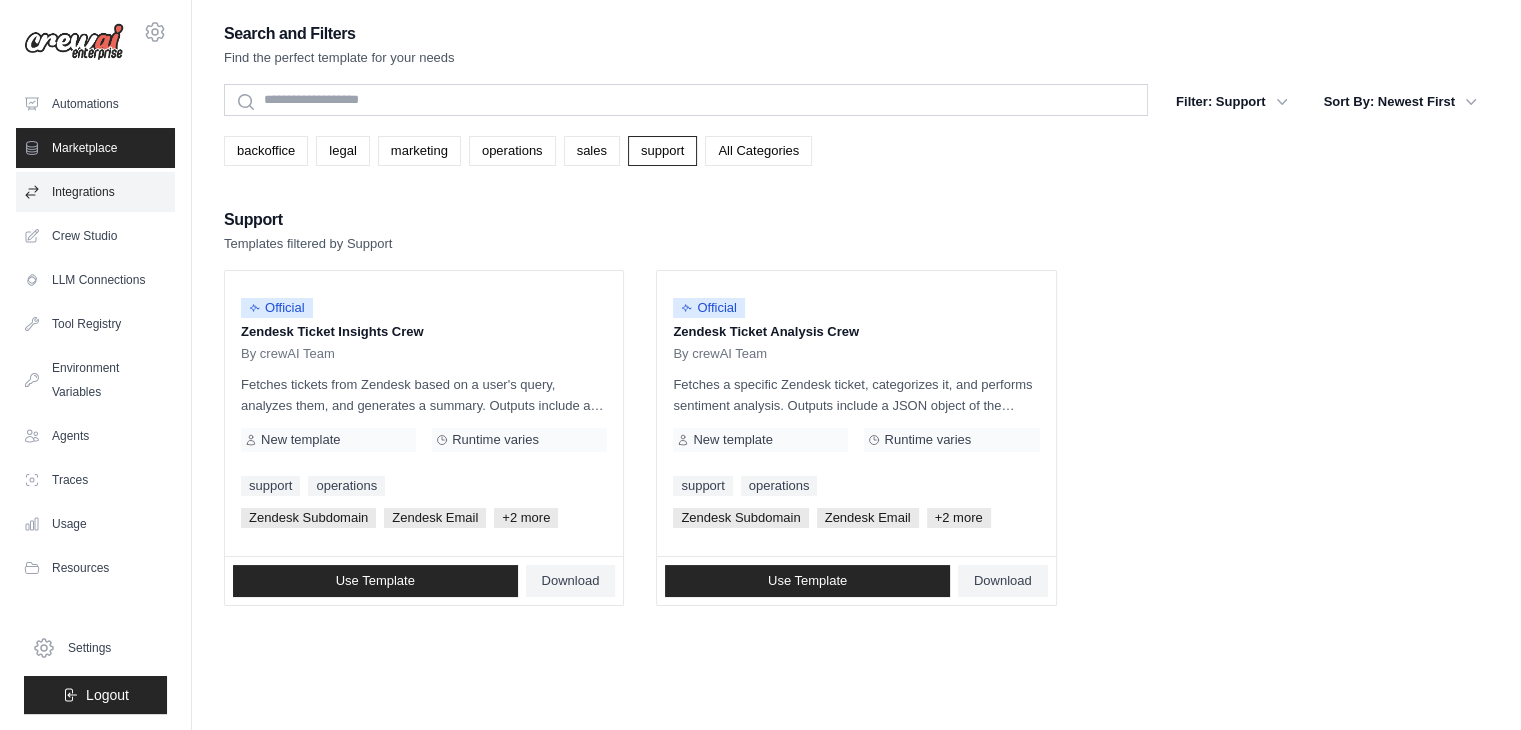 click on "Integrations" at bounding box center (95, 192) 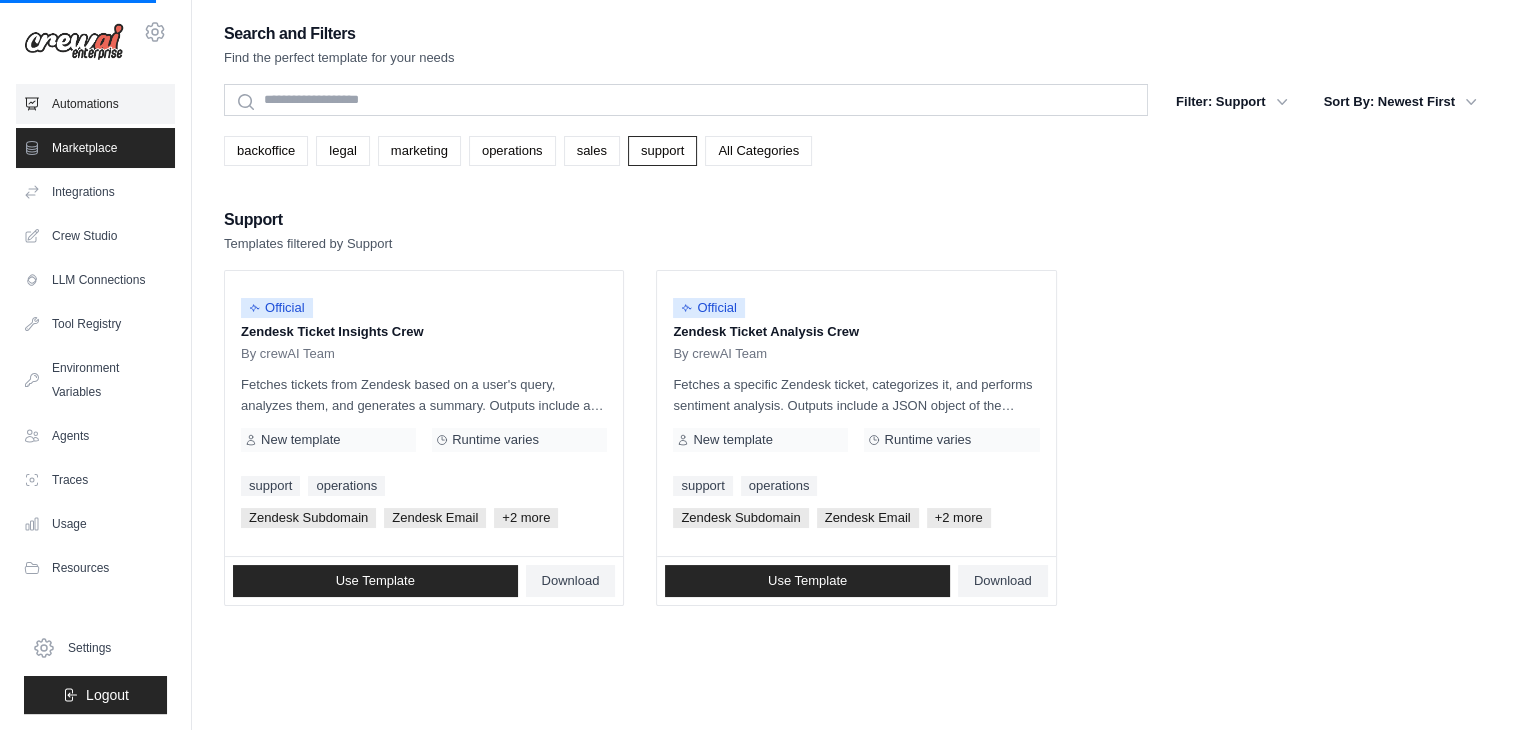 click on "Automations" at bounding box center (95, 104) 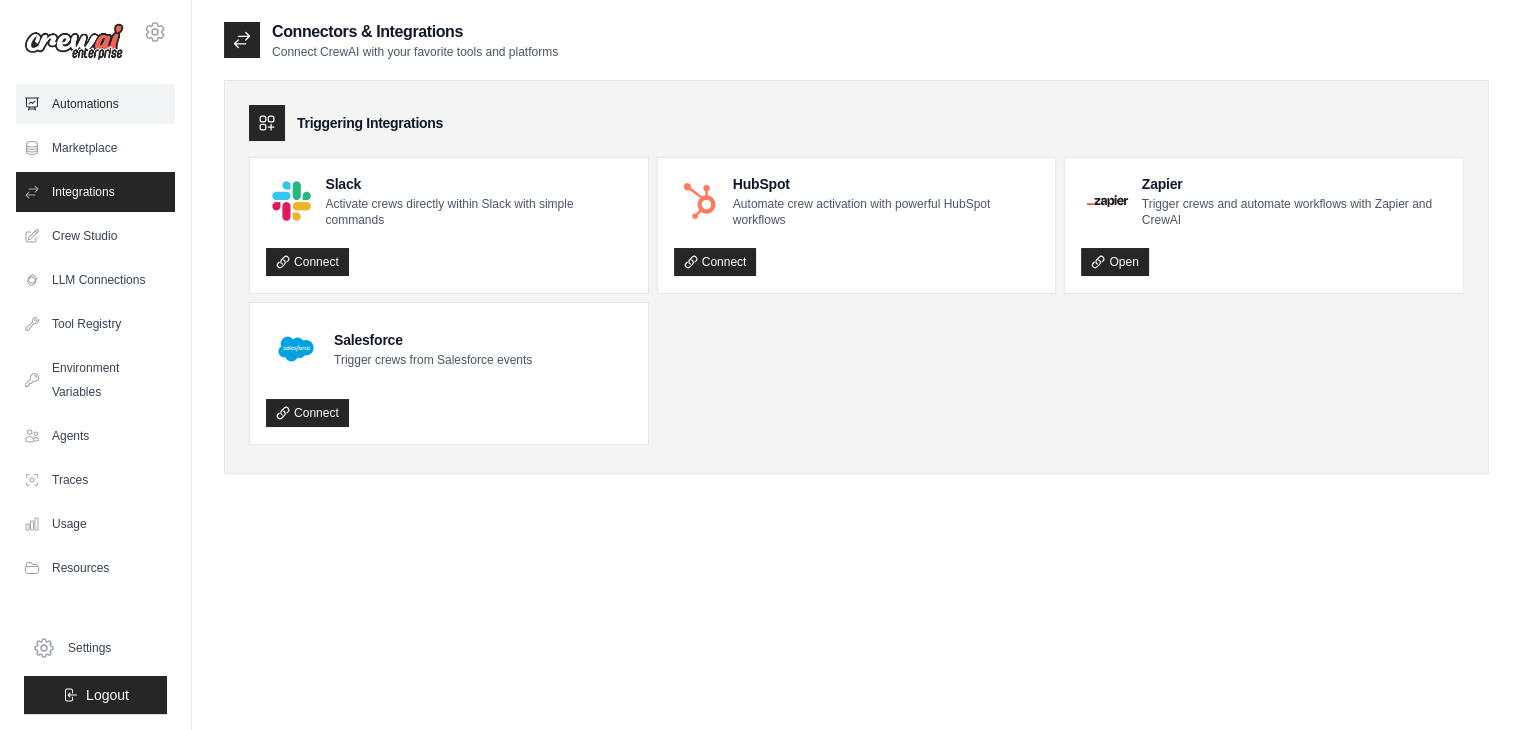 click on "Automations" at bounding box center [95, 104] 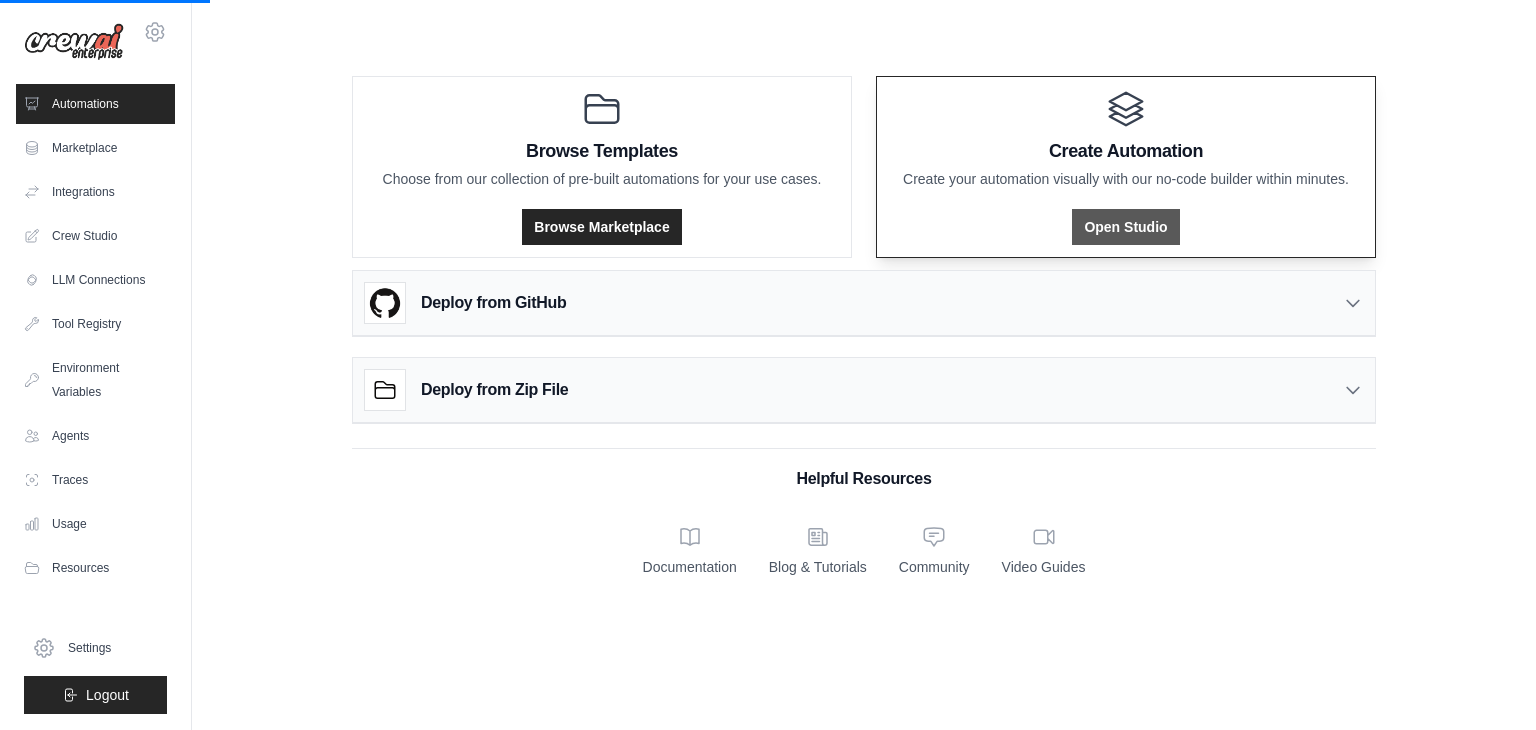 click on "Open Studio" at bounding box center [1125, 227] 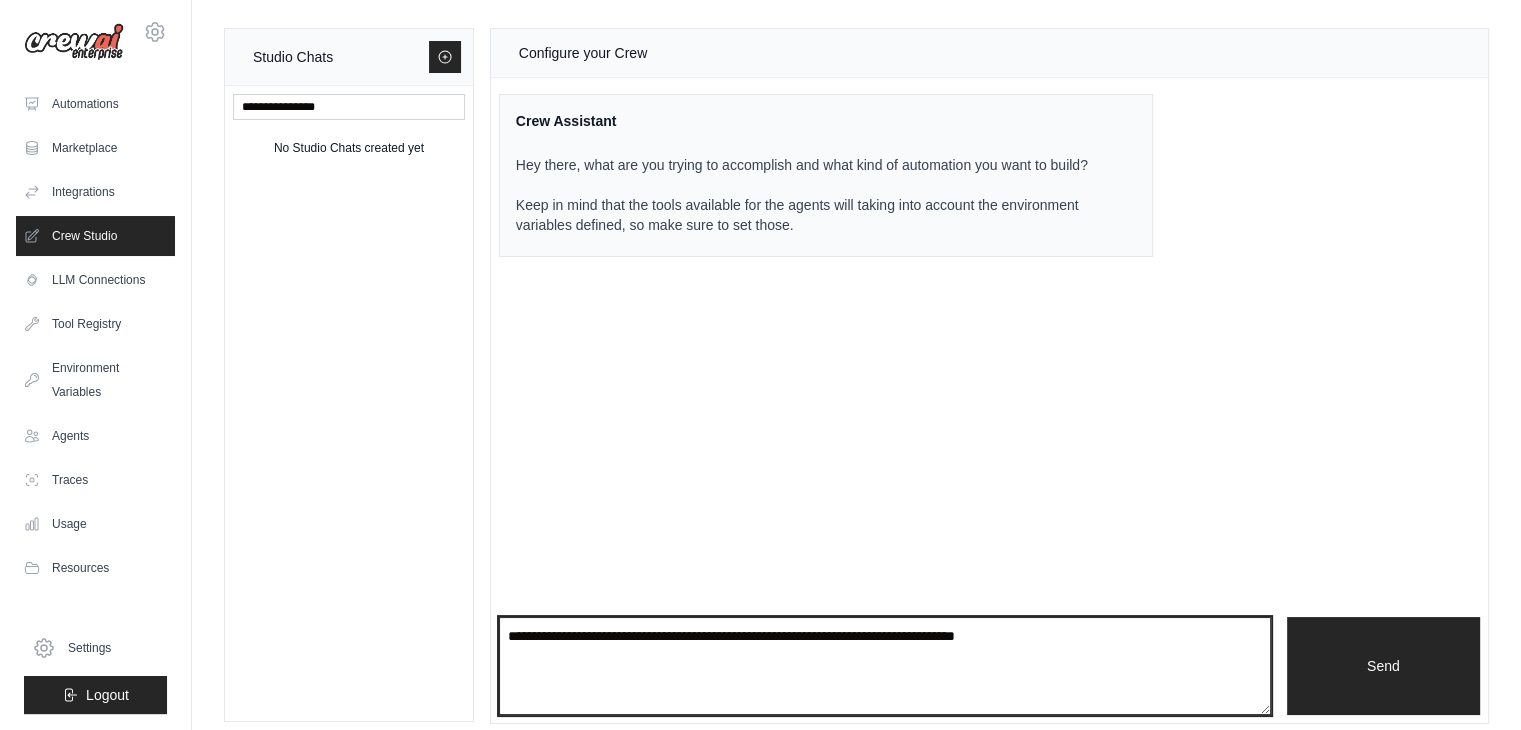 click at bounding box center (885, 666) 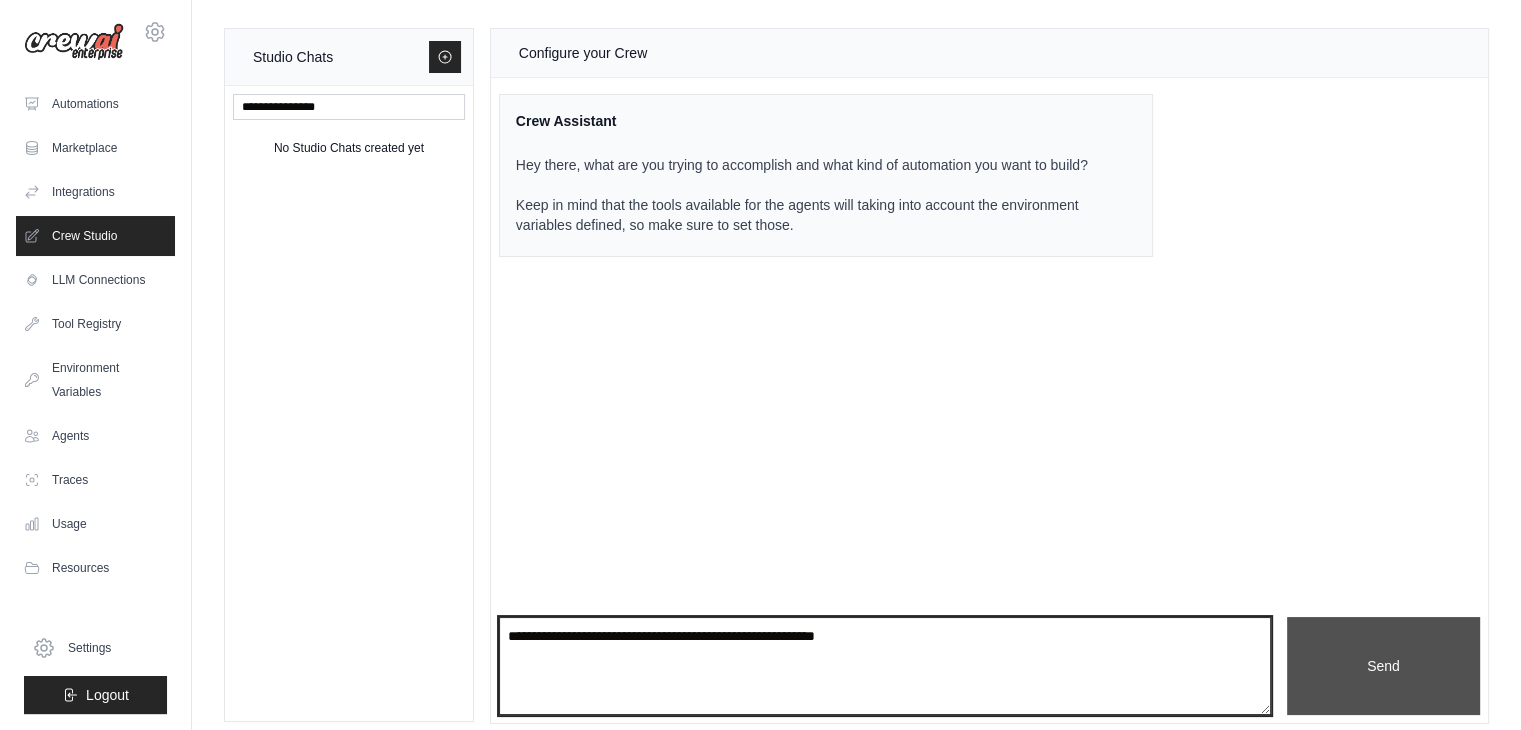 type on "**********" 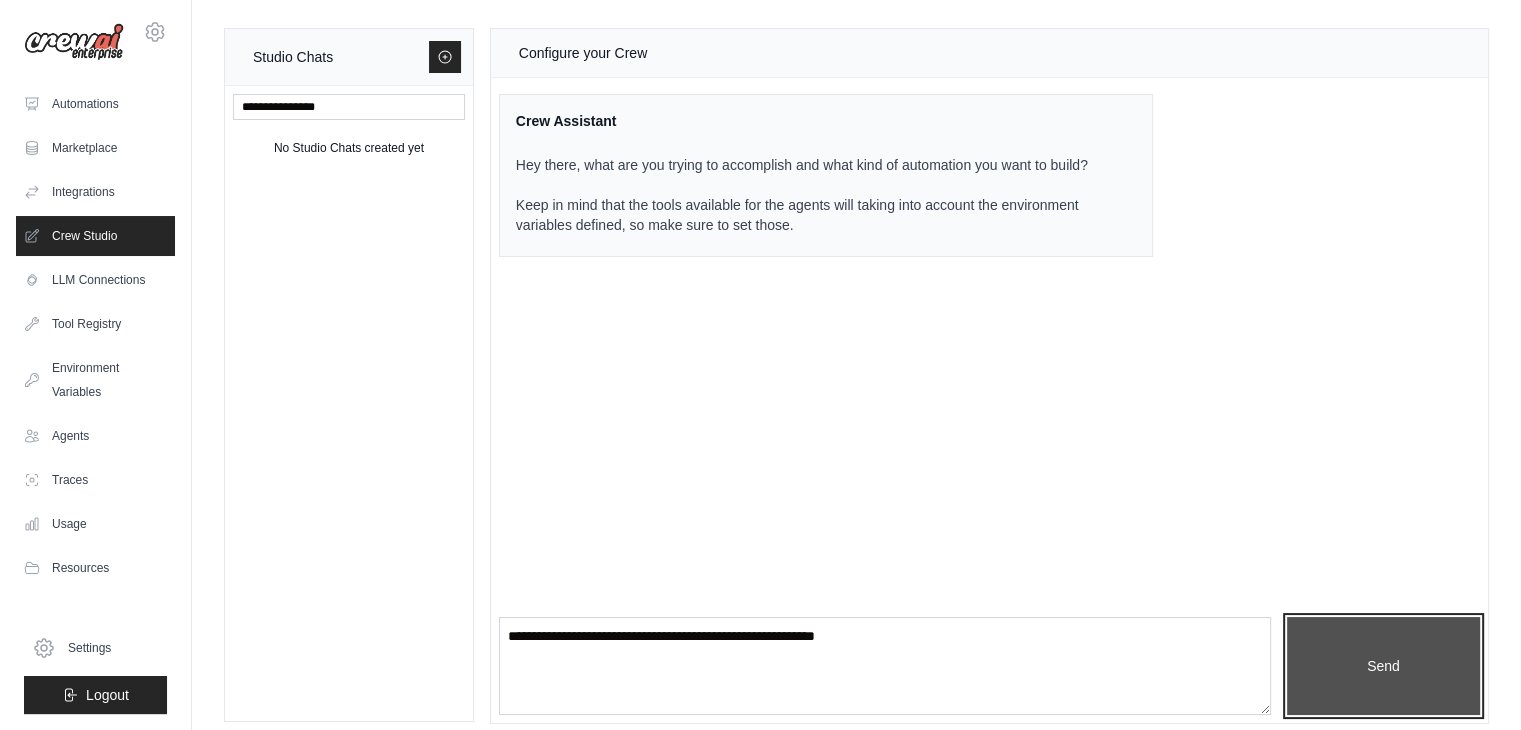 click on "Send" at bounding box center (1383, 666) 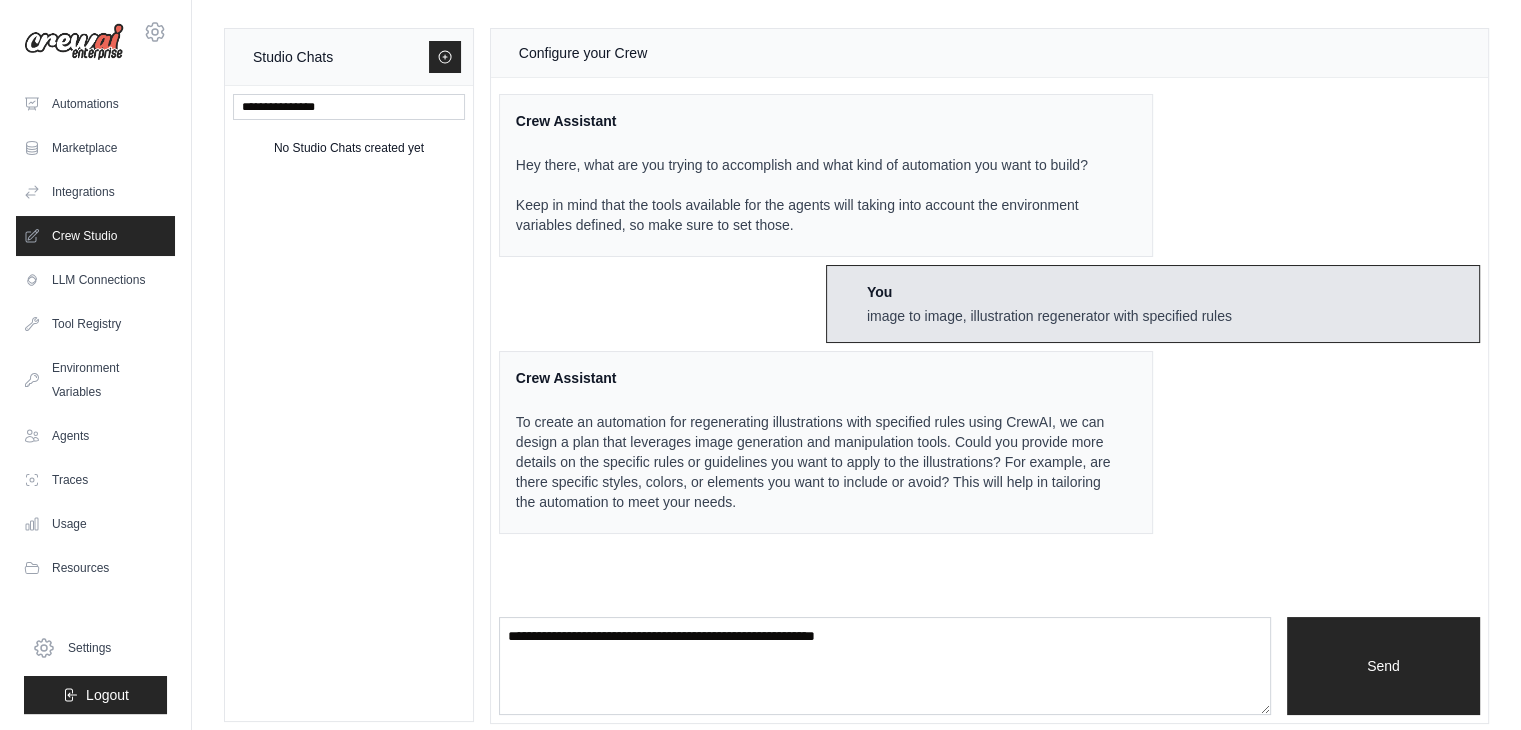 scroll, scrollTop: 12, scrollLeft: 0, axis: vertical 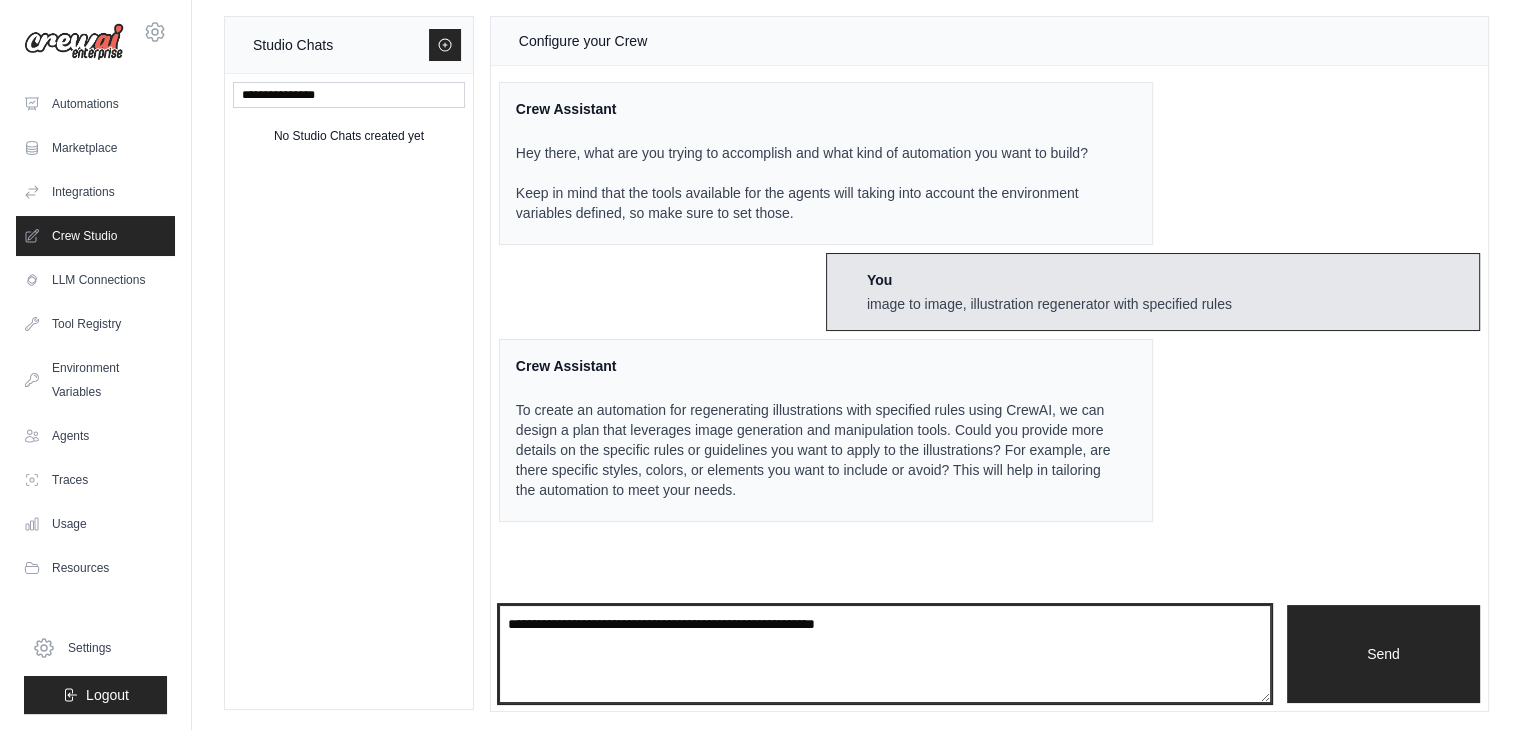 click on "**********" at bounding box center [885, 654] 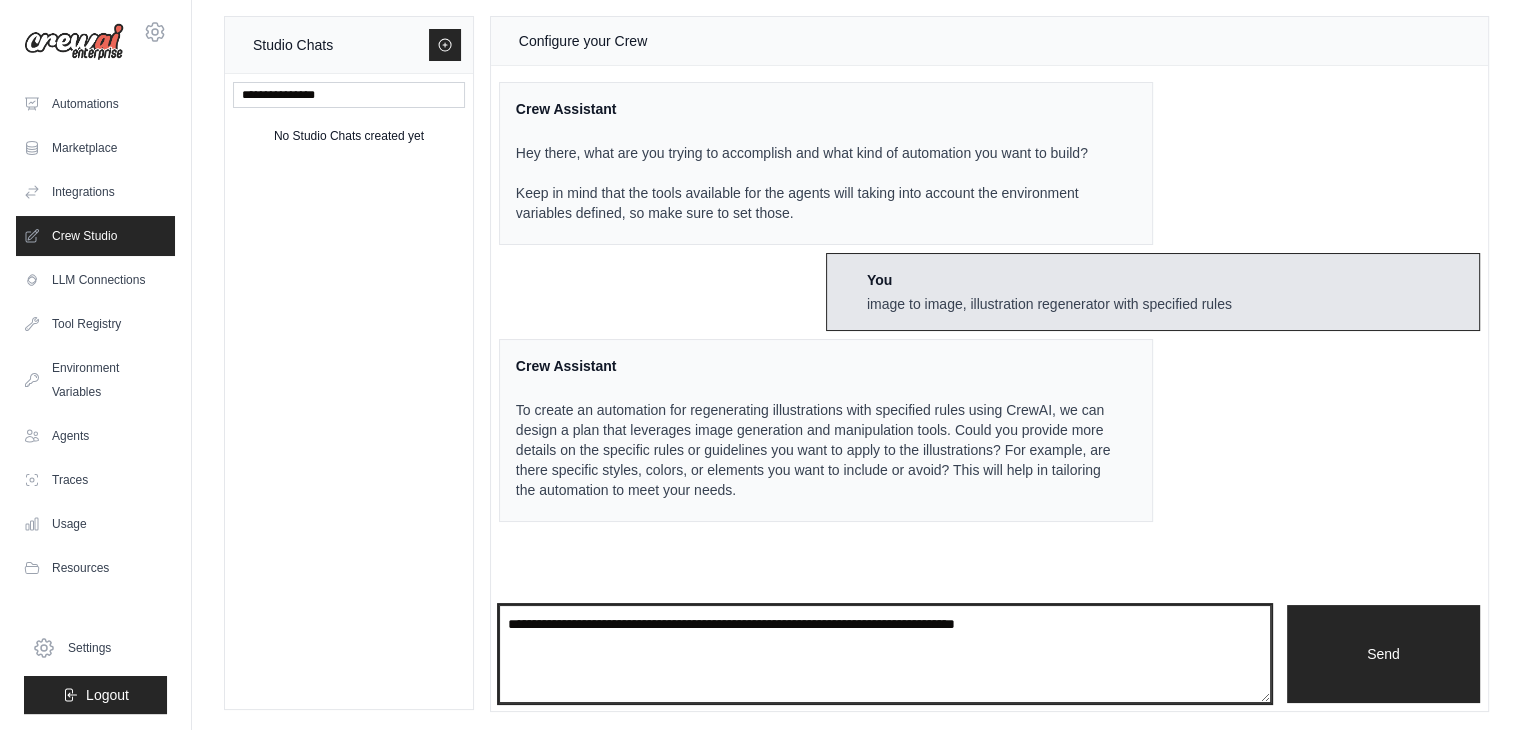click at bounding box center [885, 654] 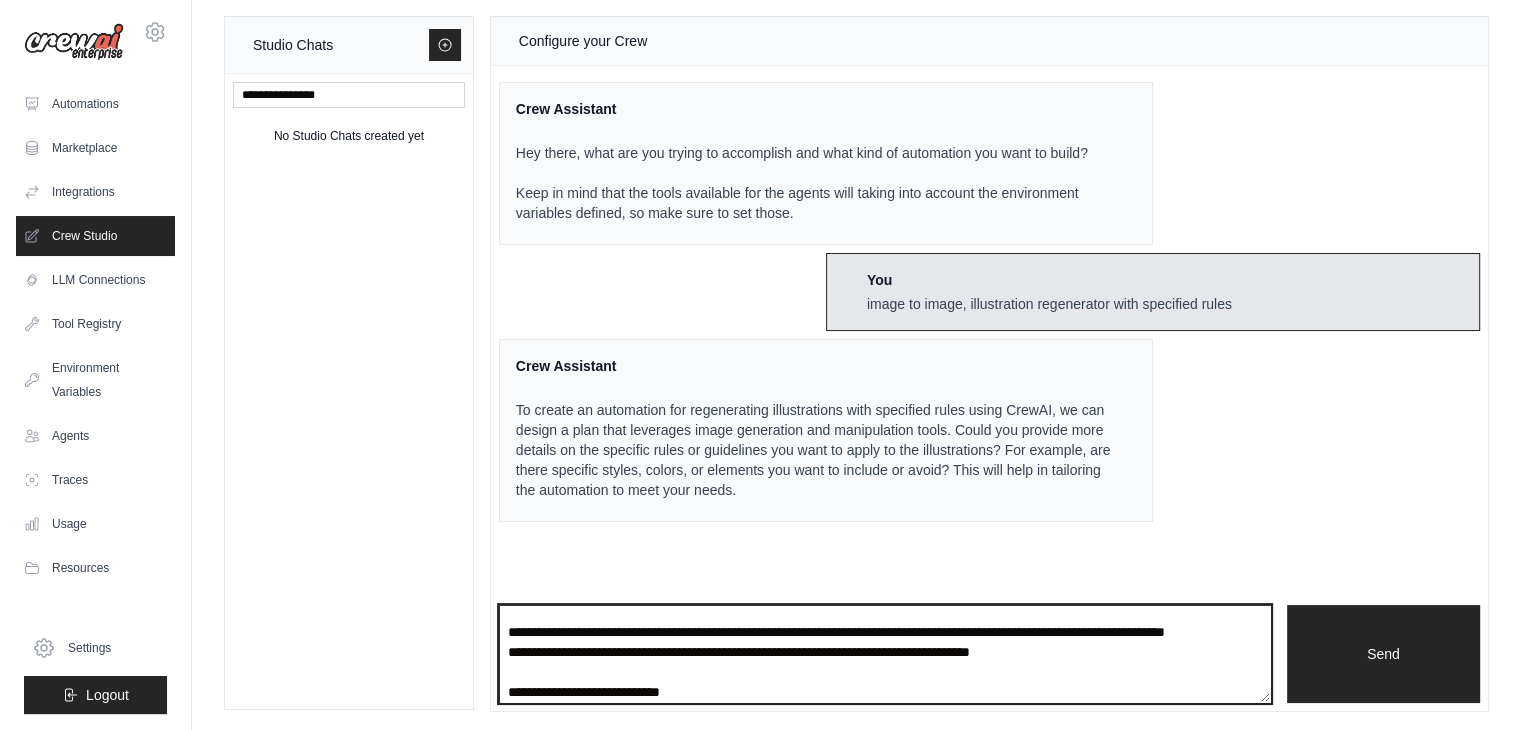scroll, scrollTop: 74, scrollLeft: 0, axis: vertical 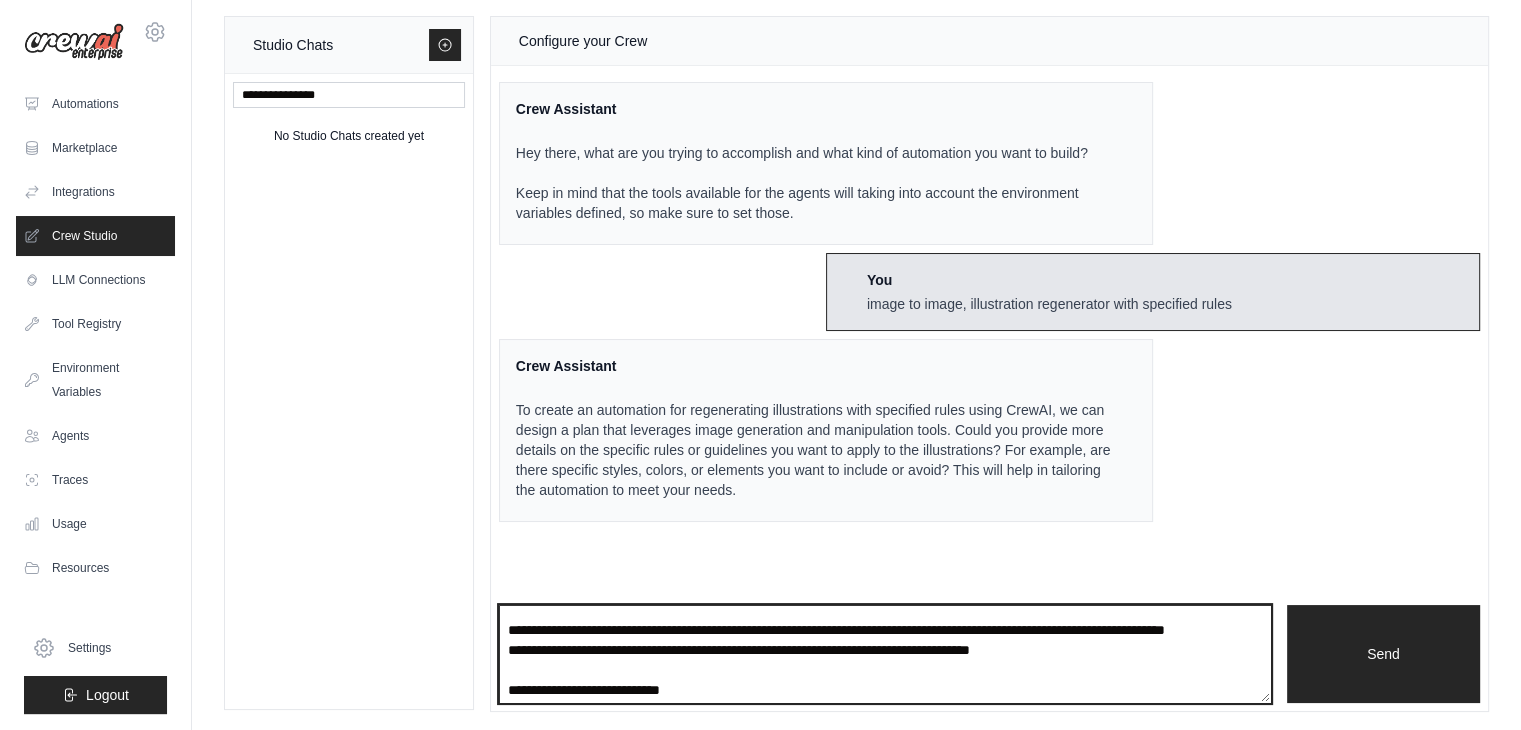 click at bounding box center [885, 654] 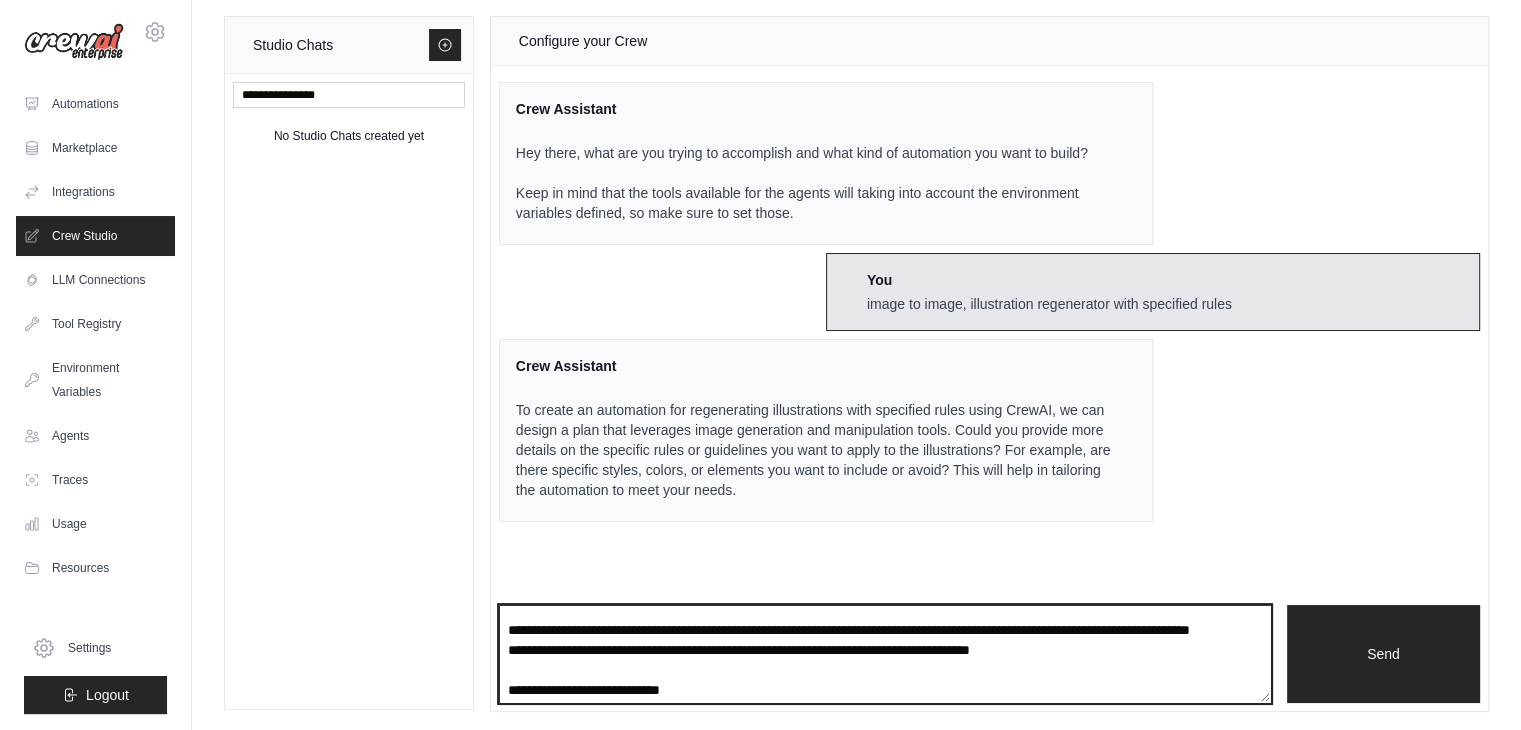 click at bounding box center [885, 654] 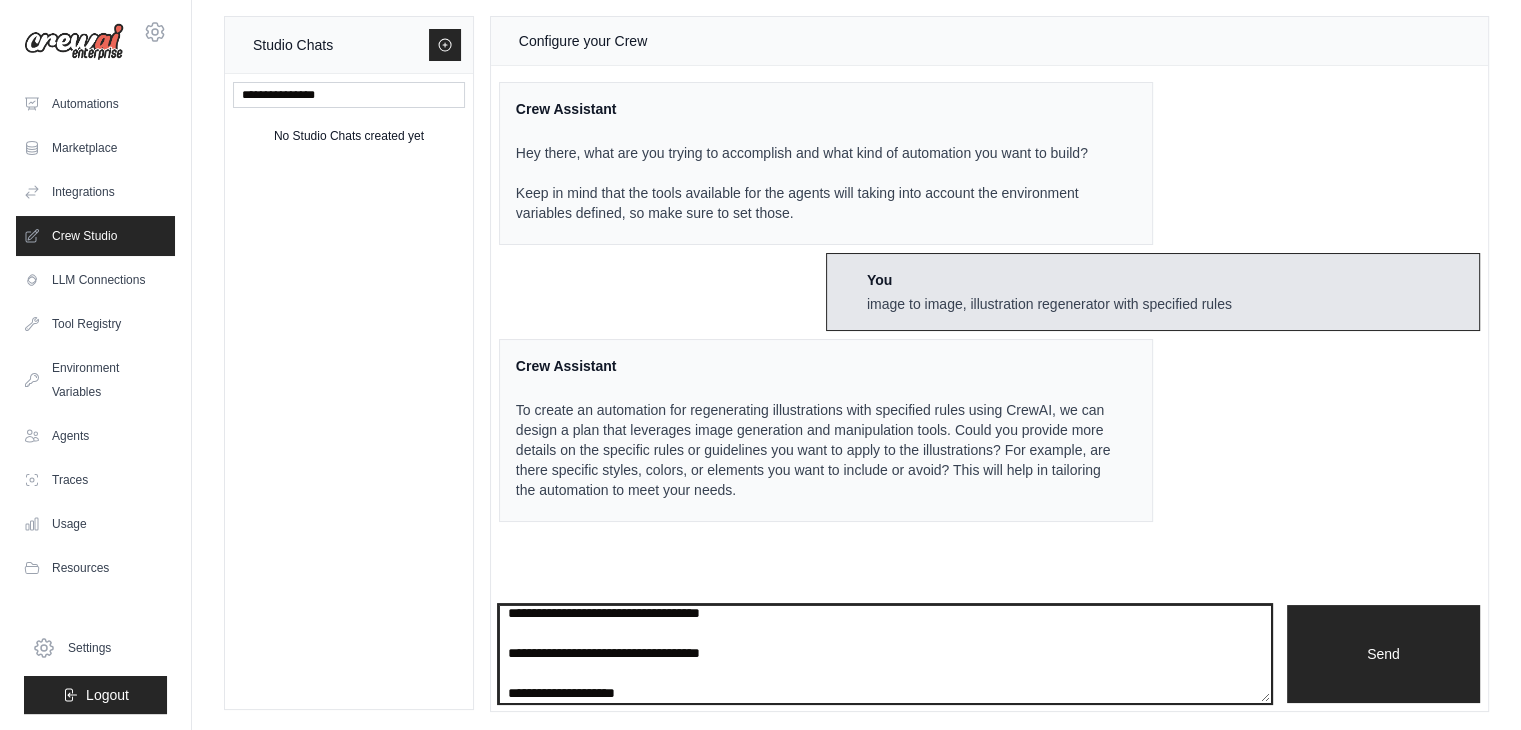scroll, scrollTop: 708, scrollLeft: 0, axis: vertical 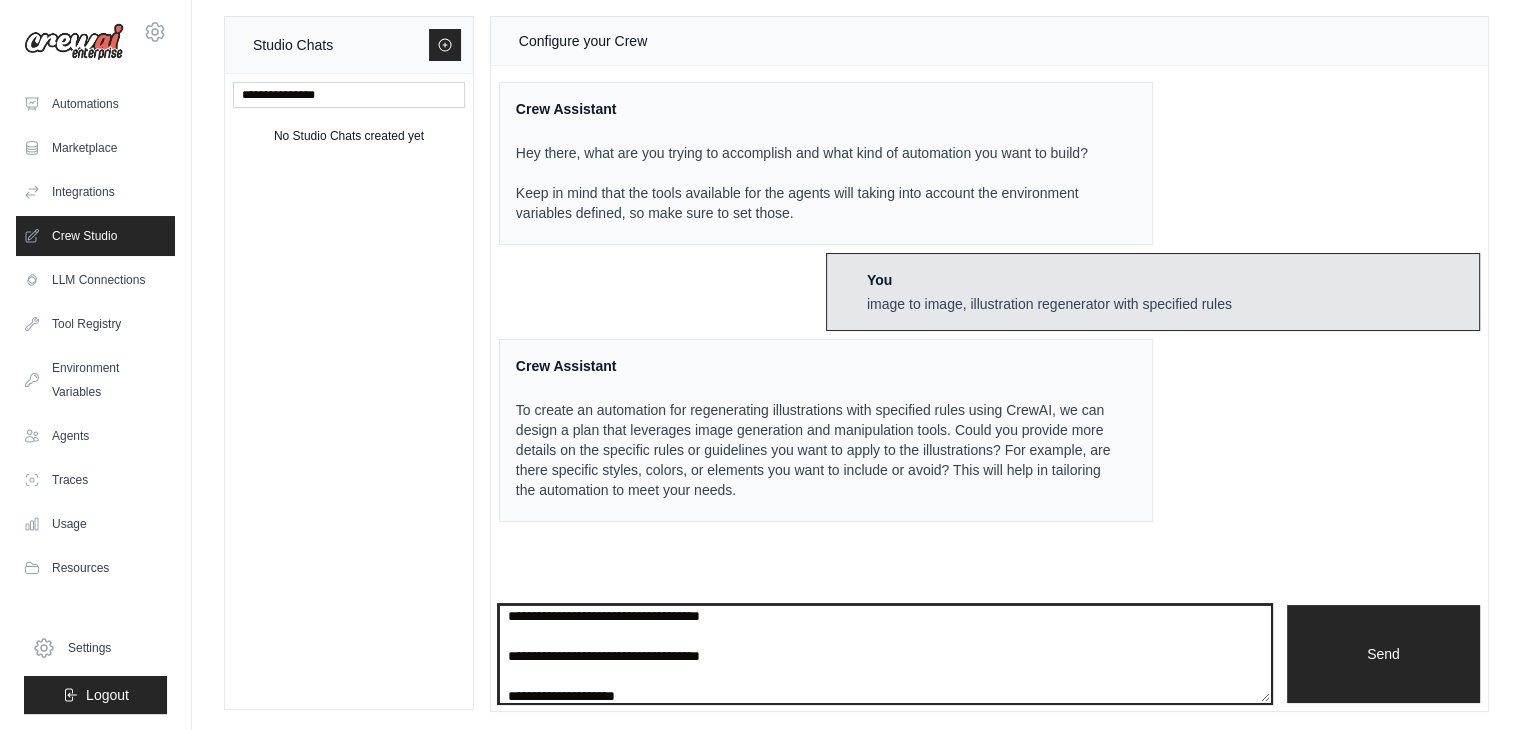 click at bounding box center (885, 654) 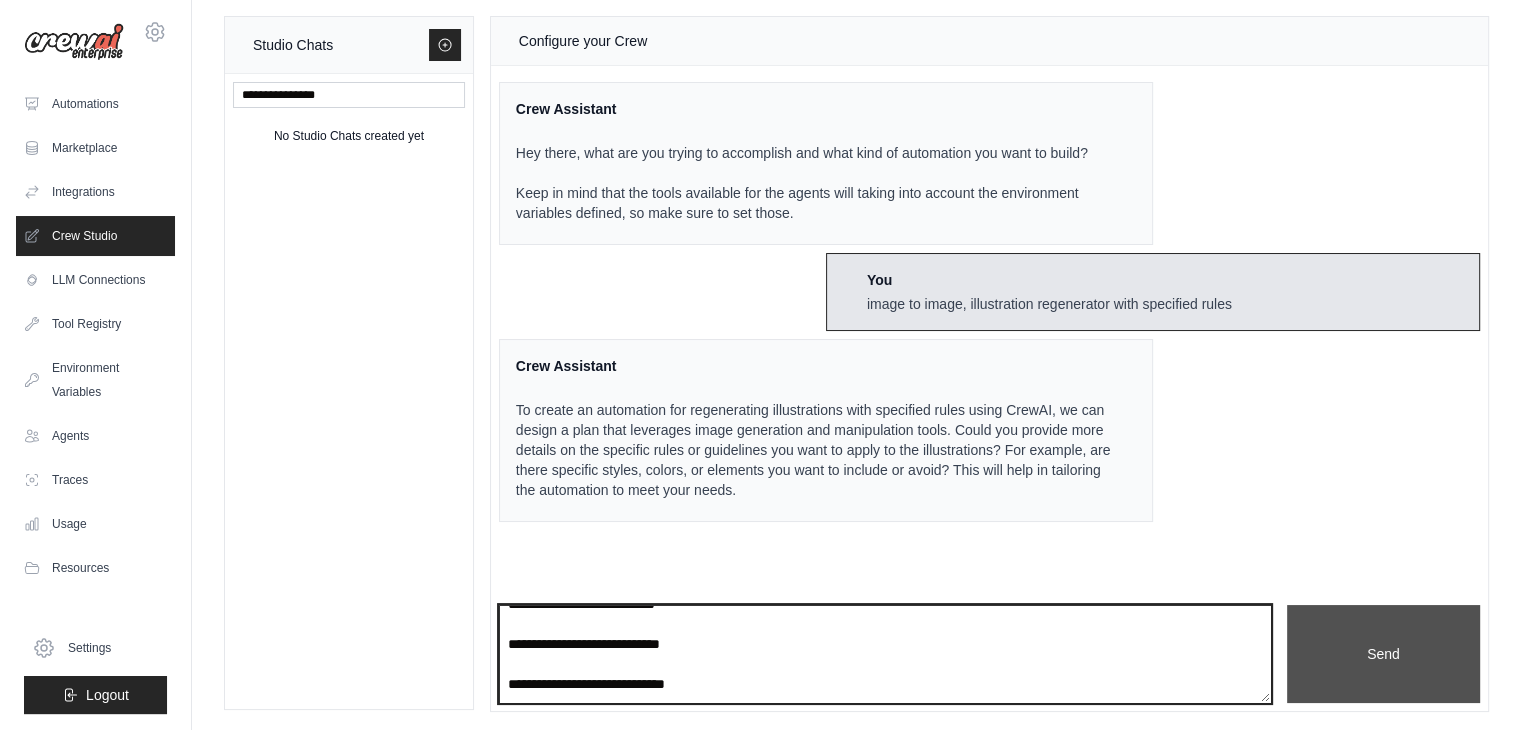 scroll, scrollTop: 999, scrollLeft: 0, axis: vertical 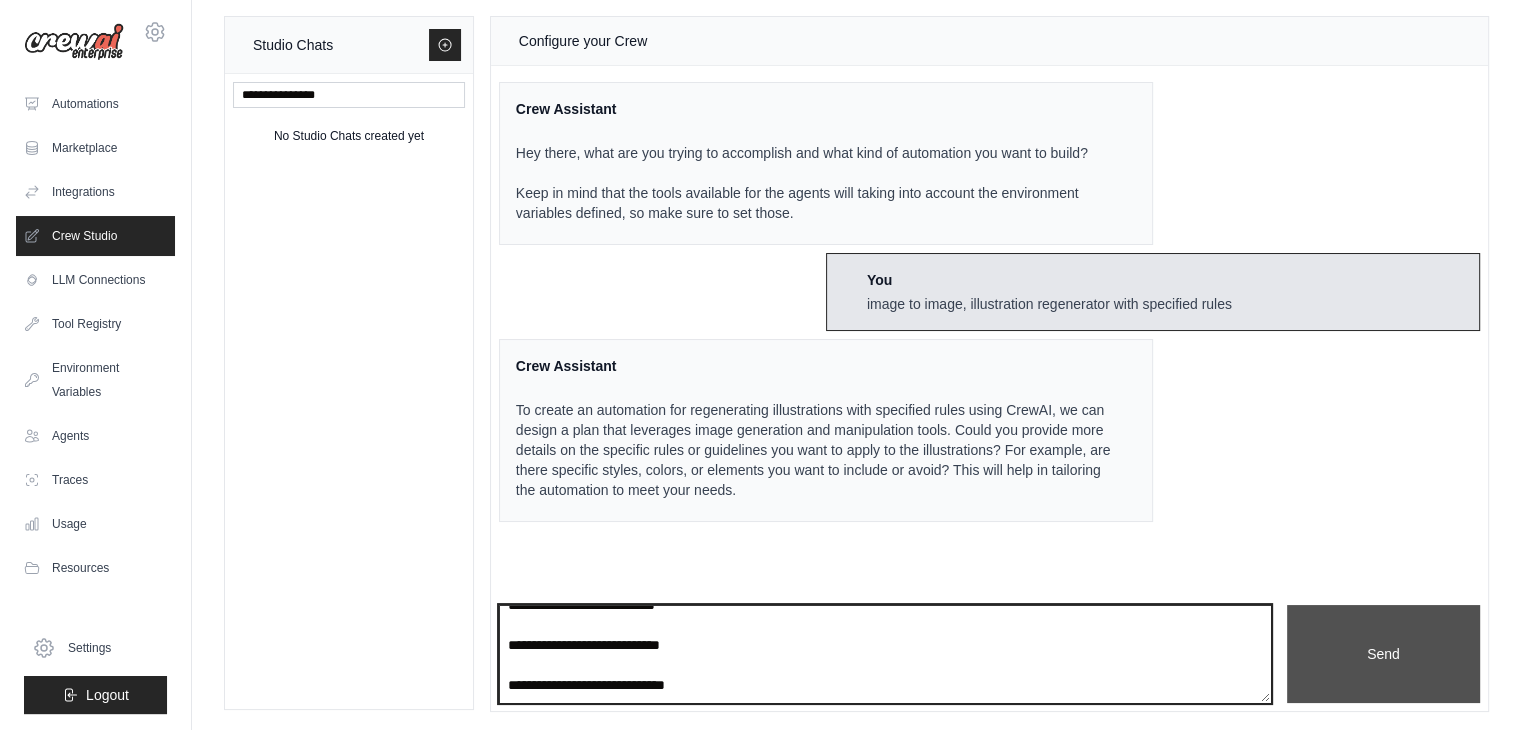 type on "**********" 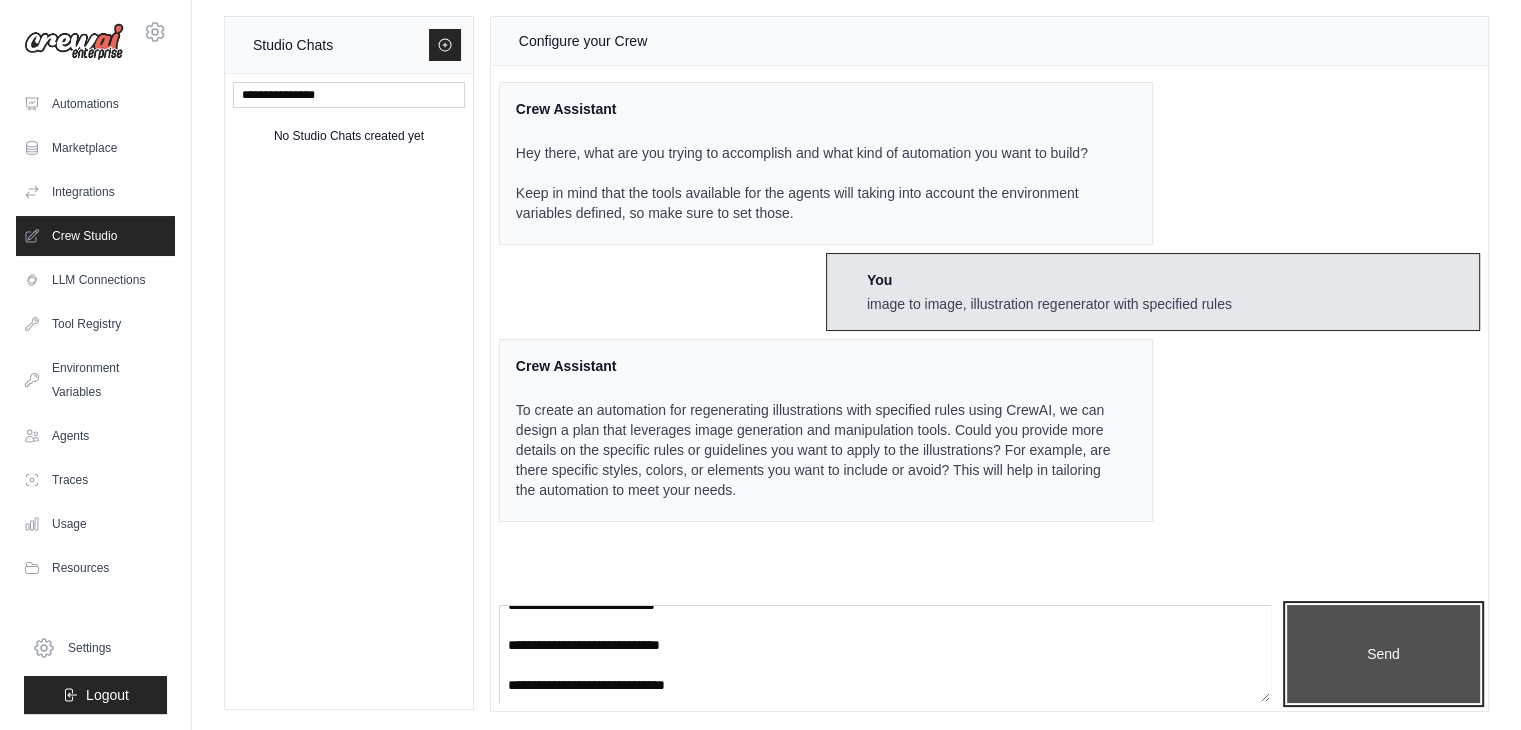 click on "Send" at bounding box center (1383, 654) 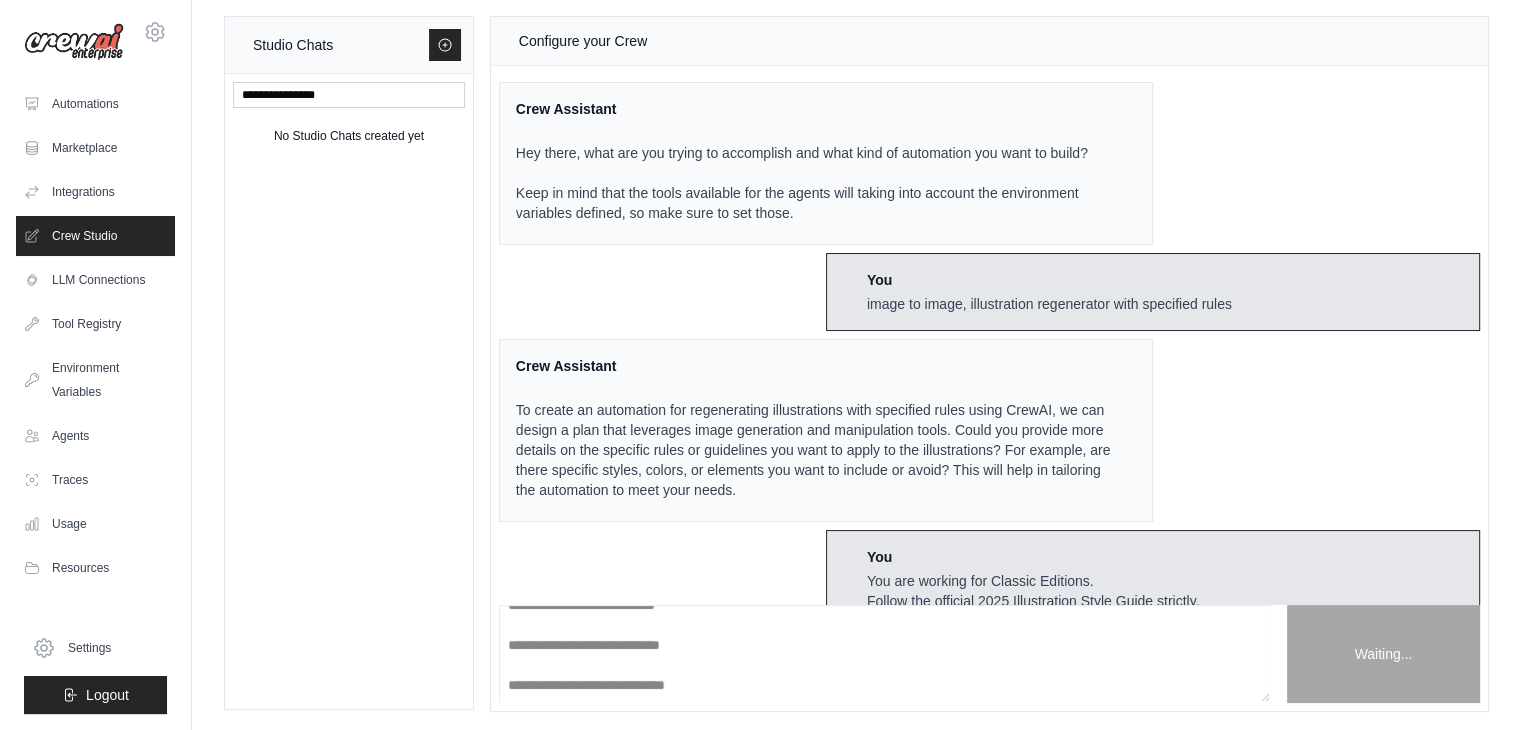 scroll, scrollTop: 0, scrollLeft: 0, axis: both 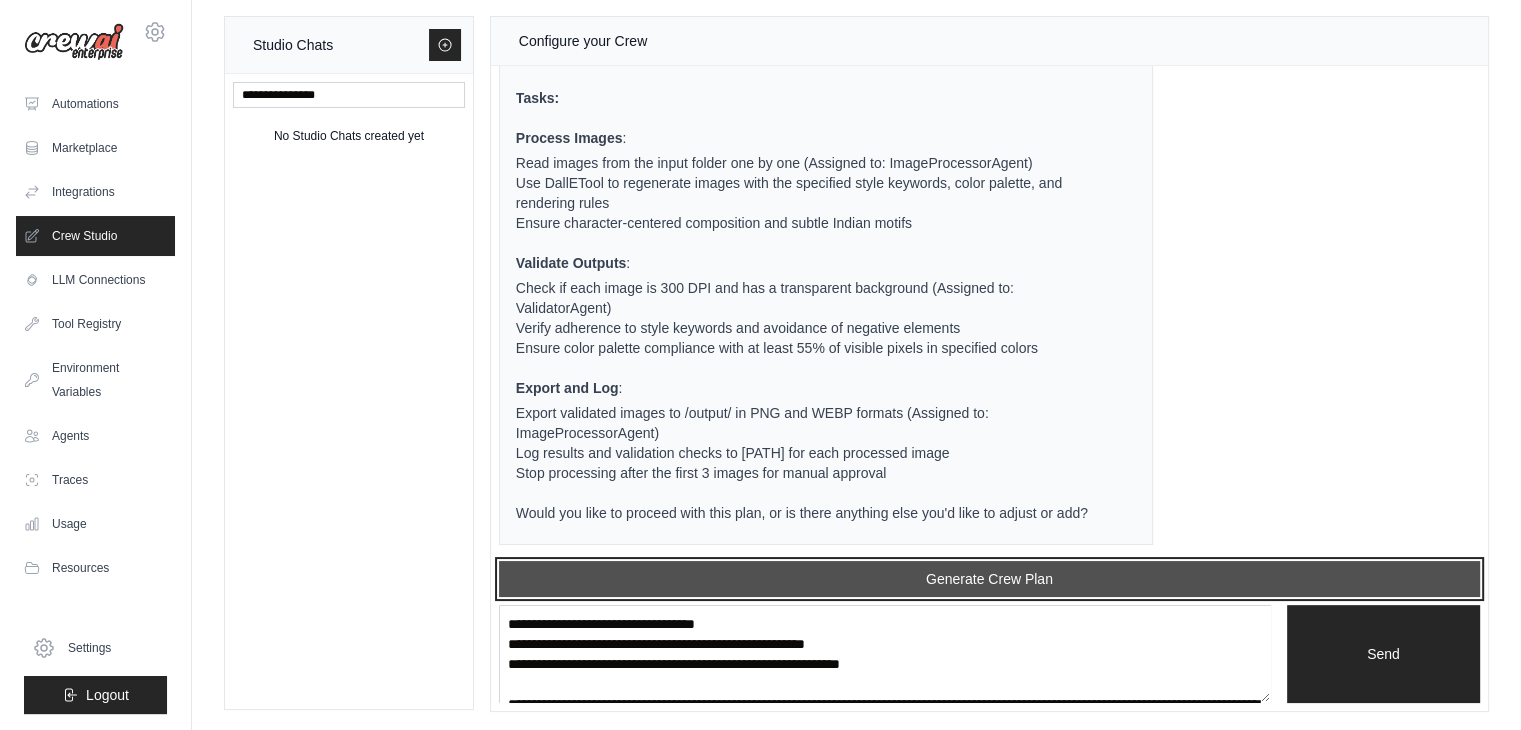 click on "Generate Crew Plan" at bounding box center [989, 579] 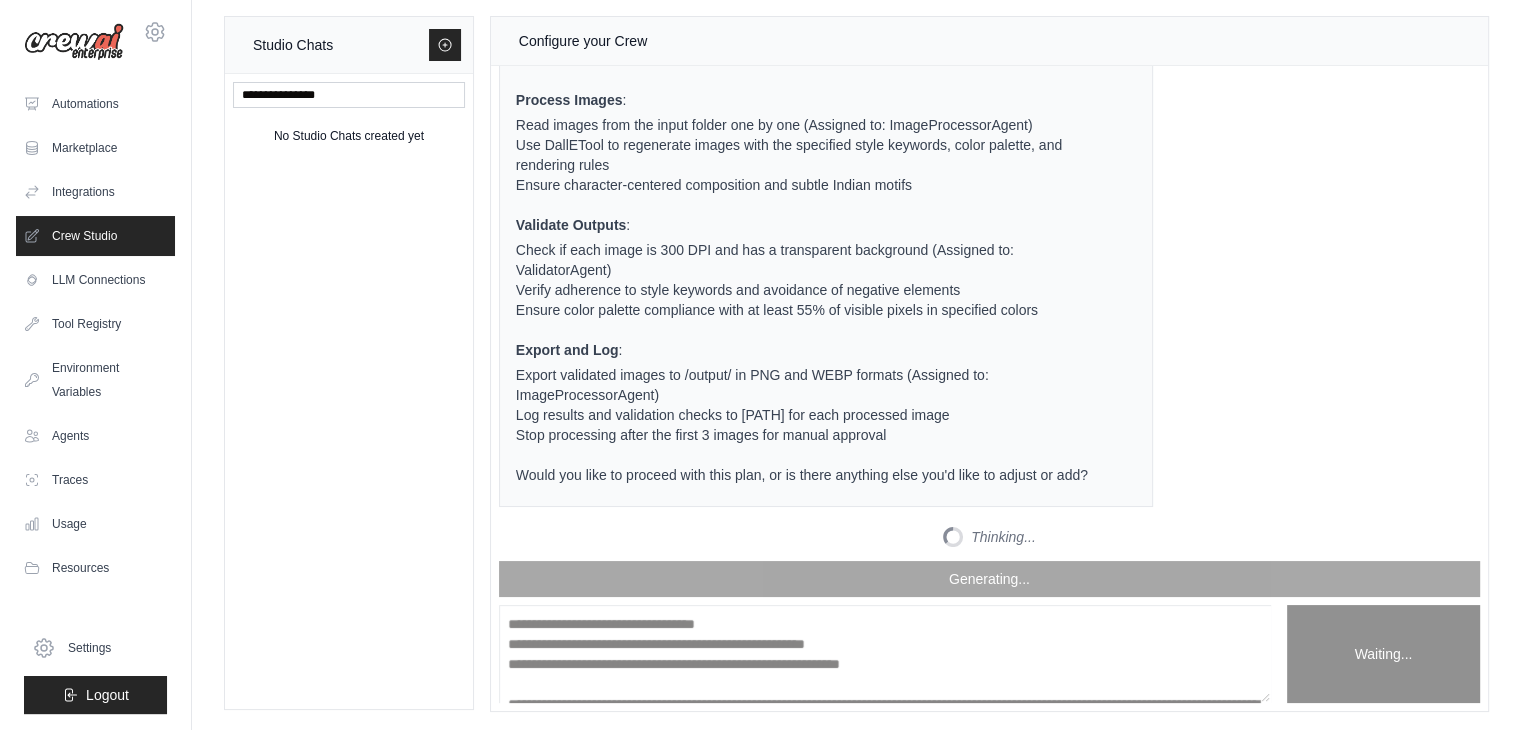 scroll, scrollTop: 3046, scrollLeft: 0, axis: vertical 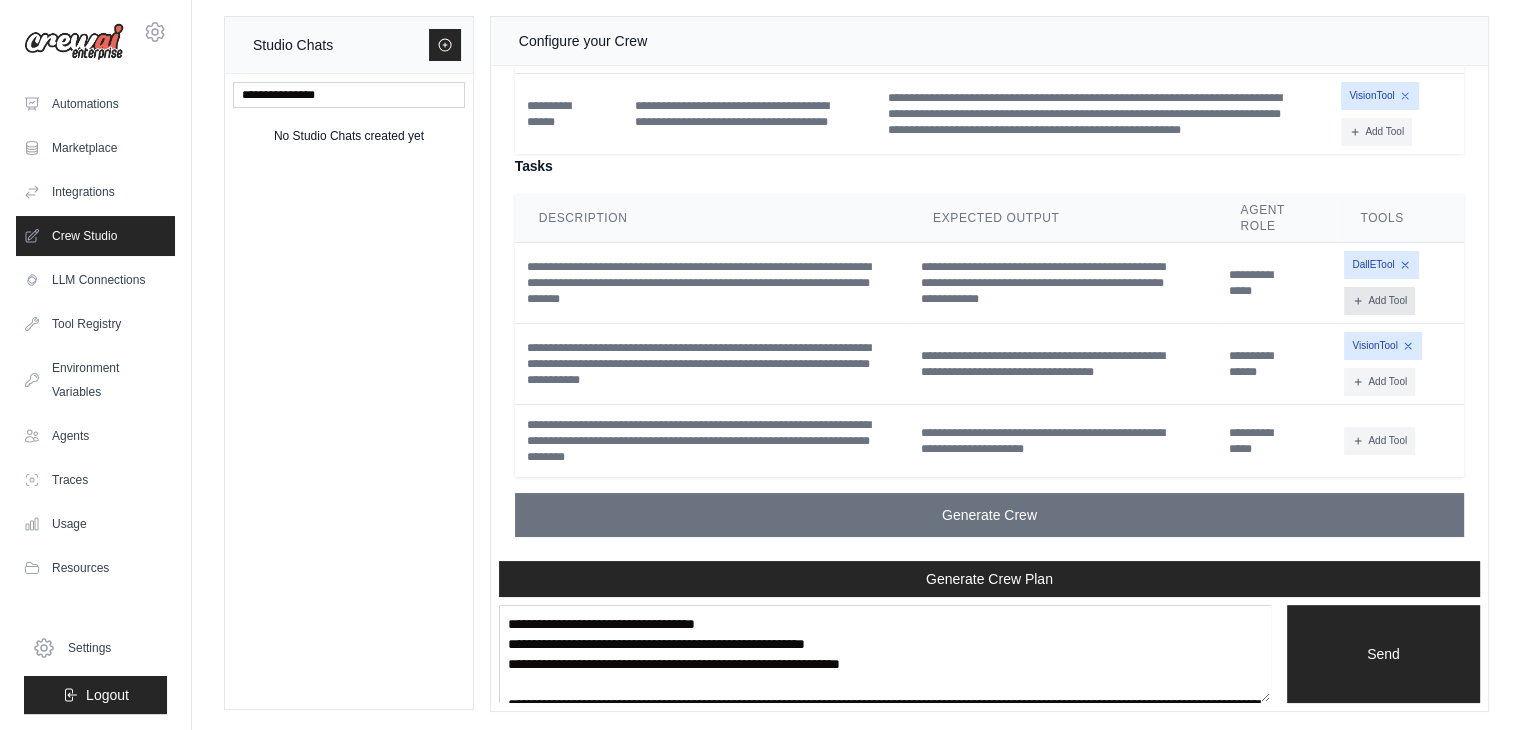 click on "Add Tool" at bounding box center (1379, 301) 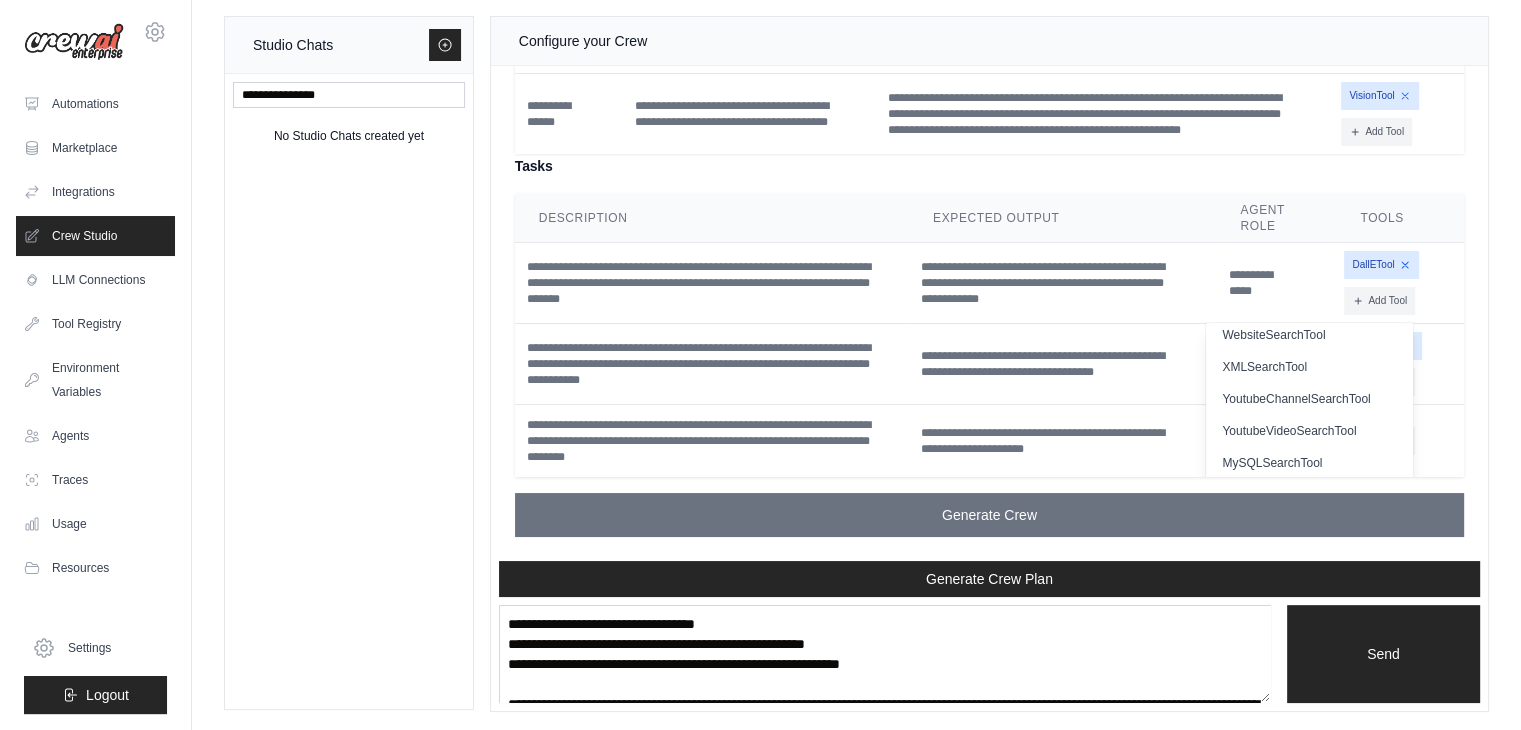 scroll, scrollTop: 0, scrollLeft: 0, axis: both 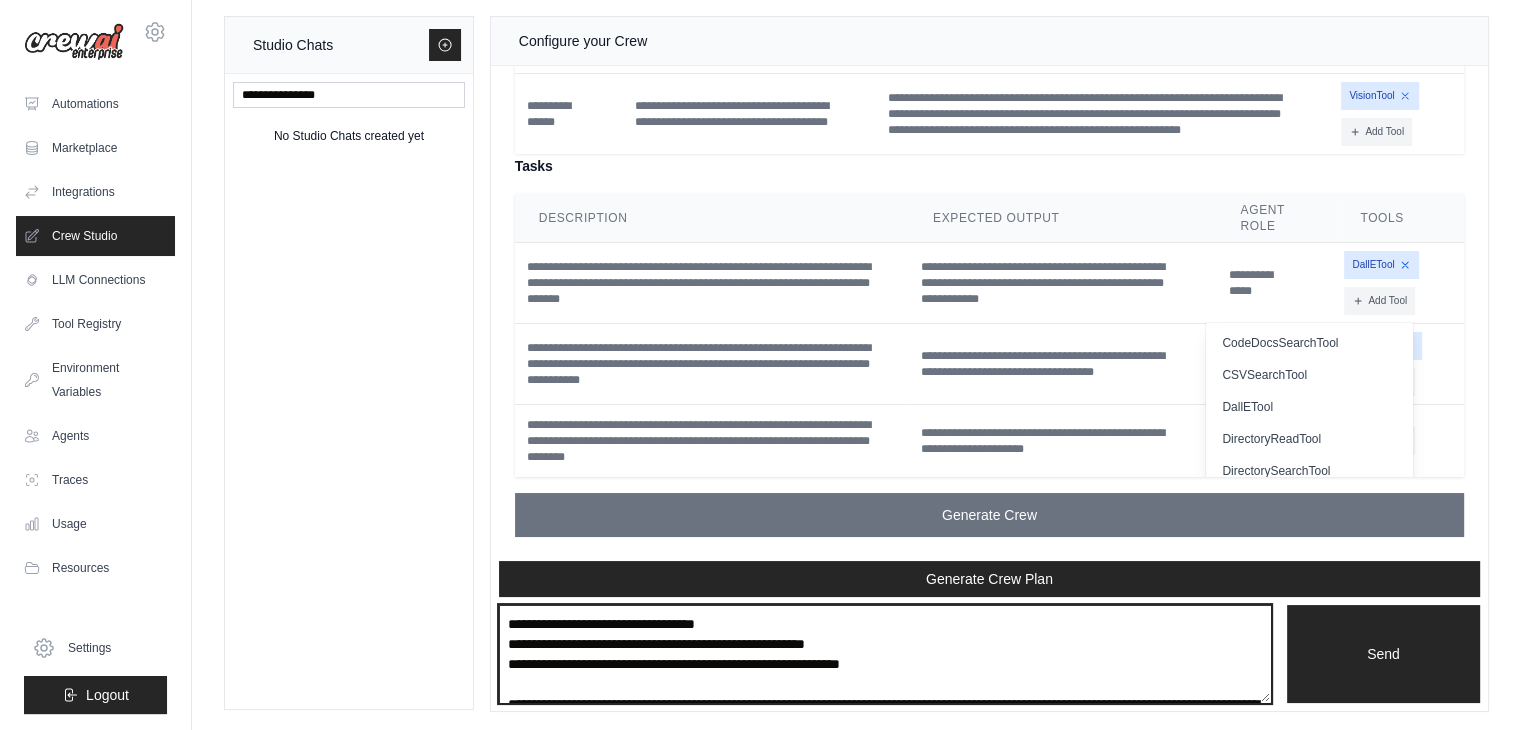click at bounding box center (885, 654) 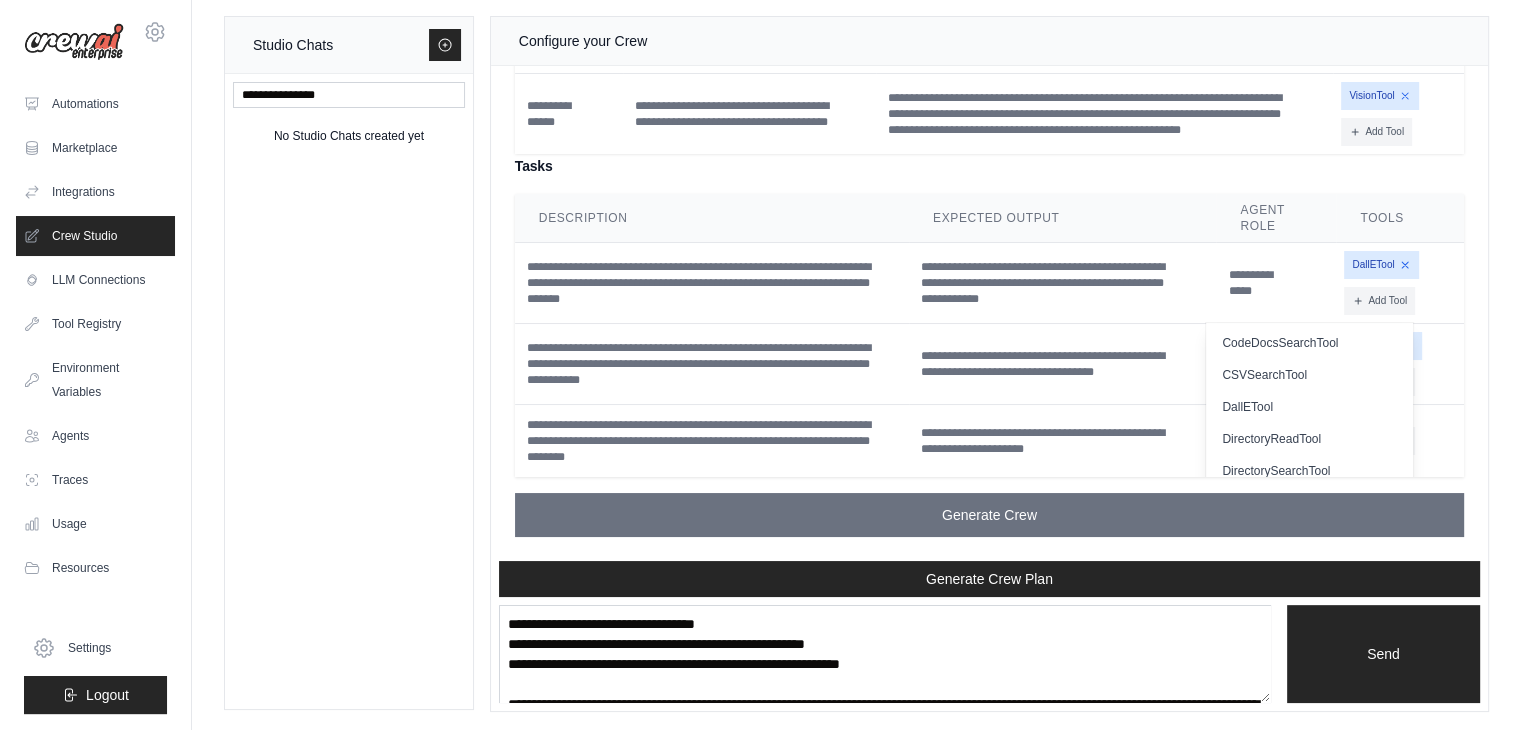click on "DallETool
Add Tool
CodeDocsSearchTool" at bounding box center (1400, 283) 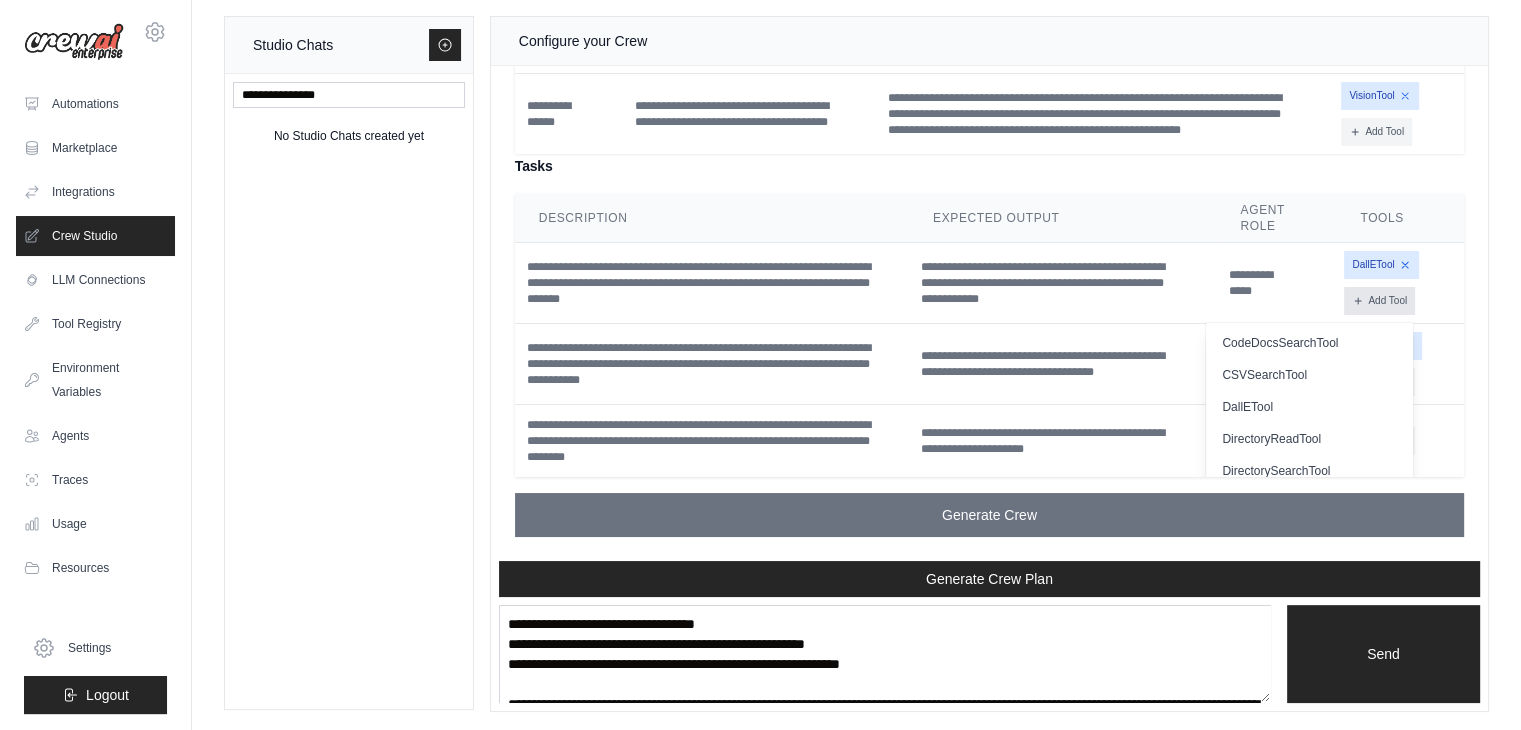click on "Add Tool" at bounding box center [1379, 301] 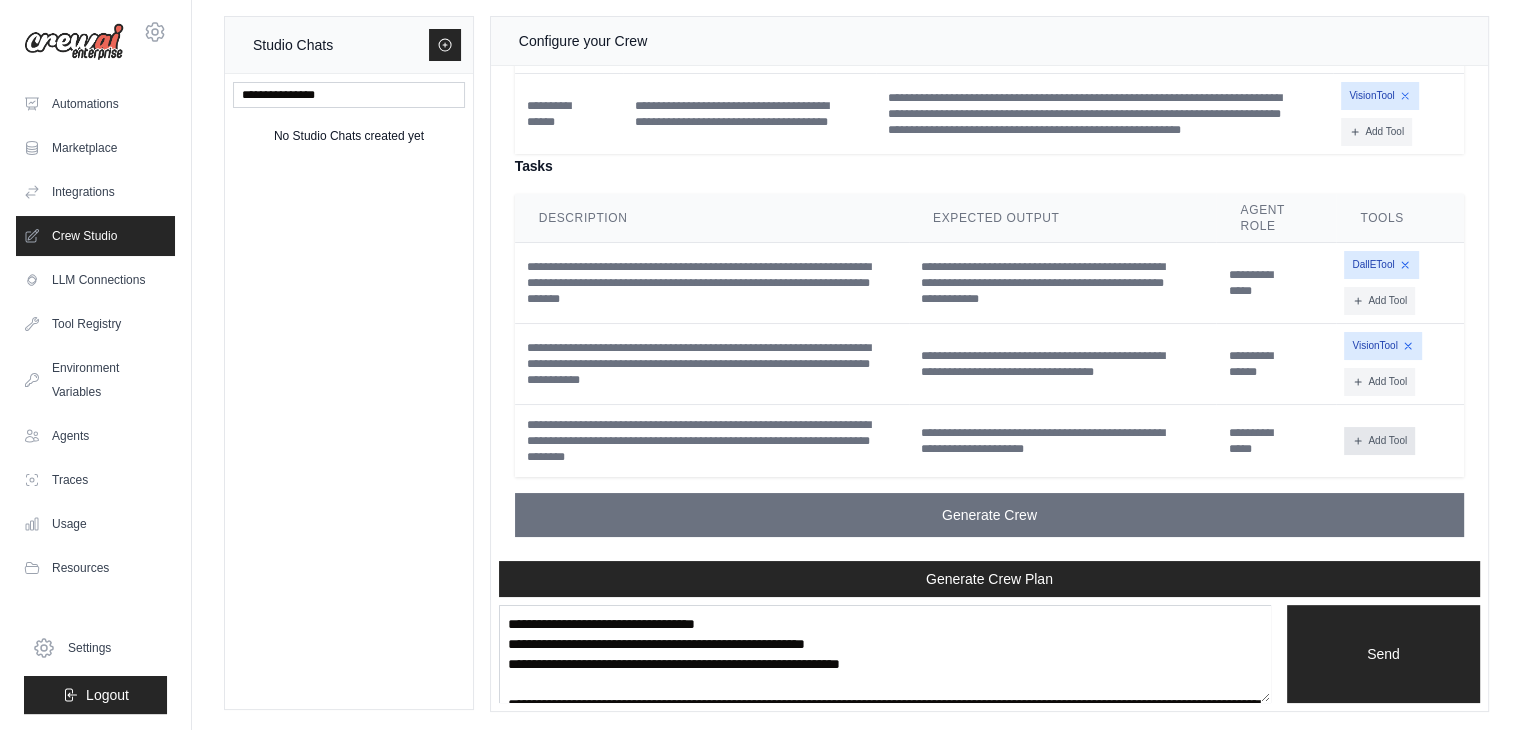 click on "Add Tool" at bounding box center [1379, 441] 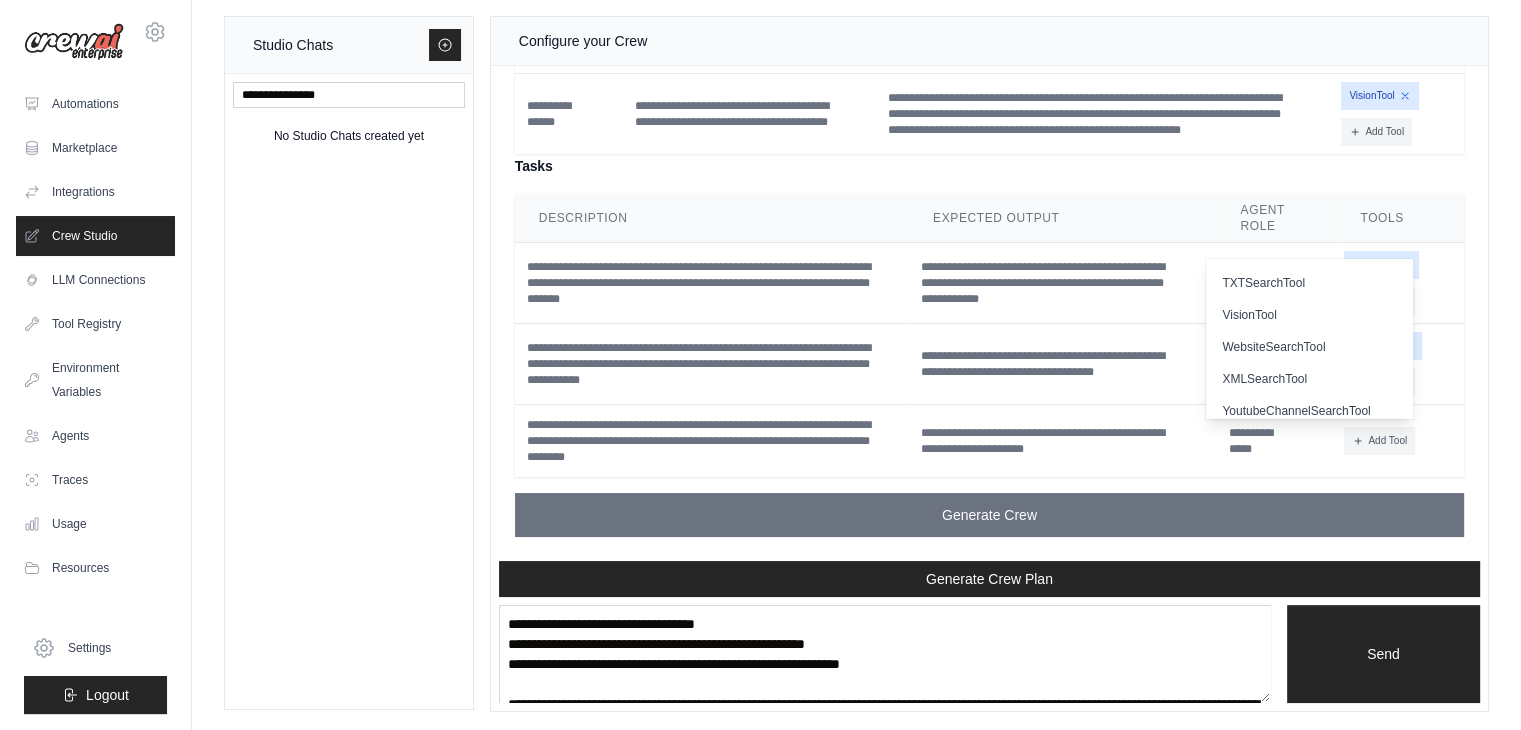 scroll, scrollTop: 616, scrollLeft: 0, axis: vertical 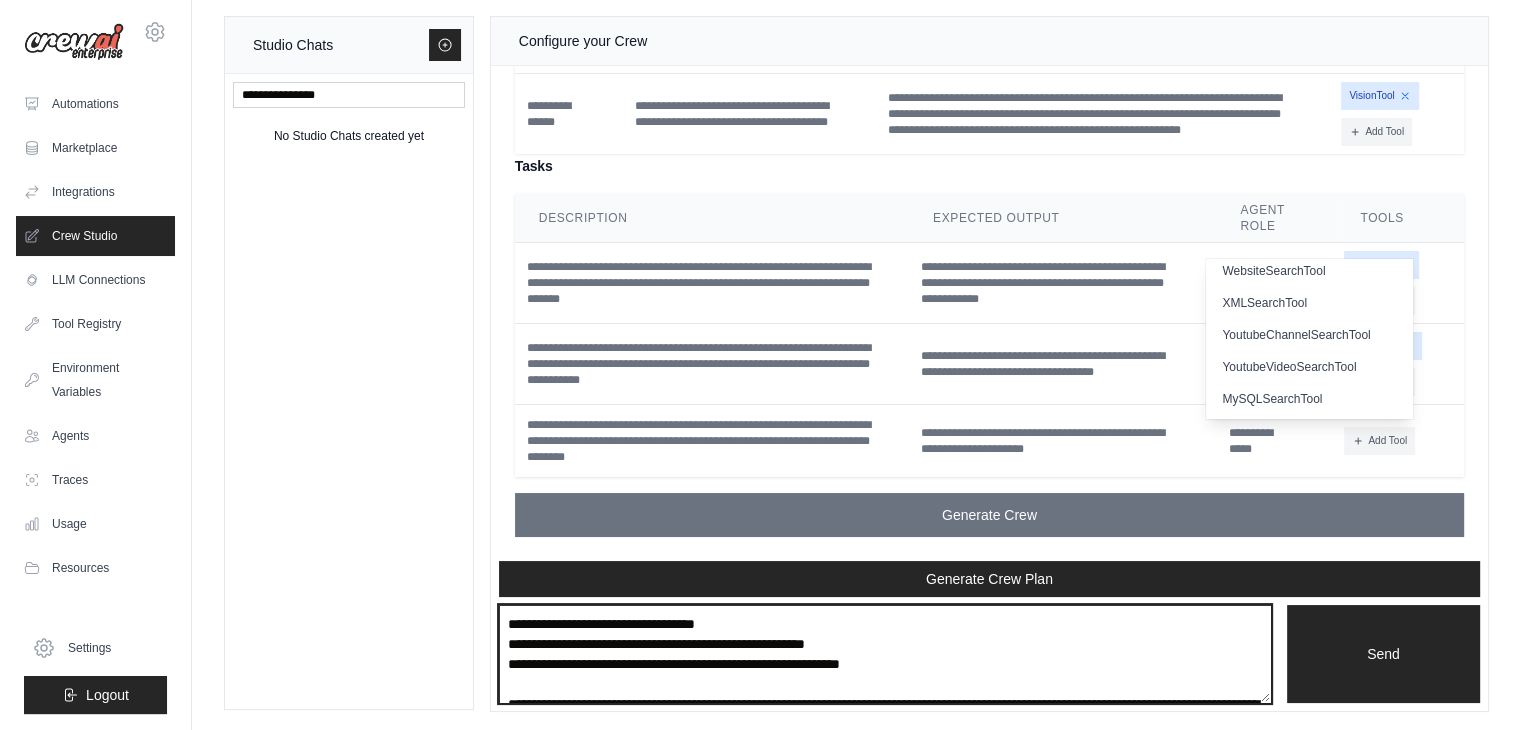 click at bounding box center [885, 654] 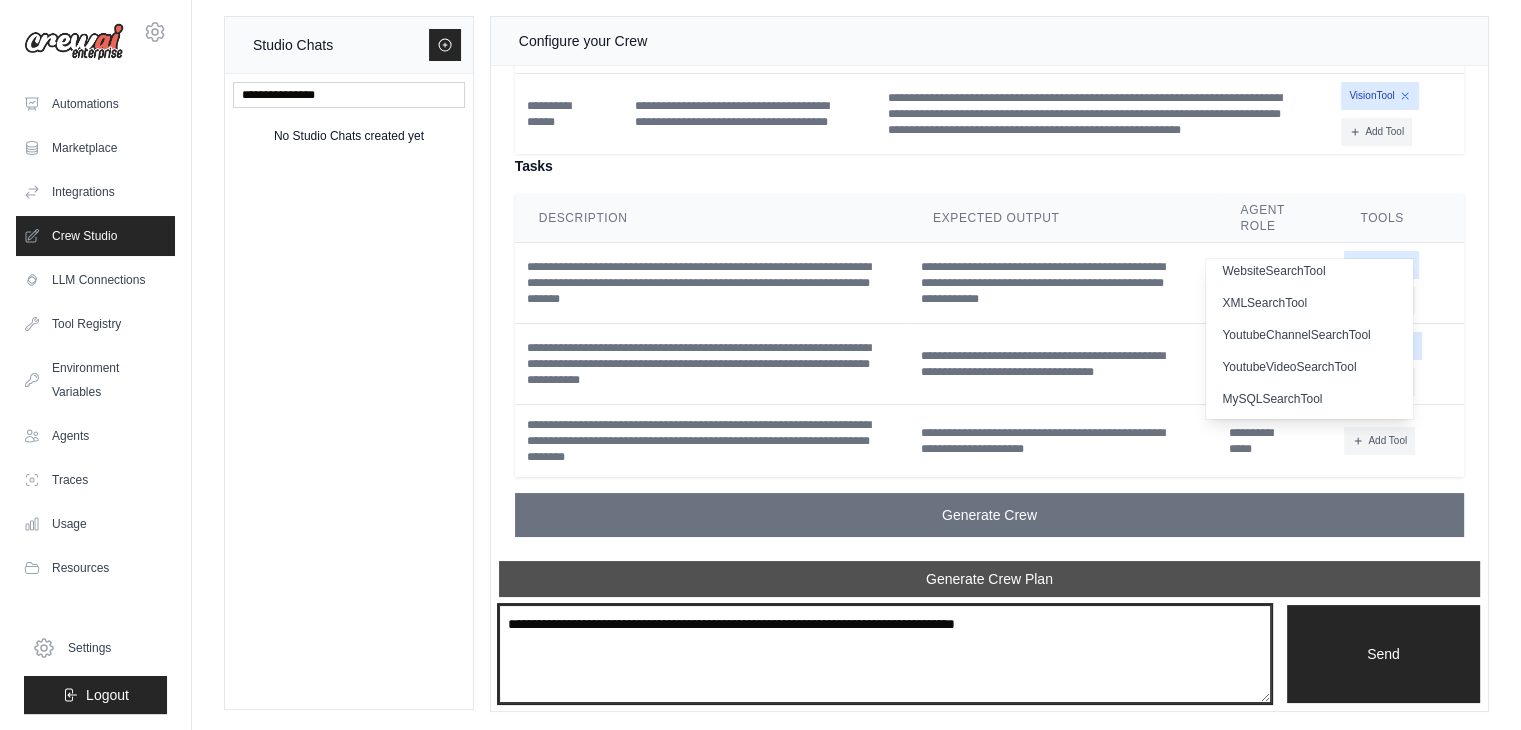 paste on "**********" 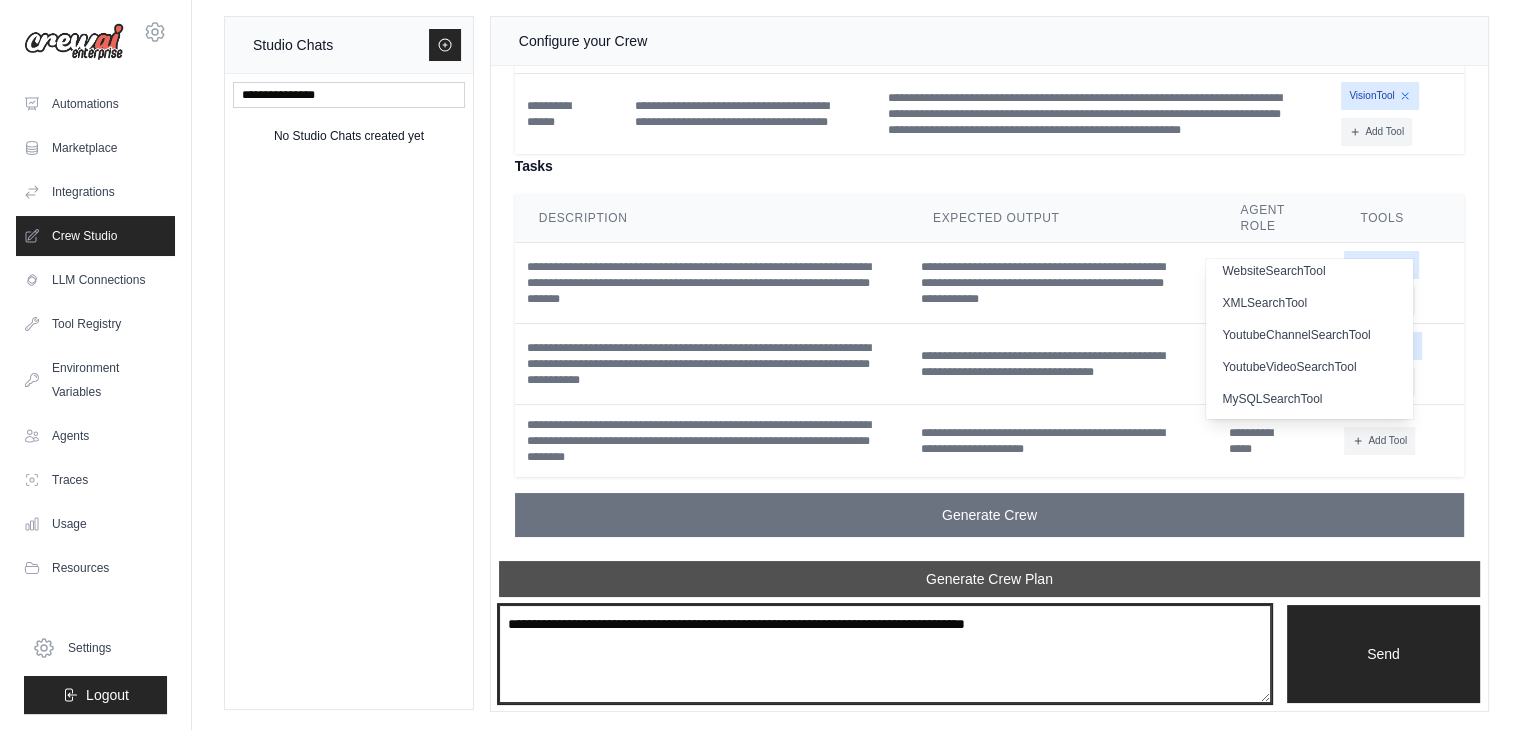 paste on "**********" 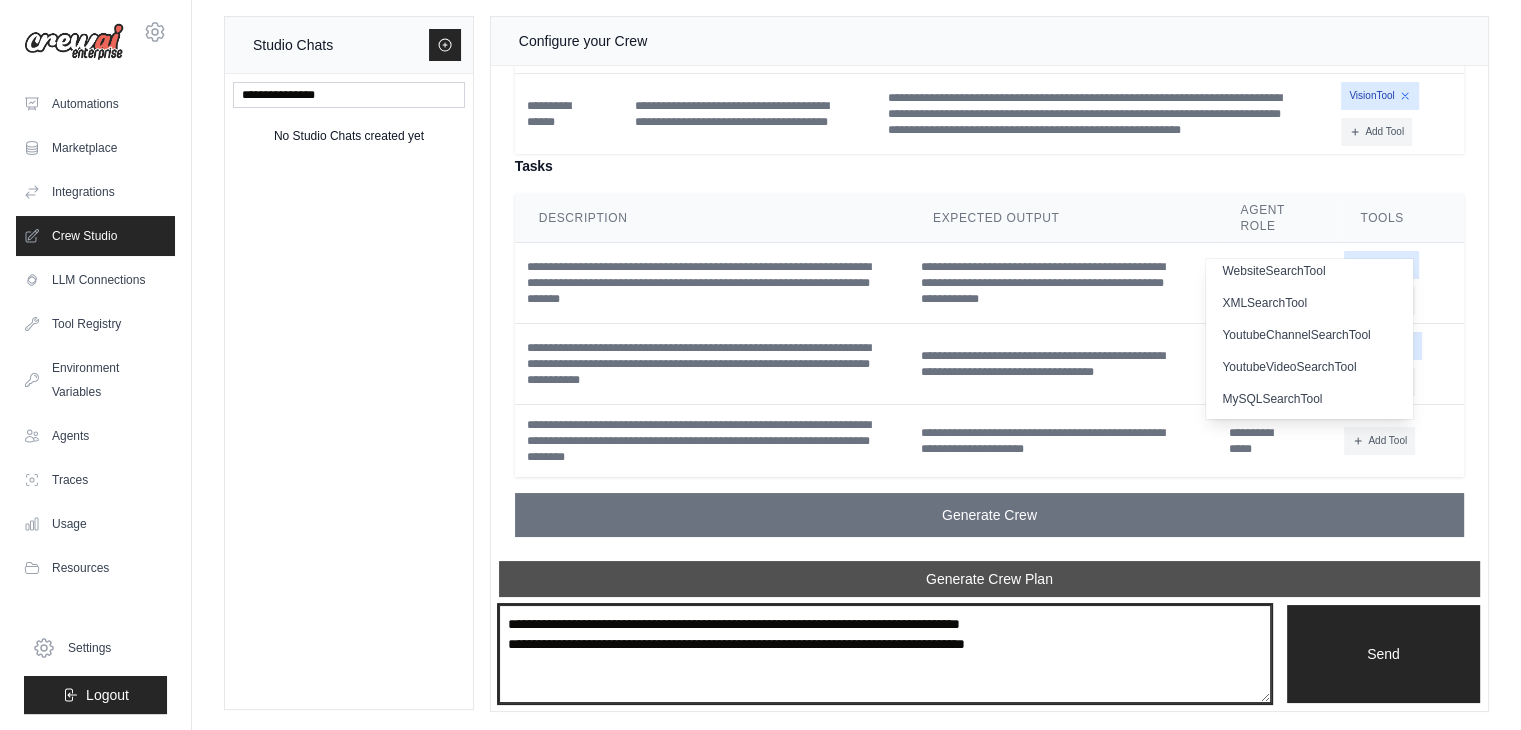 type on "**********" 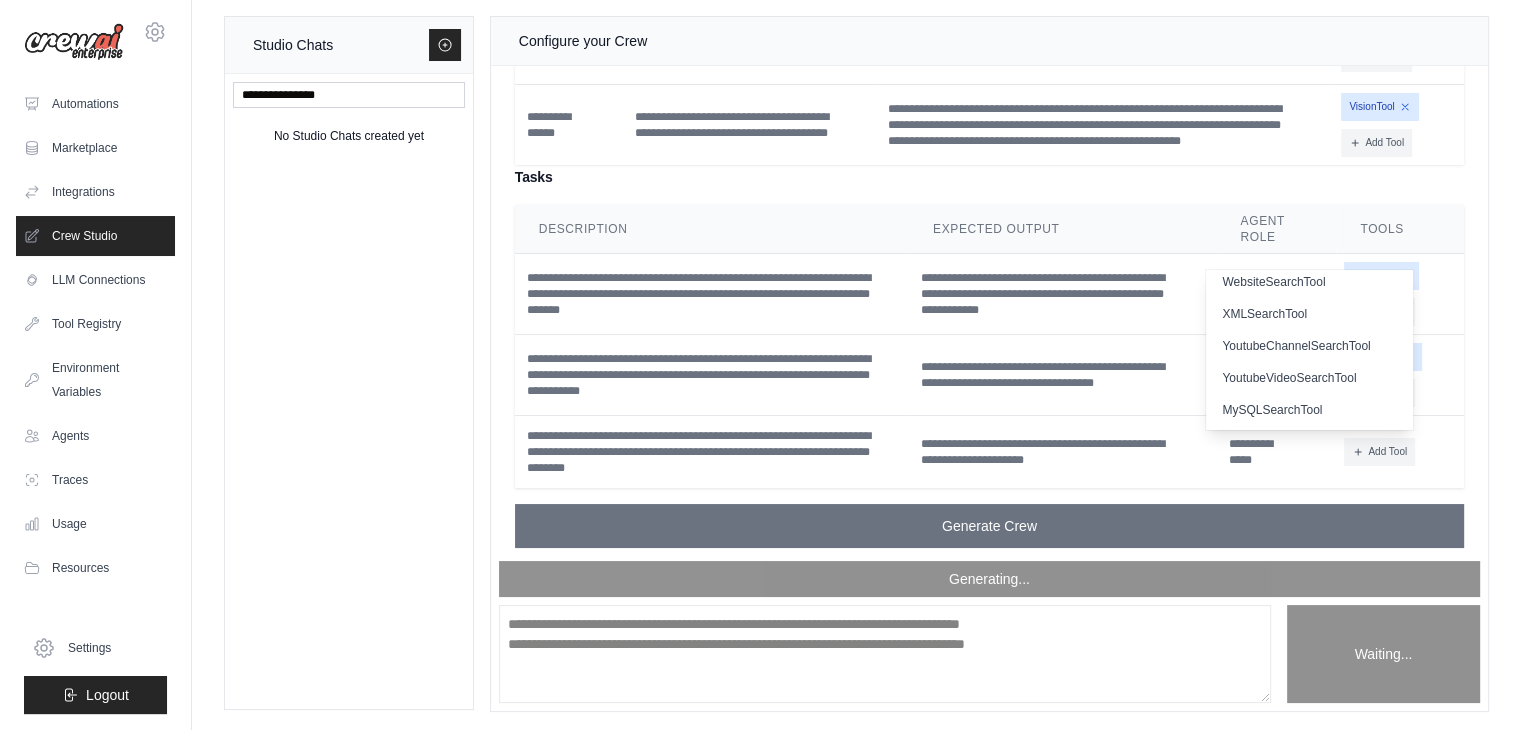 scroll, scrollTop: 2996, scrollLeft: 0, axis: vertical 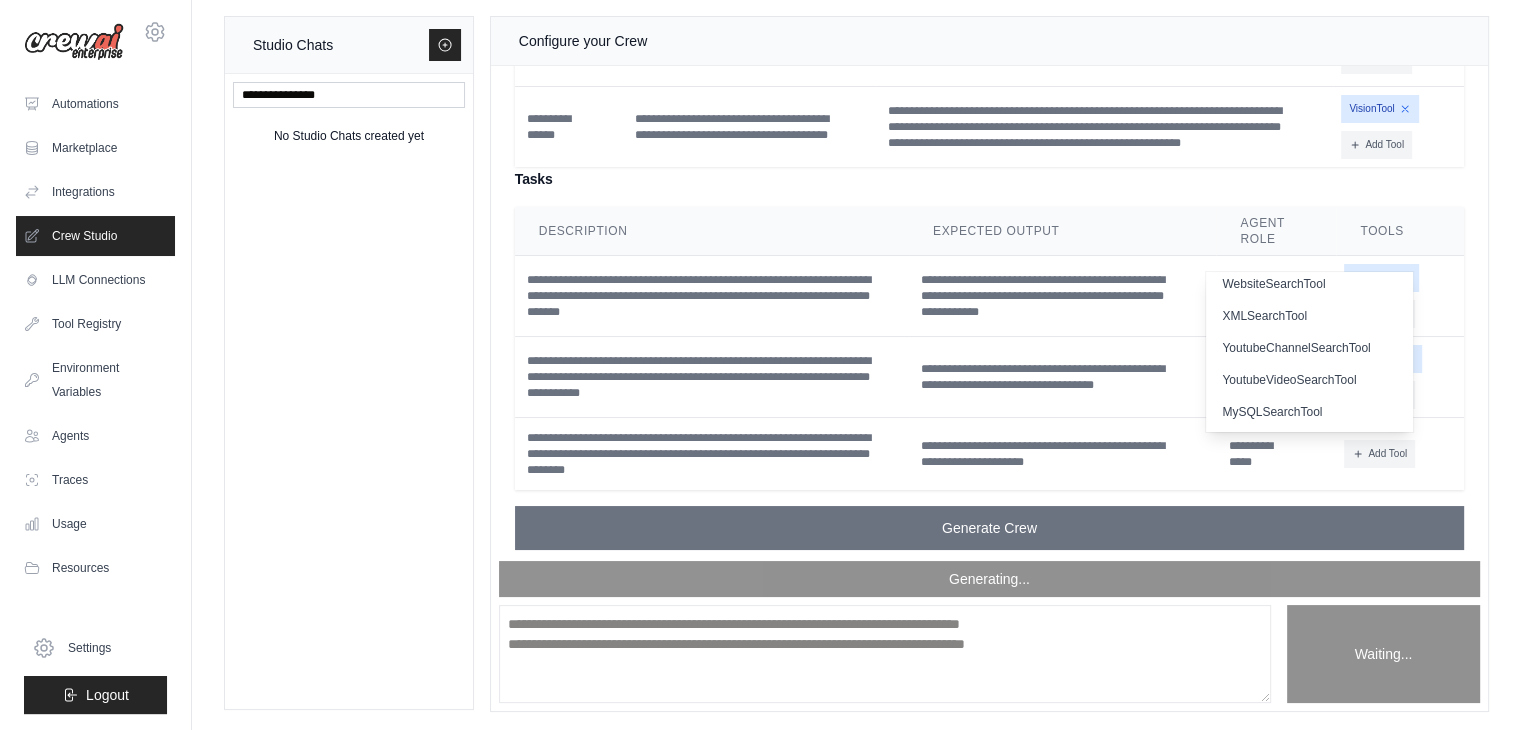 click on "Tools" at bounding box center [1400, 231] 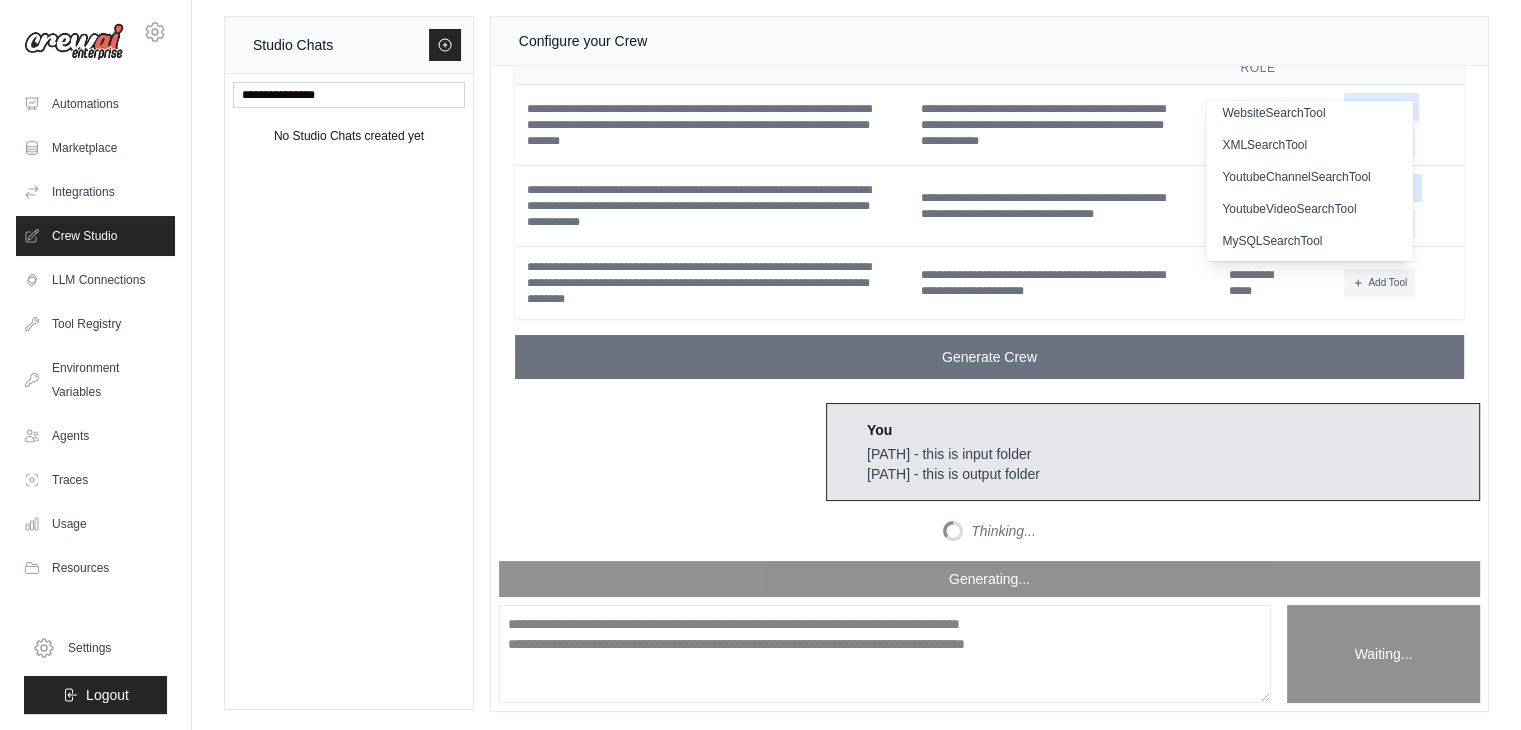 scroll, scrollTop: 4525, scrollLeft: 0, axis: vertical 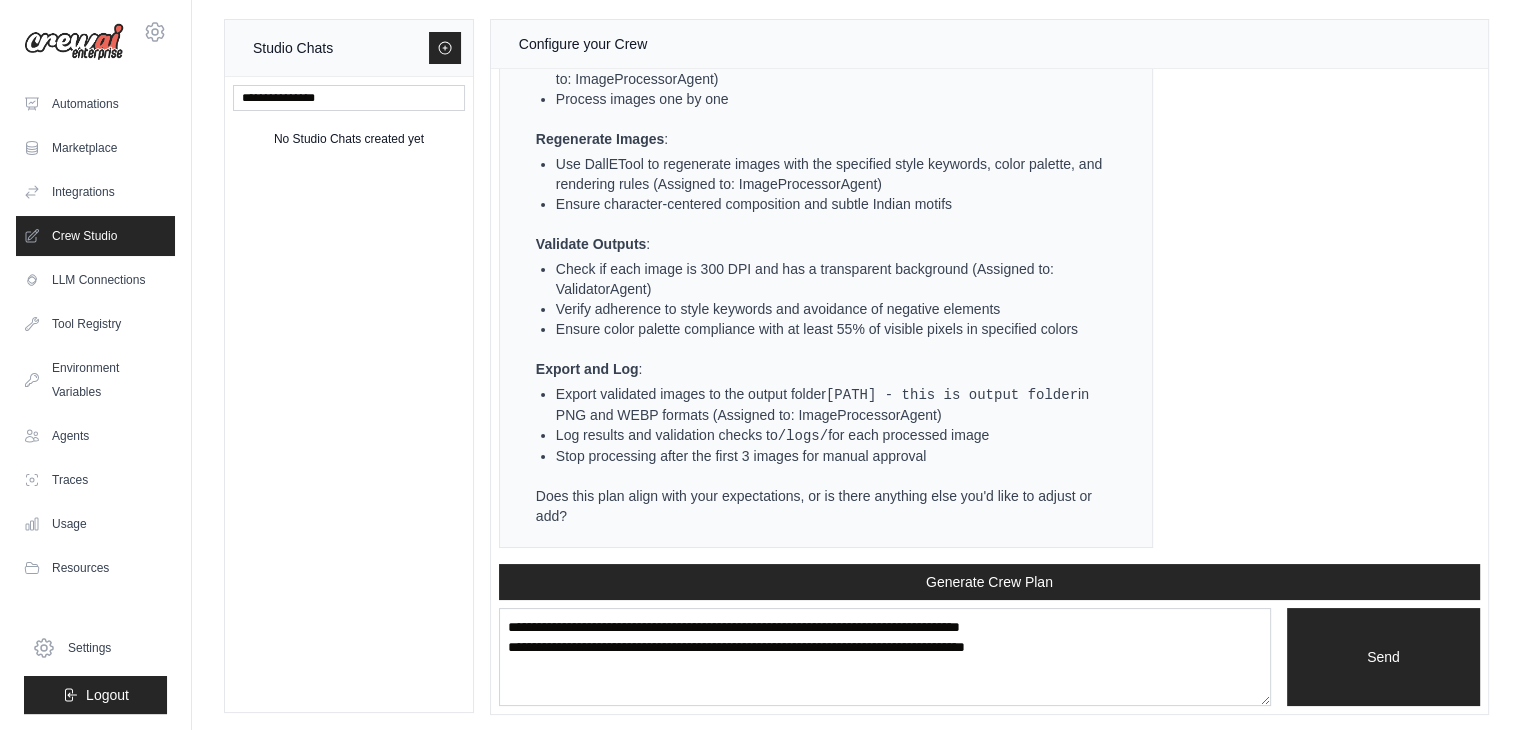 click on "Crew Assistant Hey there, what are you trying to accomplish and what kind of automation you want to build? Keep in mind that the tools available for the agents will taking into account the environment variables defined, so make sure to set those. You image to image, illustration regenerator with specified rules Crew Assistant To create an automation for regenerating illustrations with specified rules using CrewAI, we can design a plan that leverages image generation and manipulation tools. Could you provide more details on the specific rules or guidelines you want to apply to the illustrations? For example, are there specific styles, colors, or elements you want to include or avoid? This will help in tailoring the automation to meet your needs.
You You are working for Classic Editions. Follow the official 2025 Illustration Style Guide strictly. Regenerate illustrations using the following creative constraints: Negative Keywords: text, watermark, grunge, sketch, neon, noisy, muddy colors, photorealism." at bounding box center [989, 316] 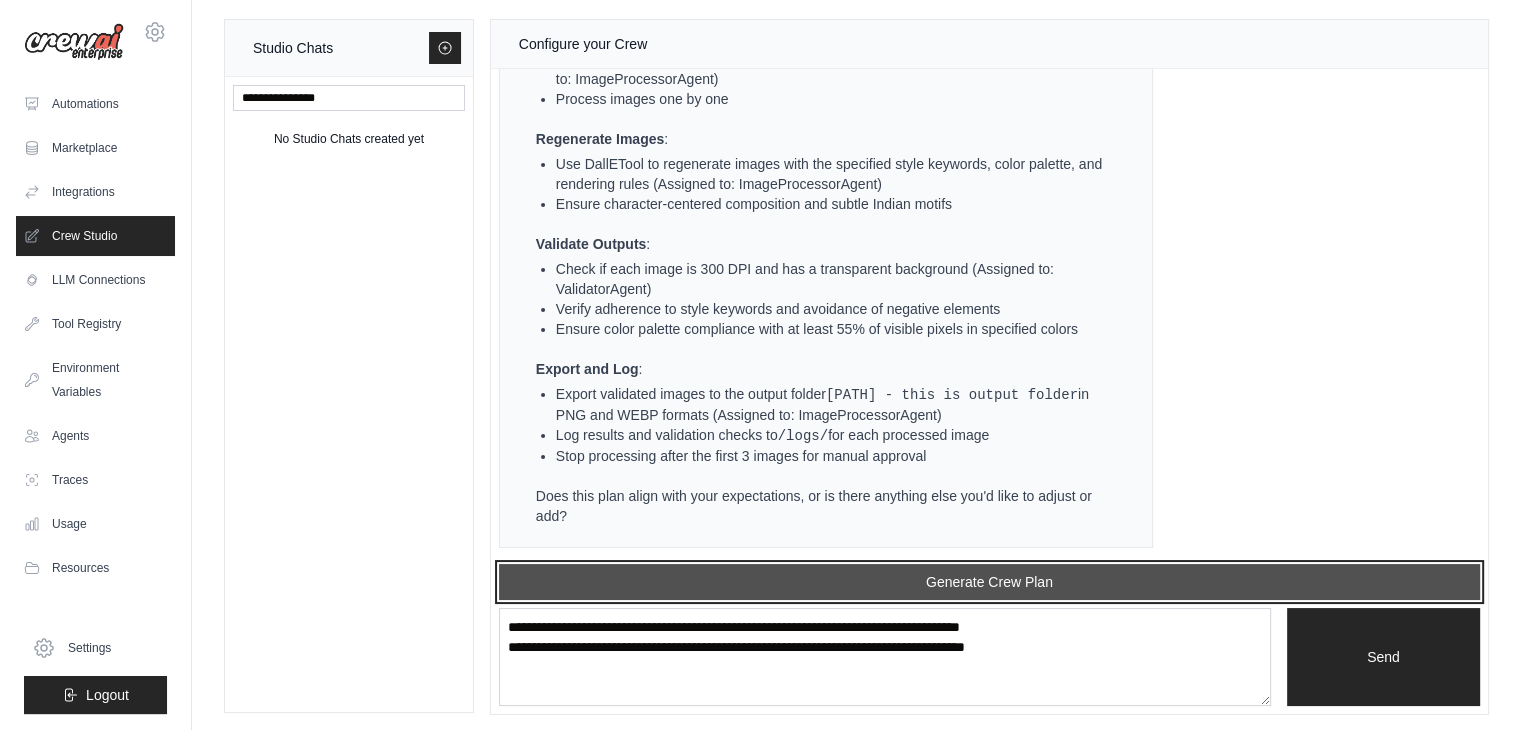 click on "Generate Crew Plan" at bounding box center [989, 582] 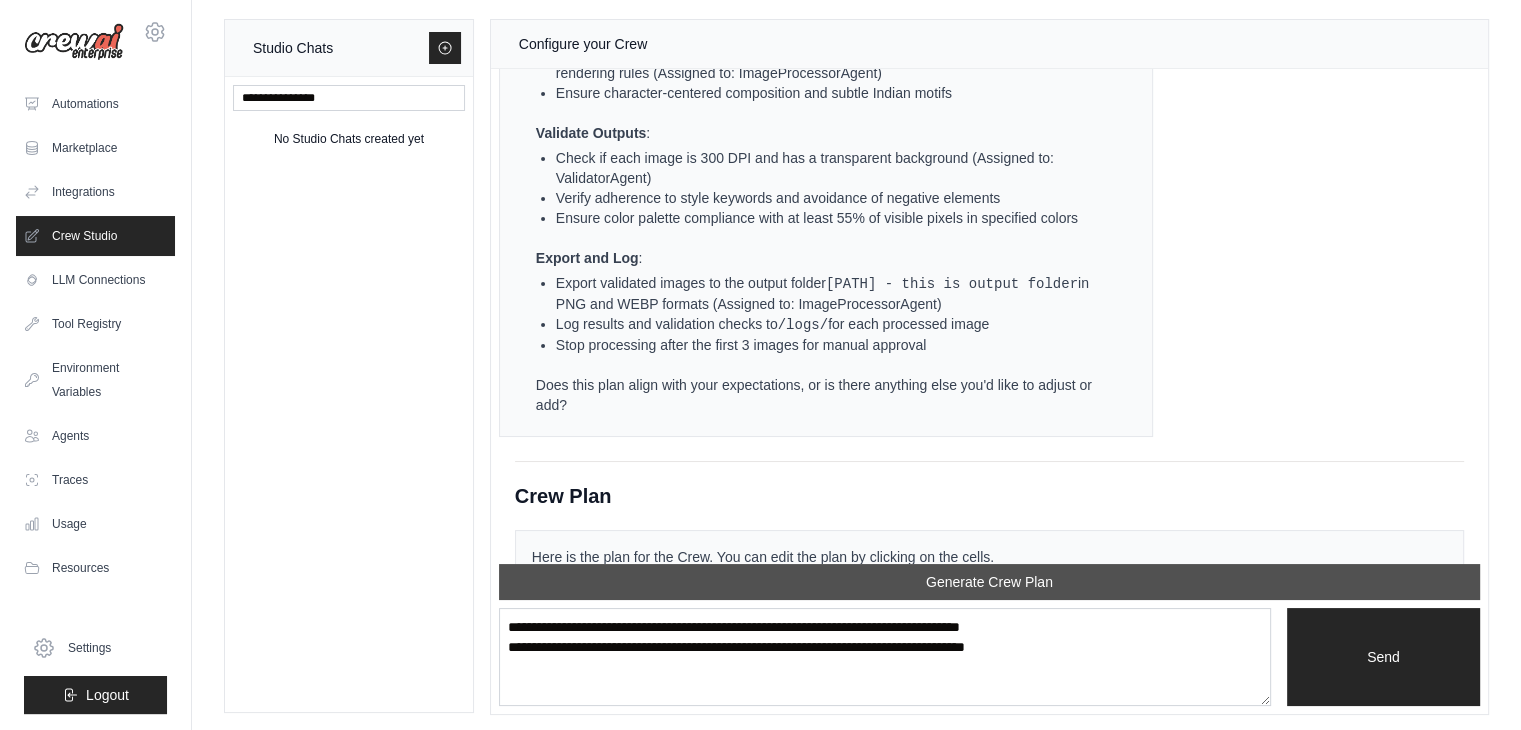 scroll, scrollTop: 5509, scrollLeft: 0, axis: vertical 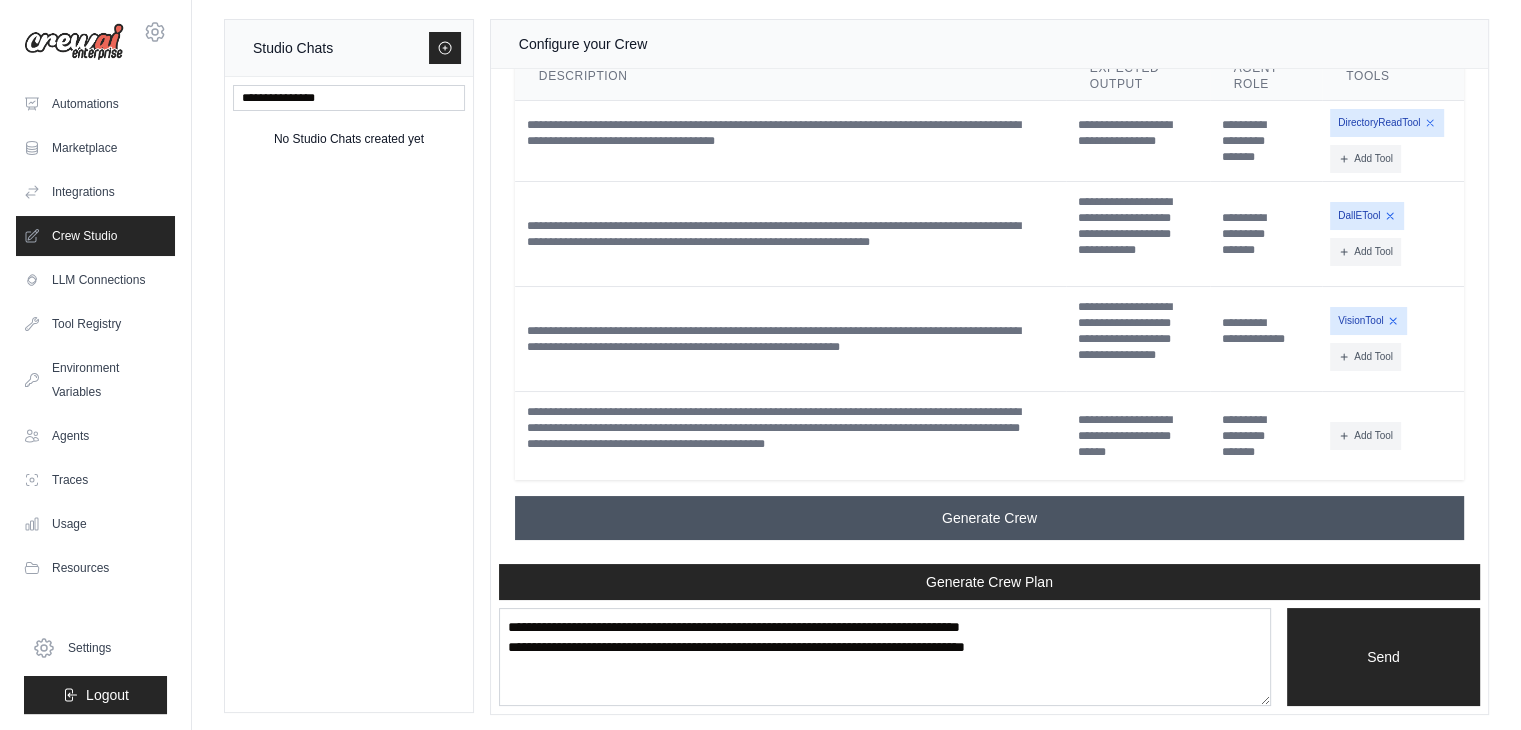 click on "Generate Crew" at bounding box center [989, 518] 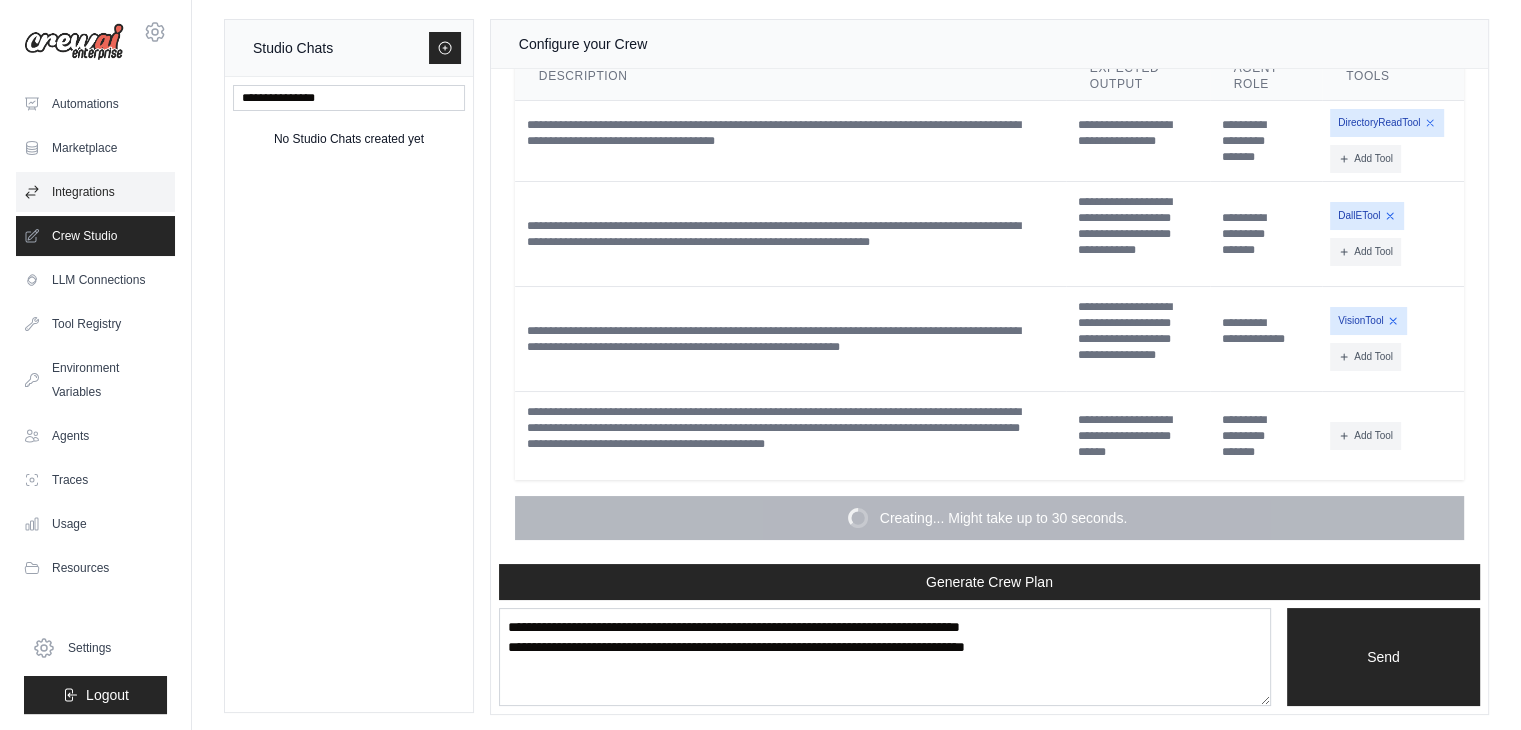 click on "Integrations" at bounding box center [95, 192] 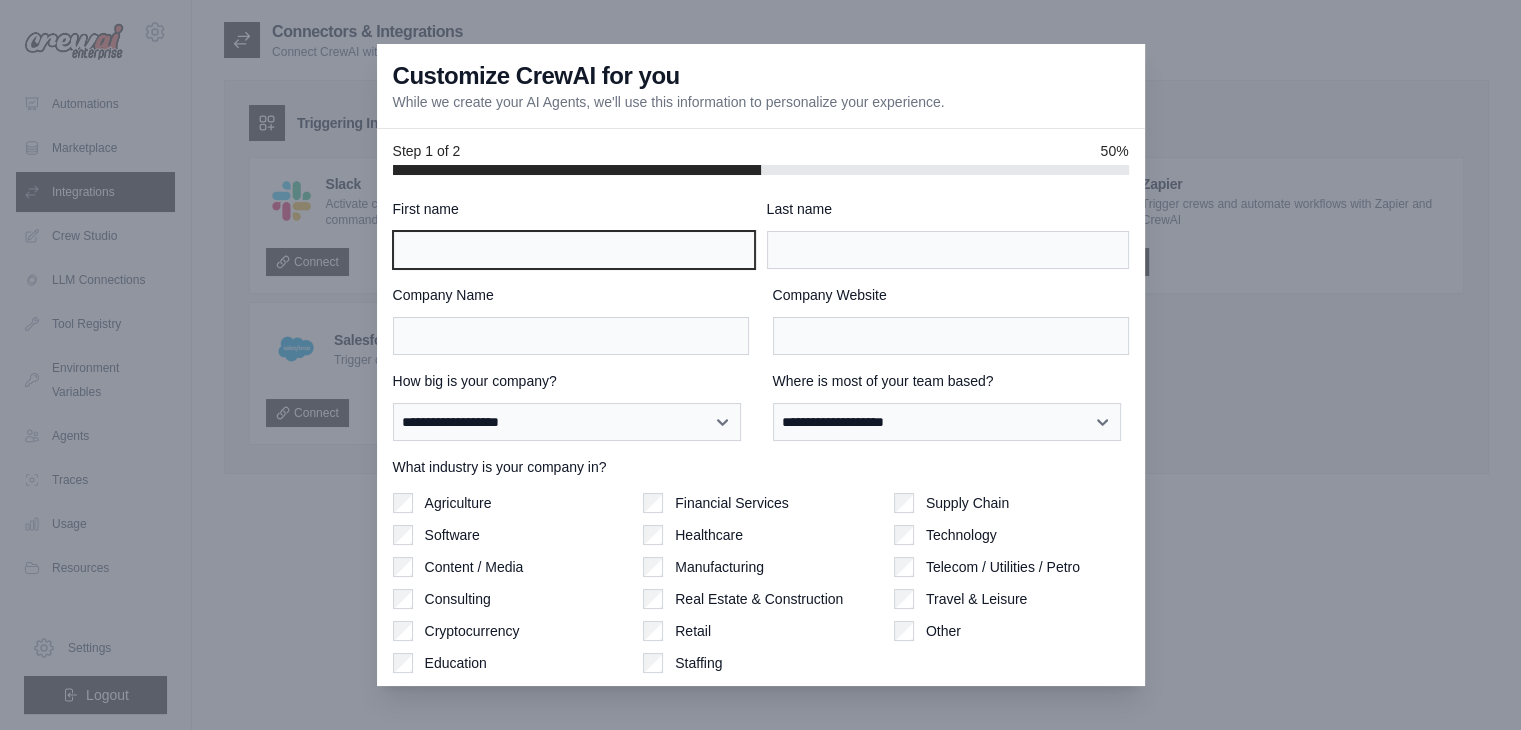 click on "First name" at bounding box center (574, 250) 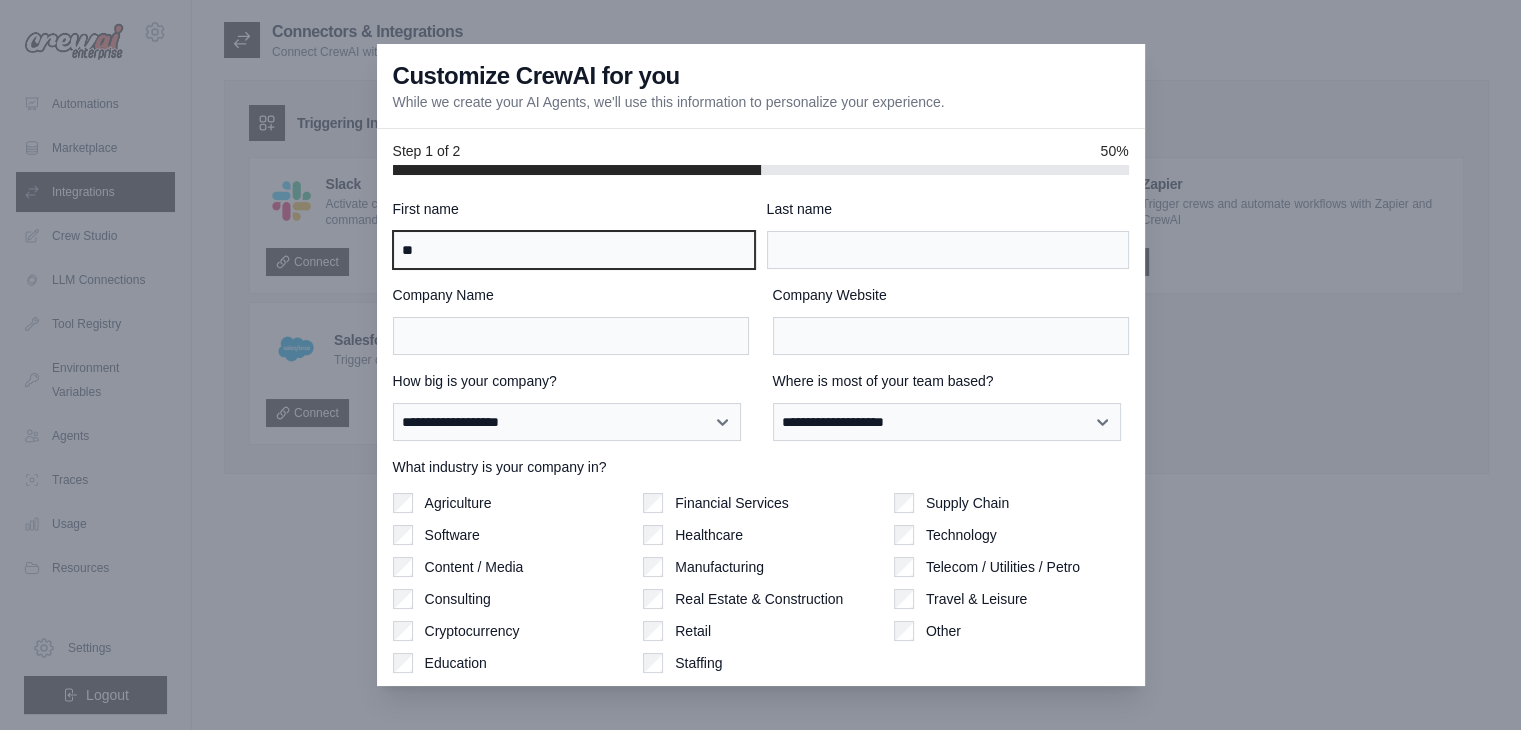 type on "*" 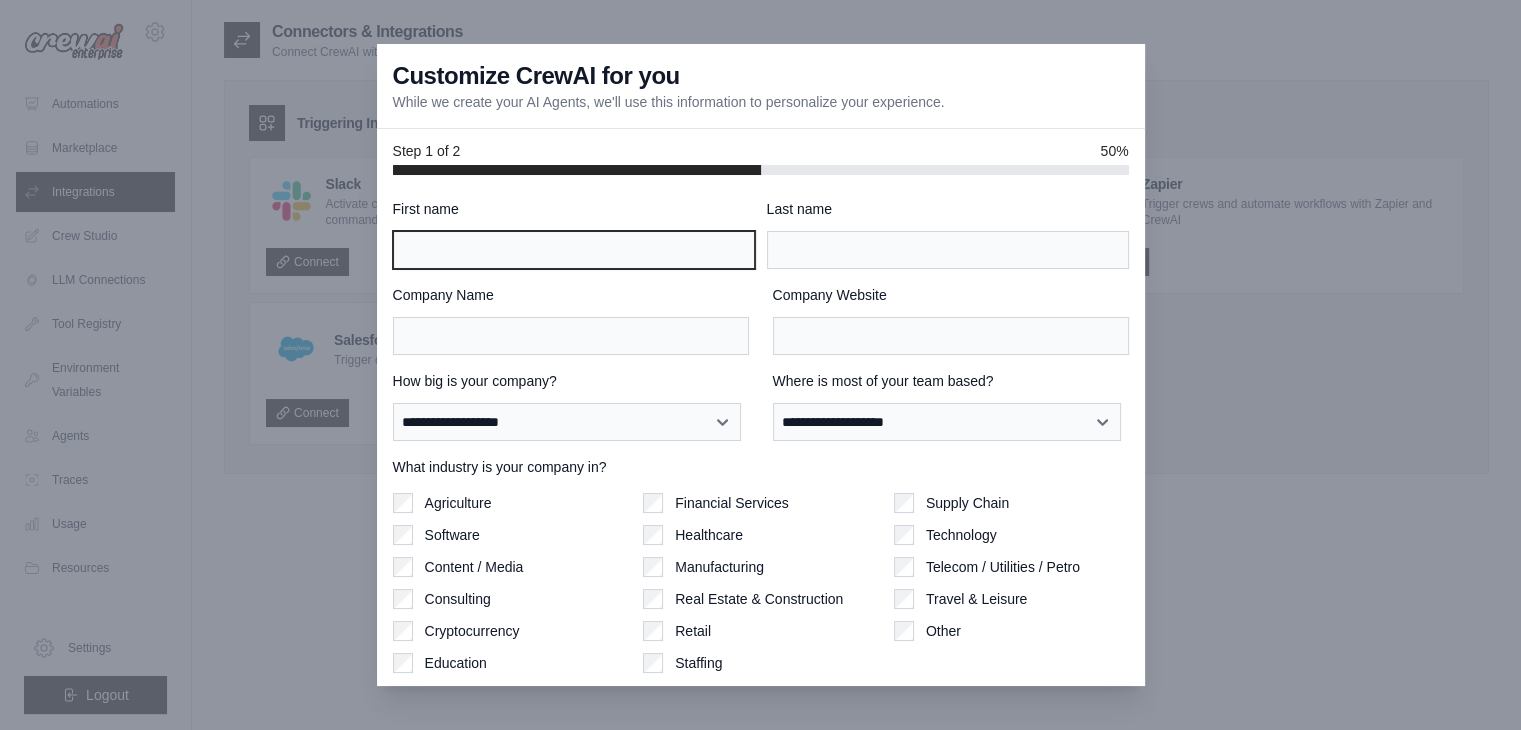 click on "First name" at bounding box center (574, 250) 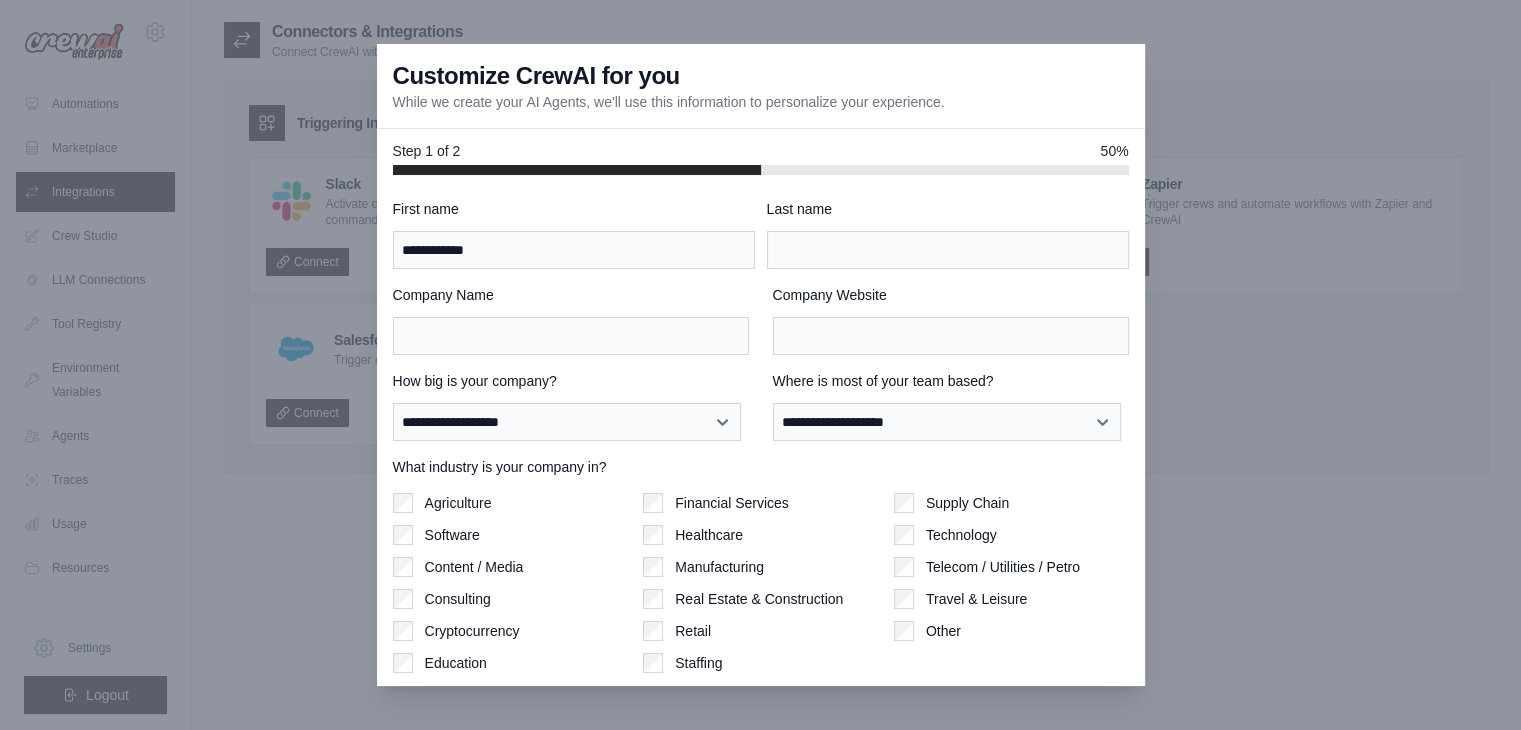 type on "**********" 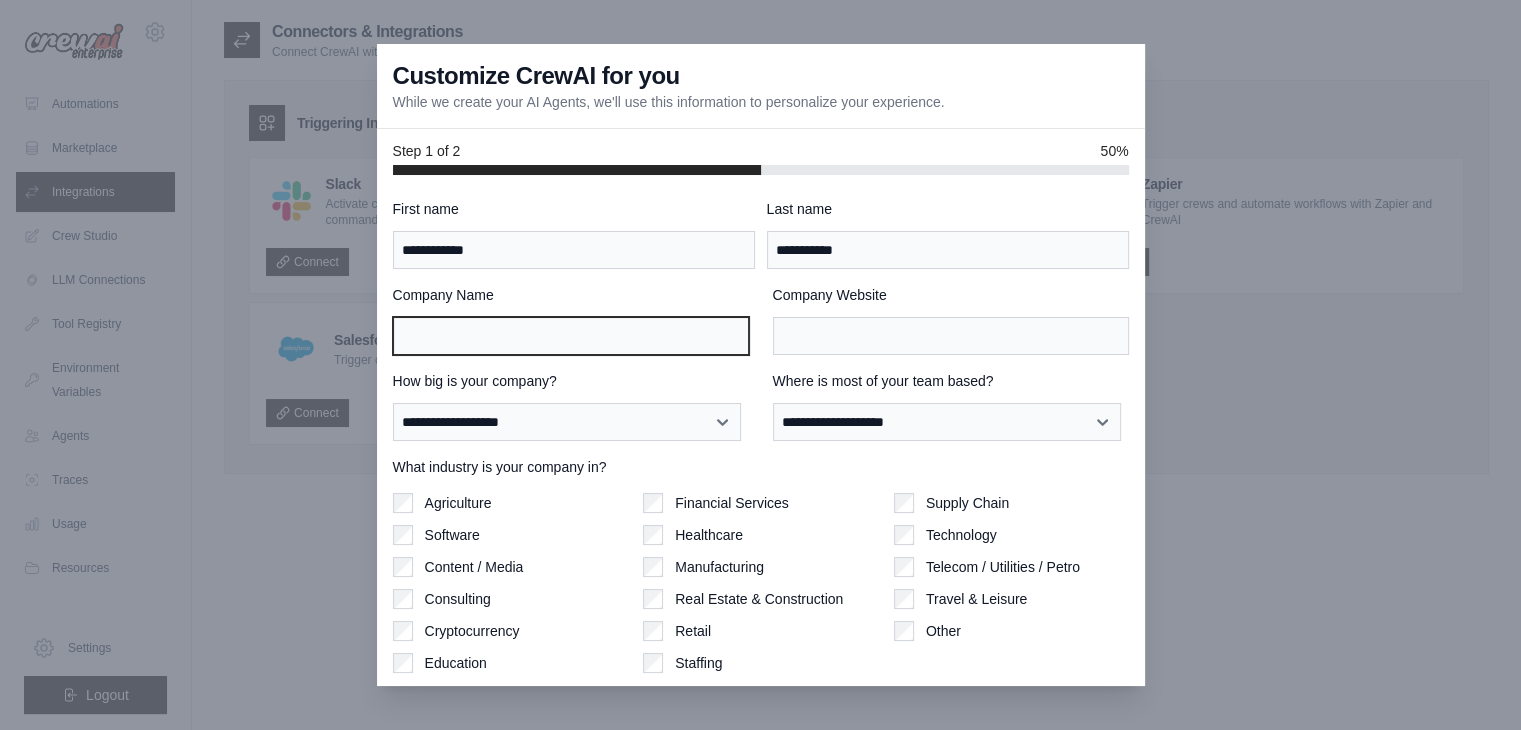 click on "Company Name" at bounding box center [571, 336] 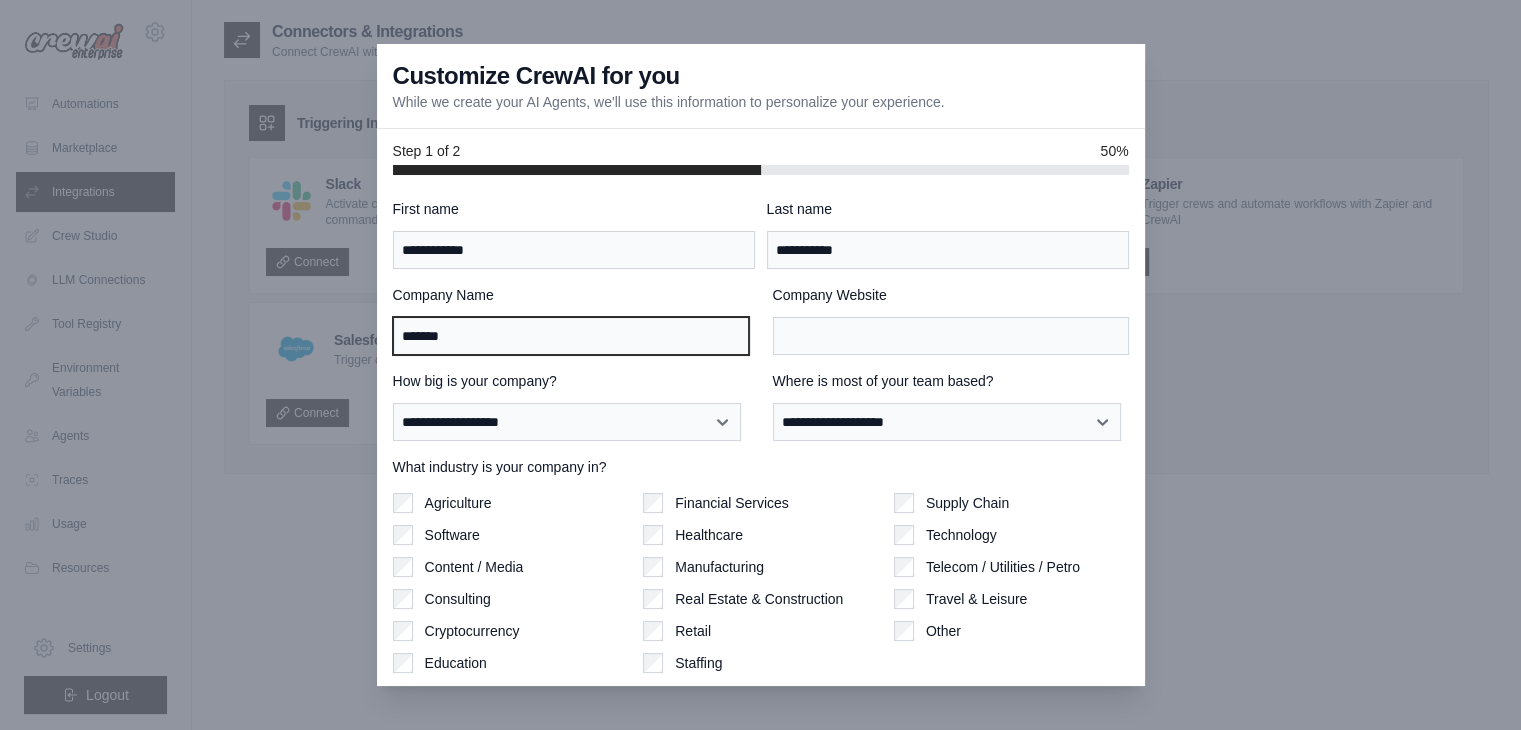 click on "*******" at bounding box center [571, 336] 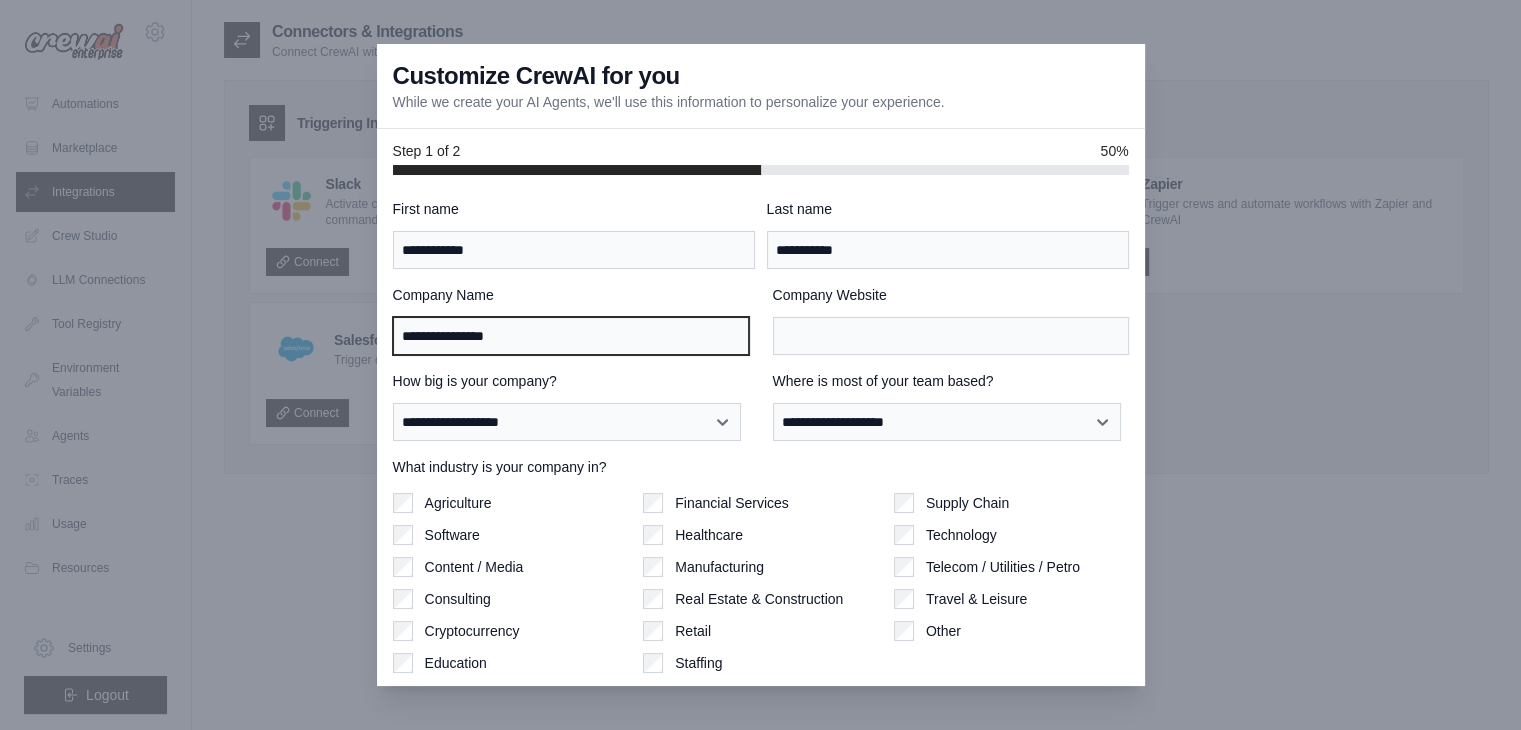 type on "**********" 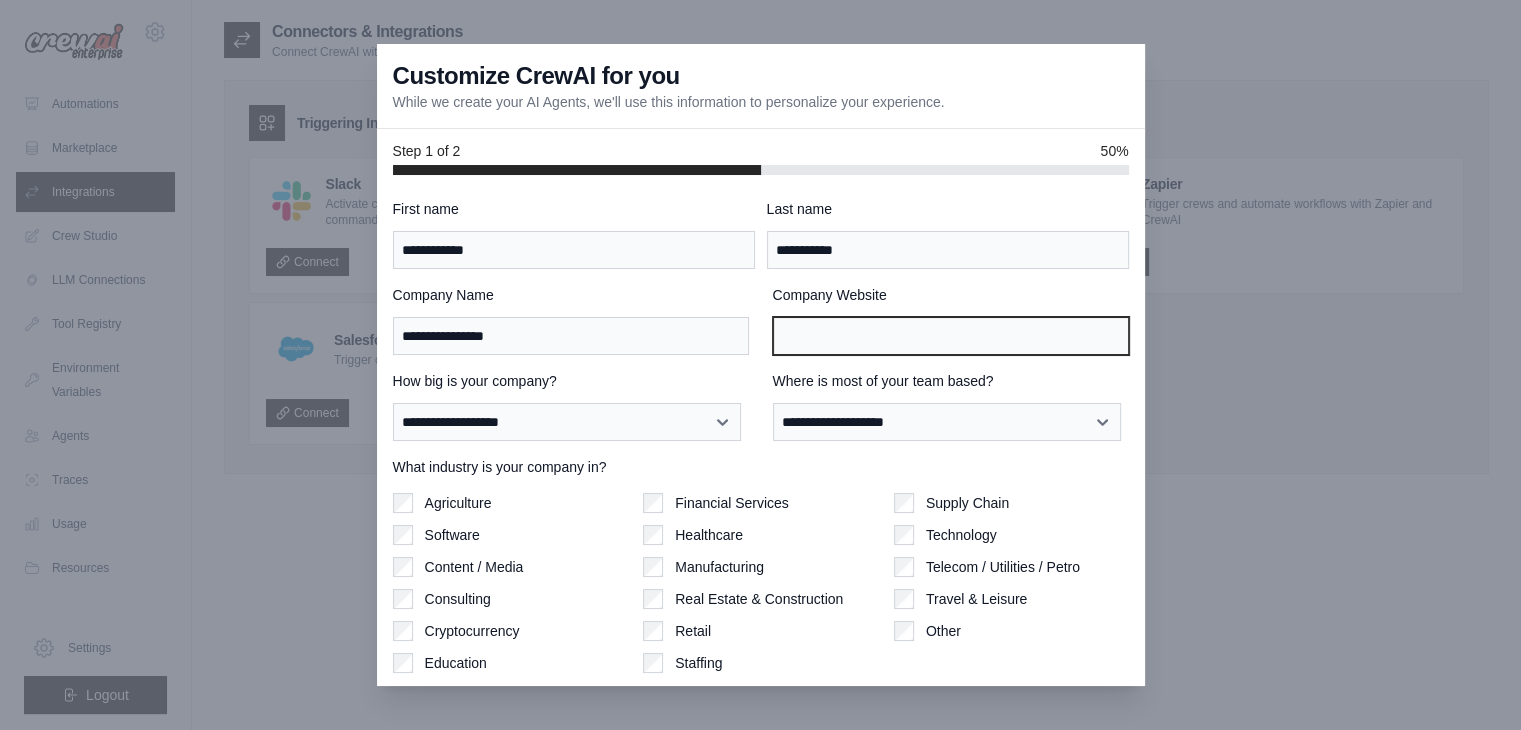 click on "Company Website" at bounding box center (951, 336) 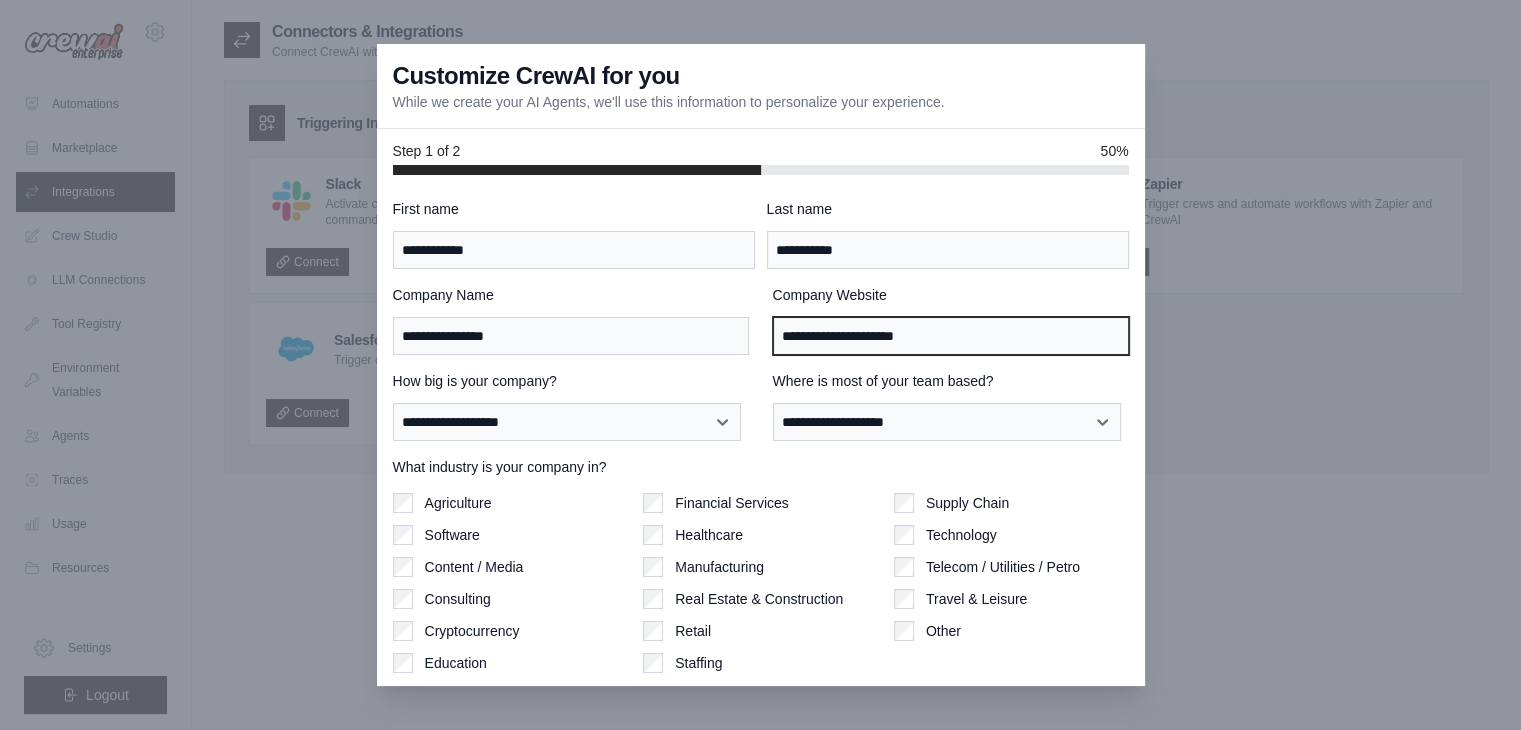 type on "**********" 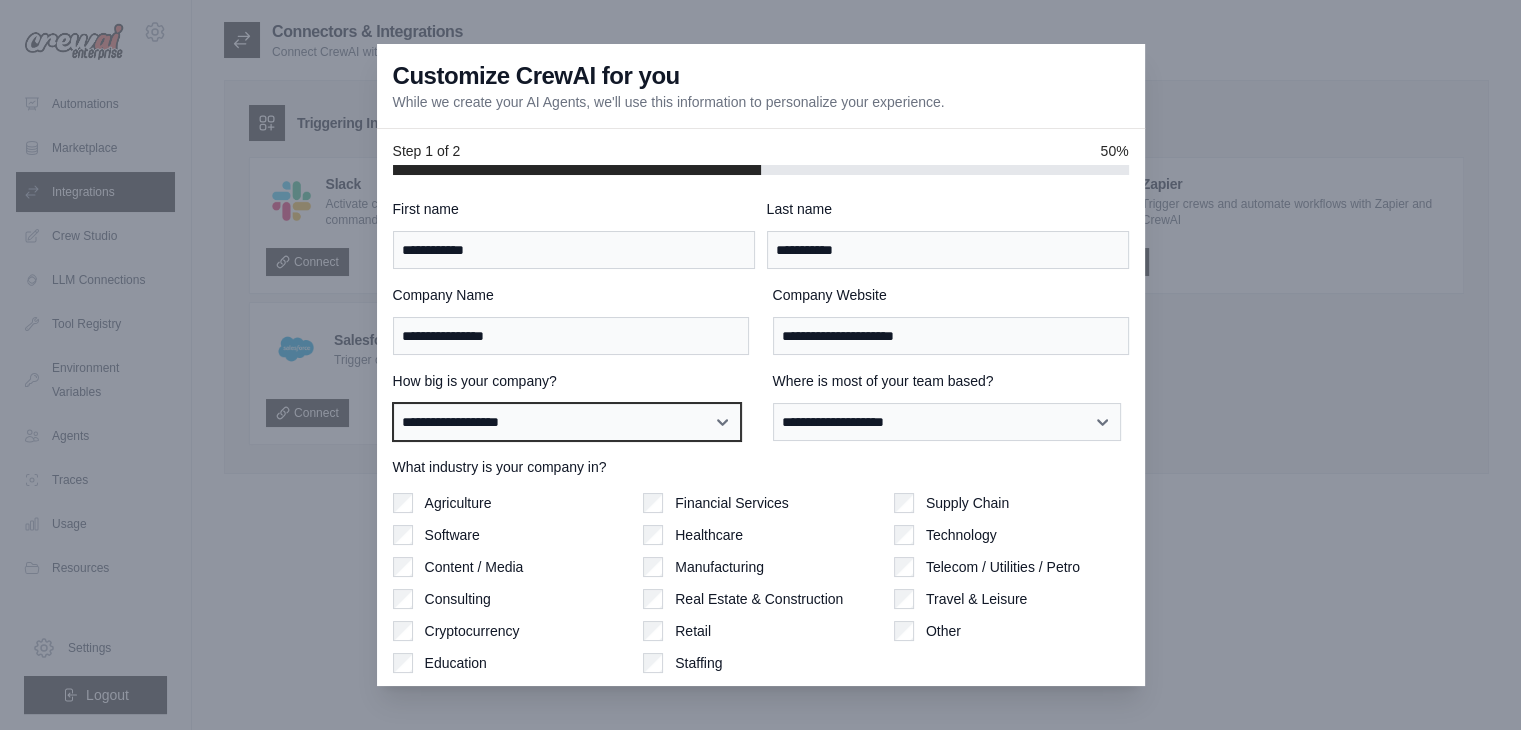 click on "**********" at bounding box center [567, 422] 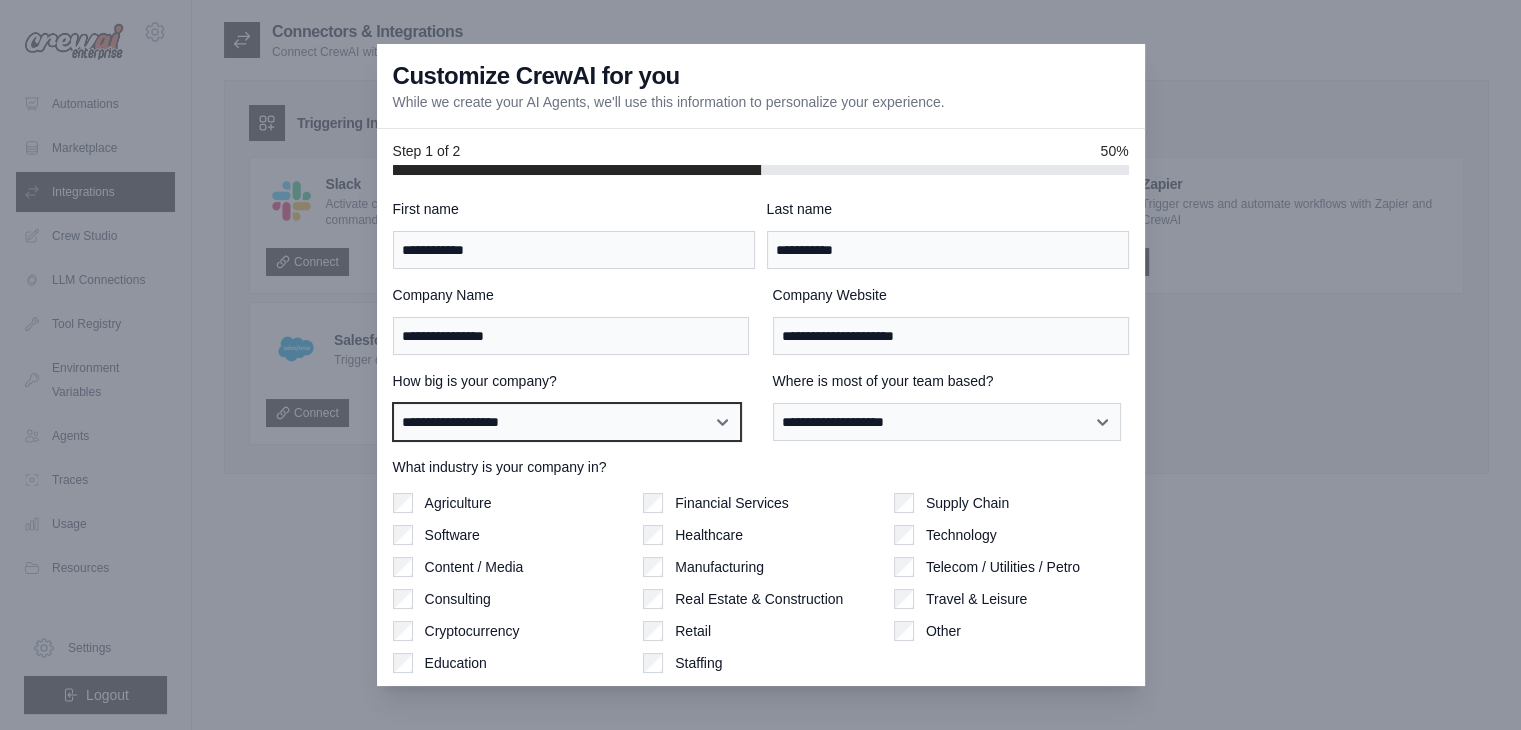 select on "**********" 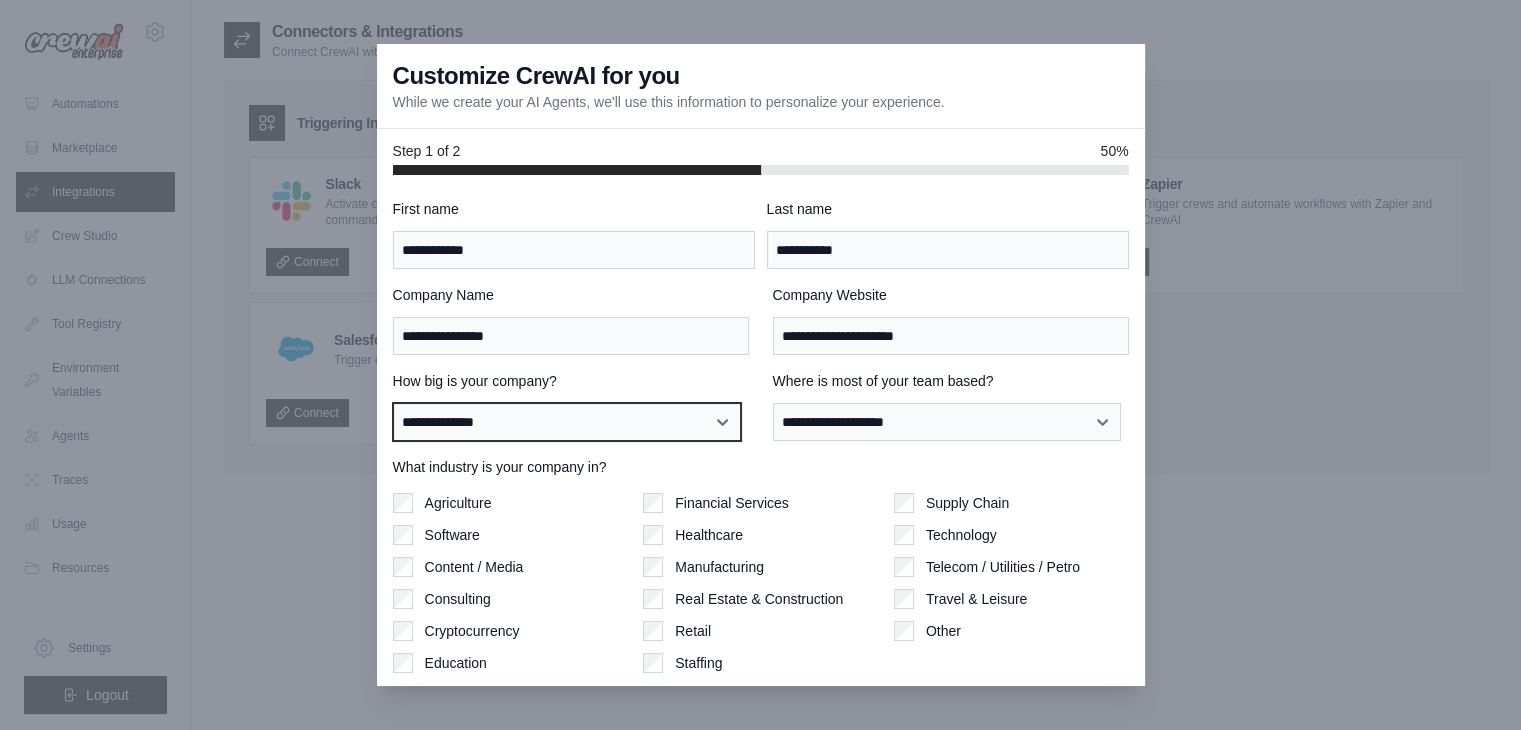 click on "**********" at bounding box center (567, 422) 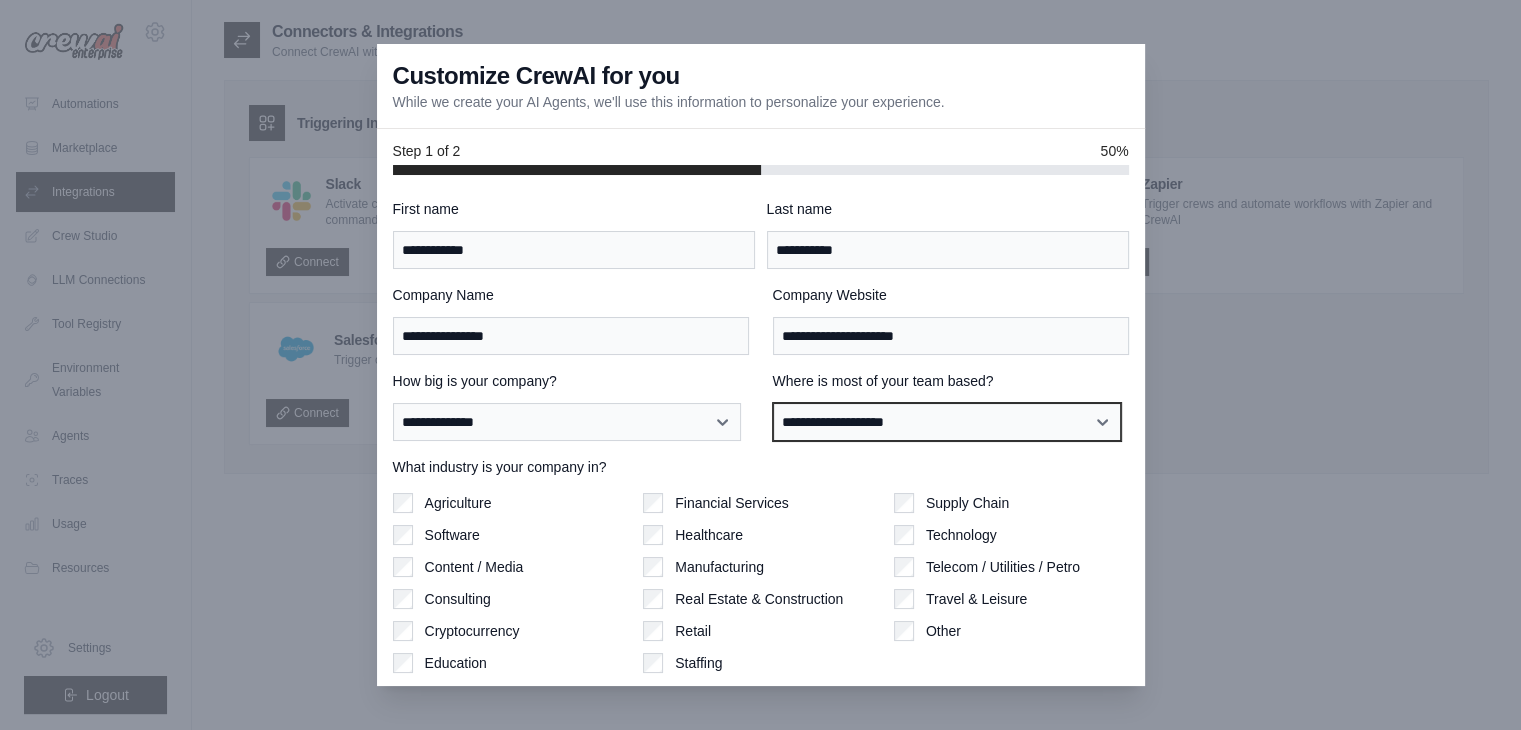 click on "**********" at bounding box center [947, 422] 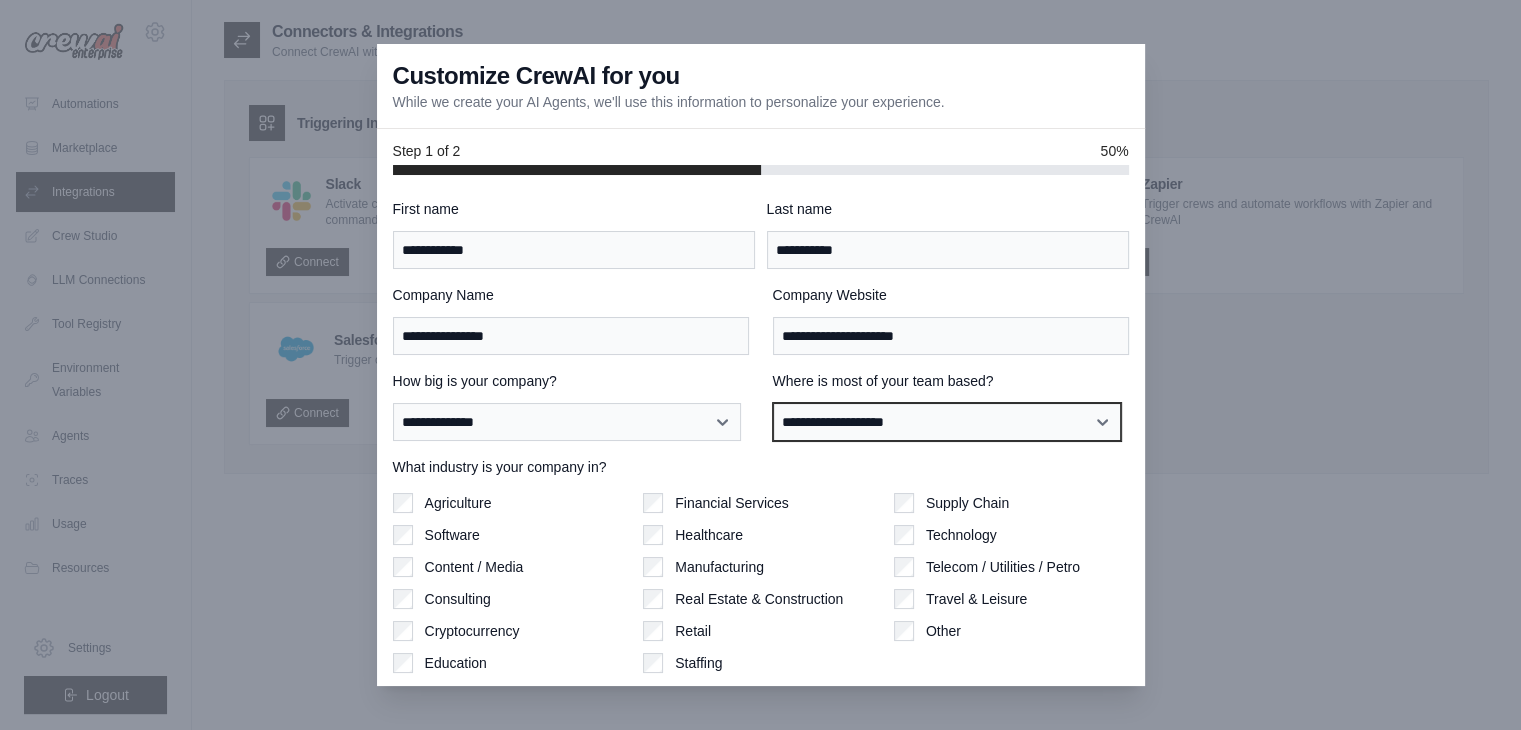 select on "**********" 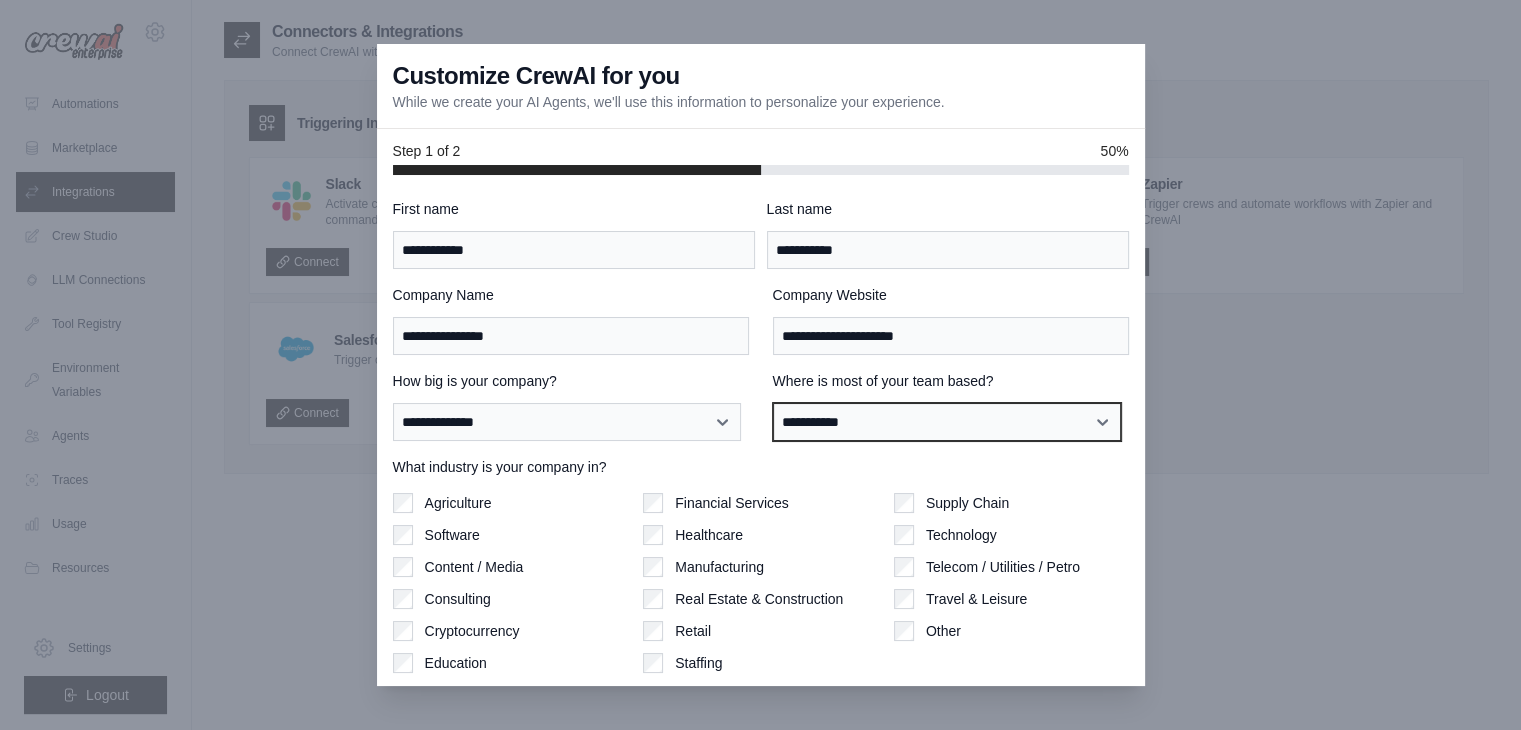 click on "**********" at bounding box center [947, 422] 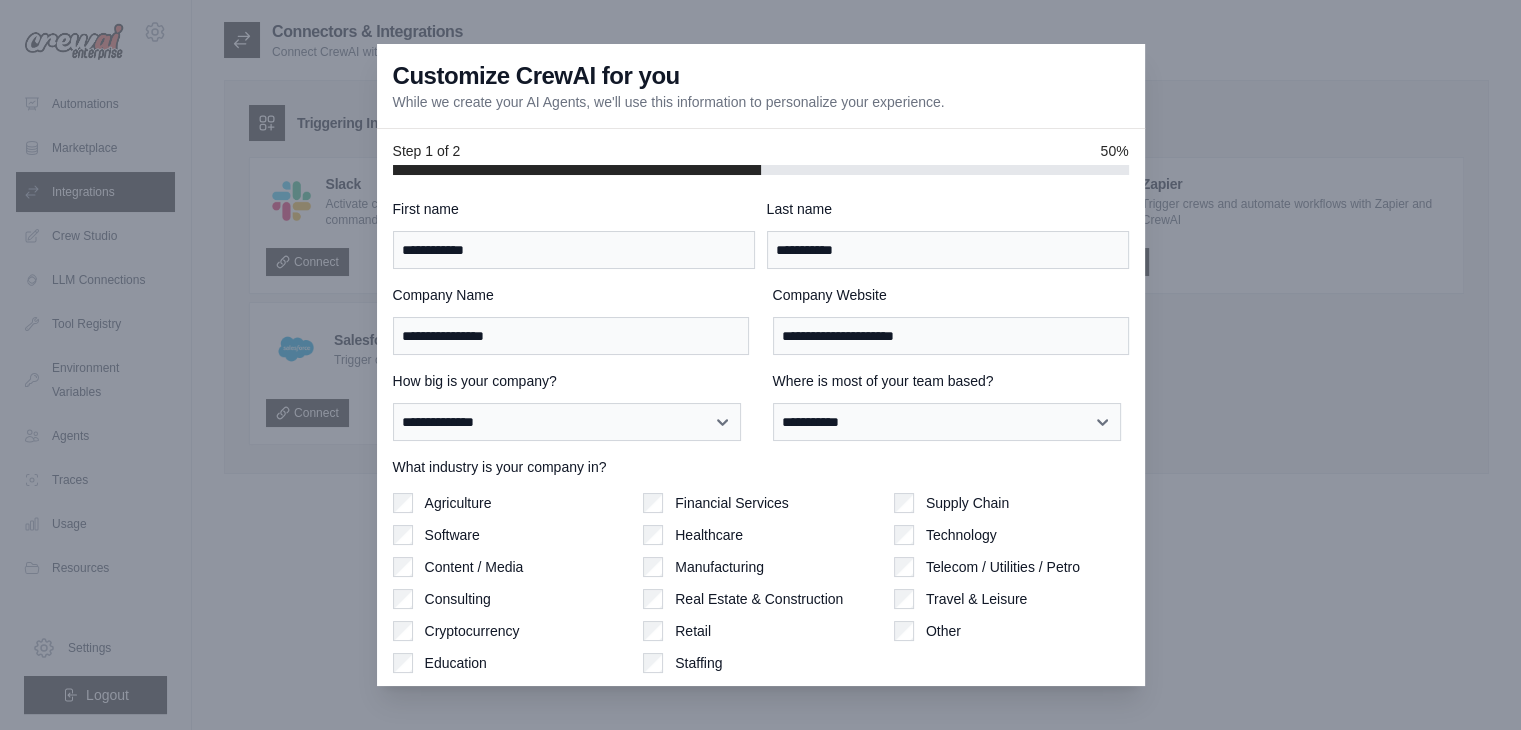 click on "Software" at bounding box center (510, 535) 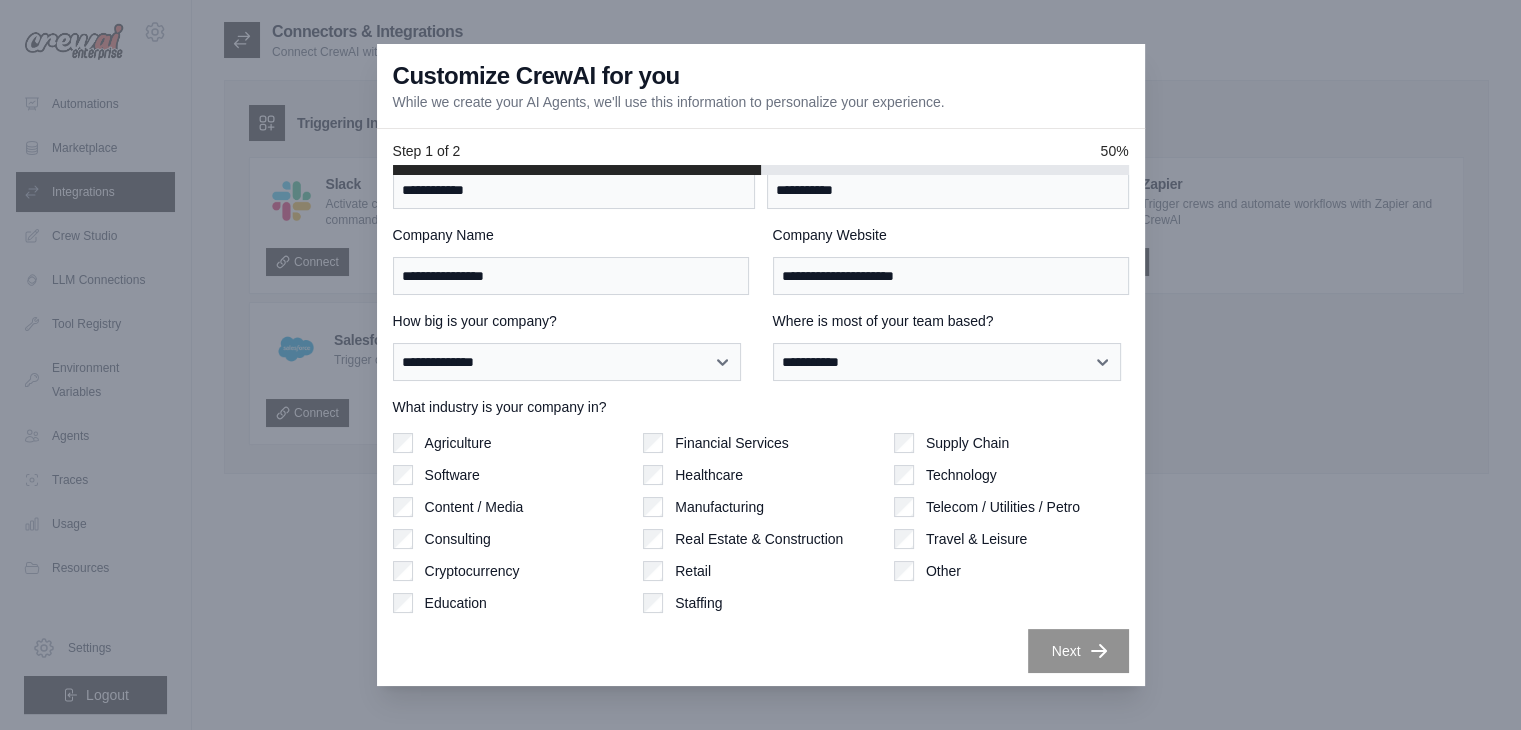 scroll, scrollTop: 62, scrollLeft: 0, axis: vertical 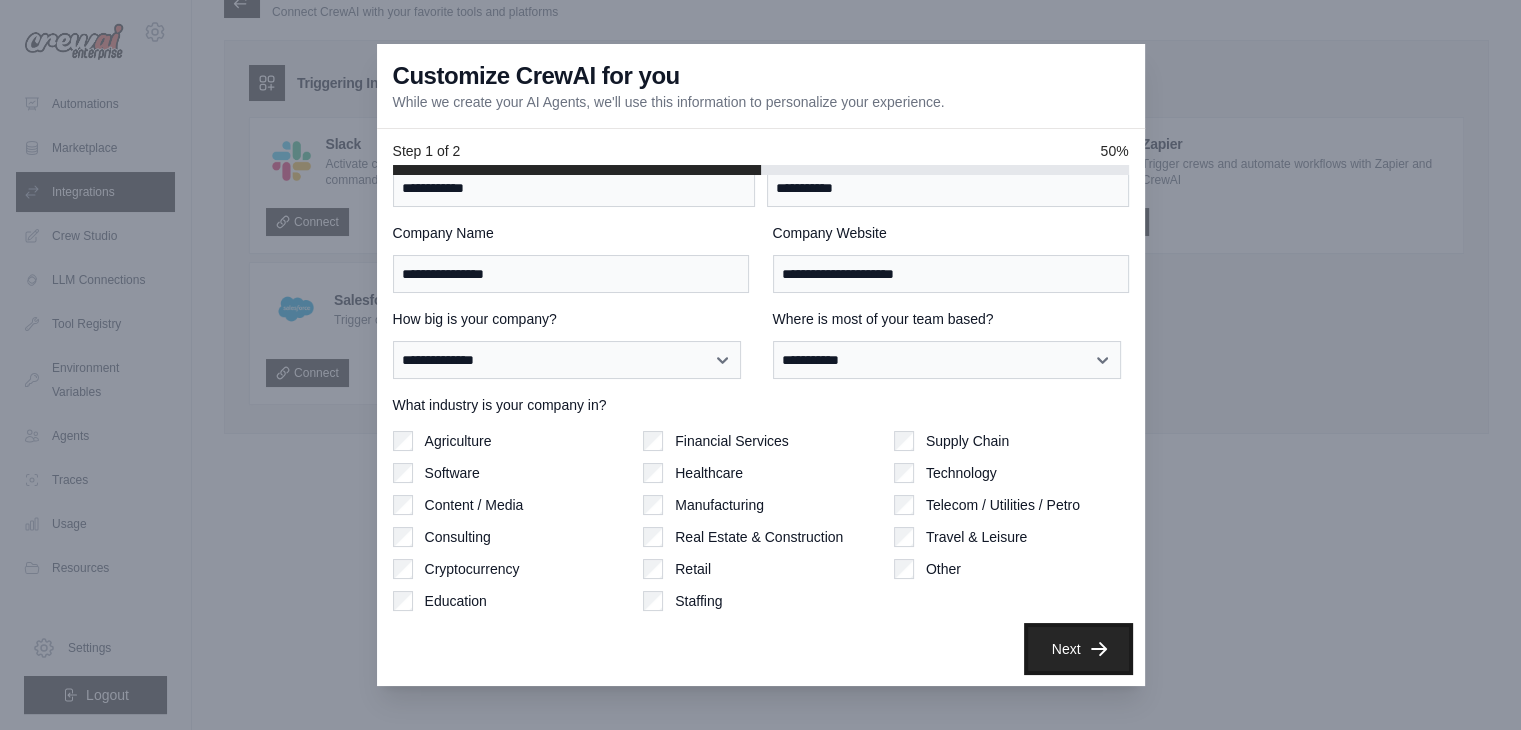 click 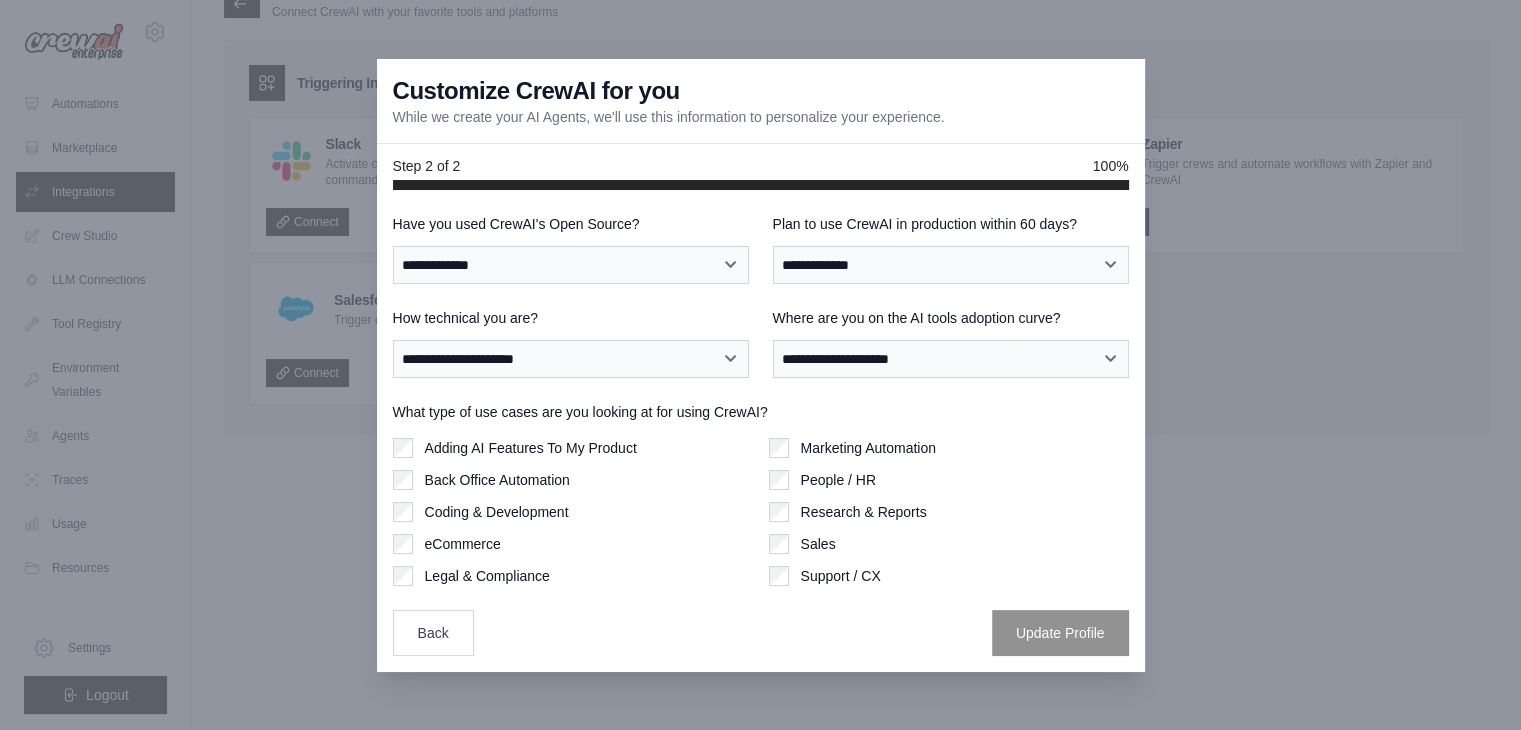 scroll, scrollTop: 0, scrollLeft: 0, axis: both 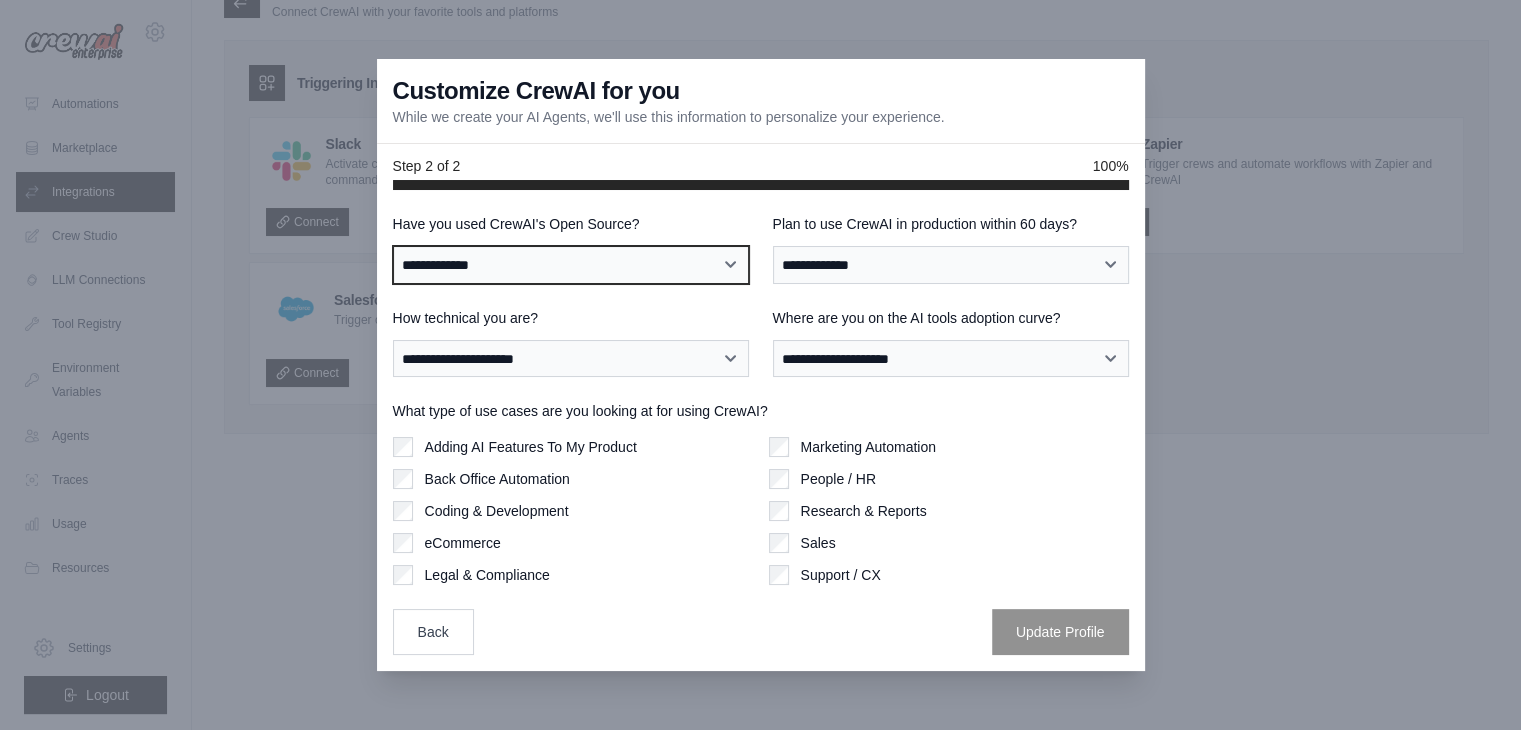 click on "**********" at bounding box center [571, 265] 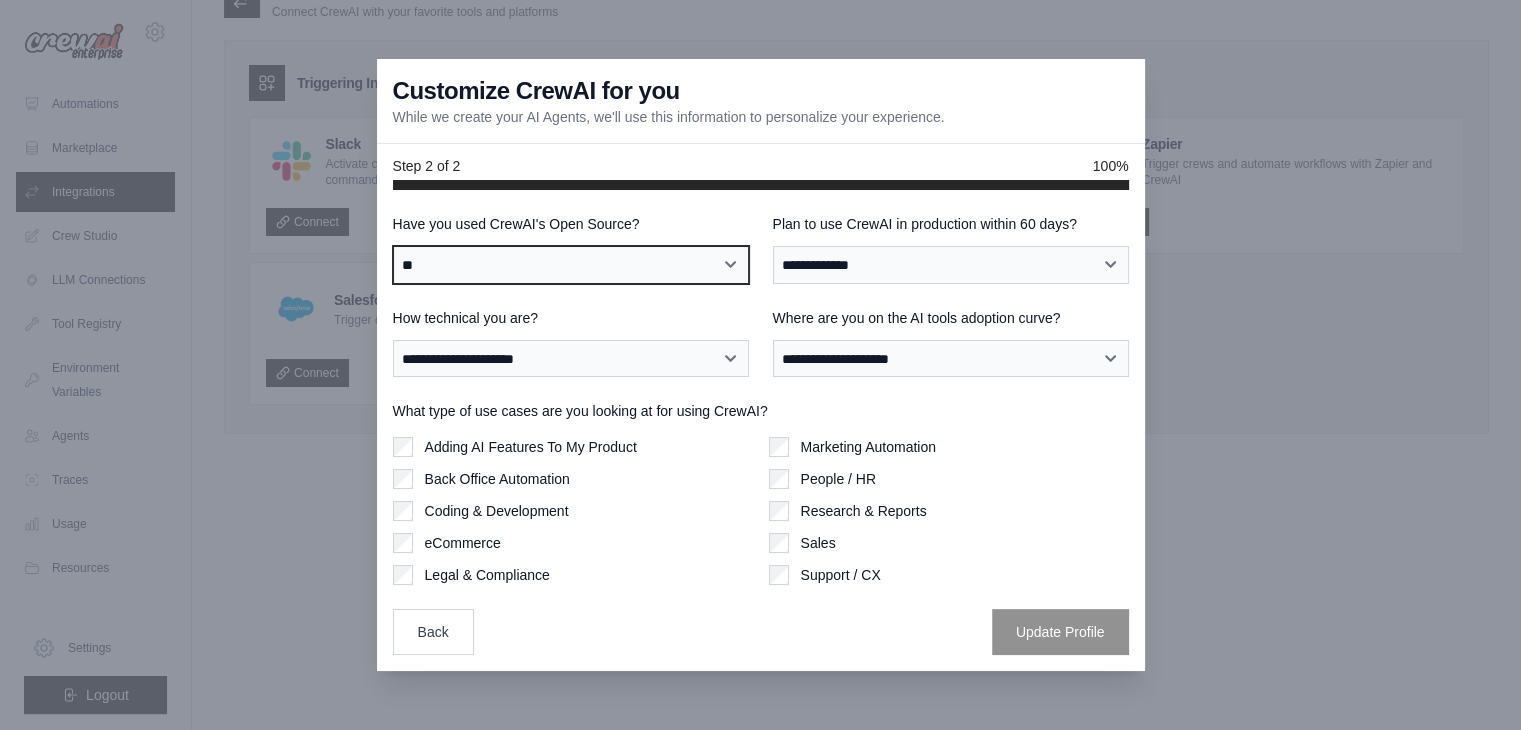 click on "**********" at bounding box center [571, 265] 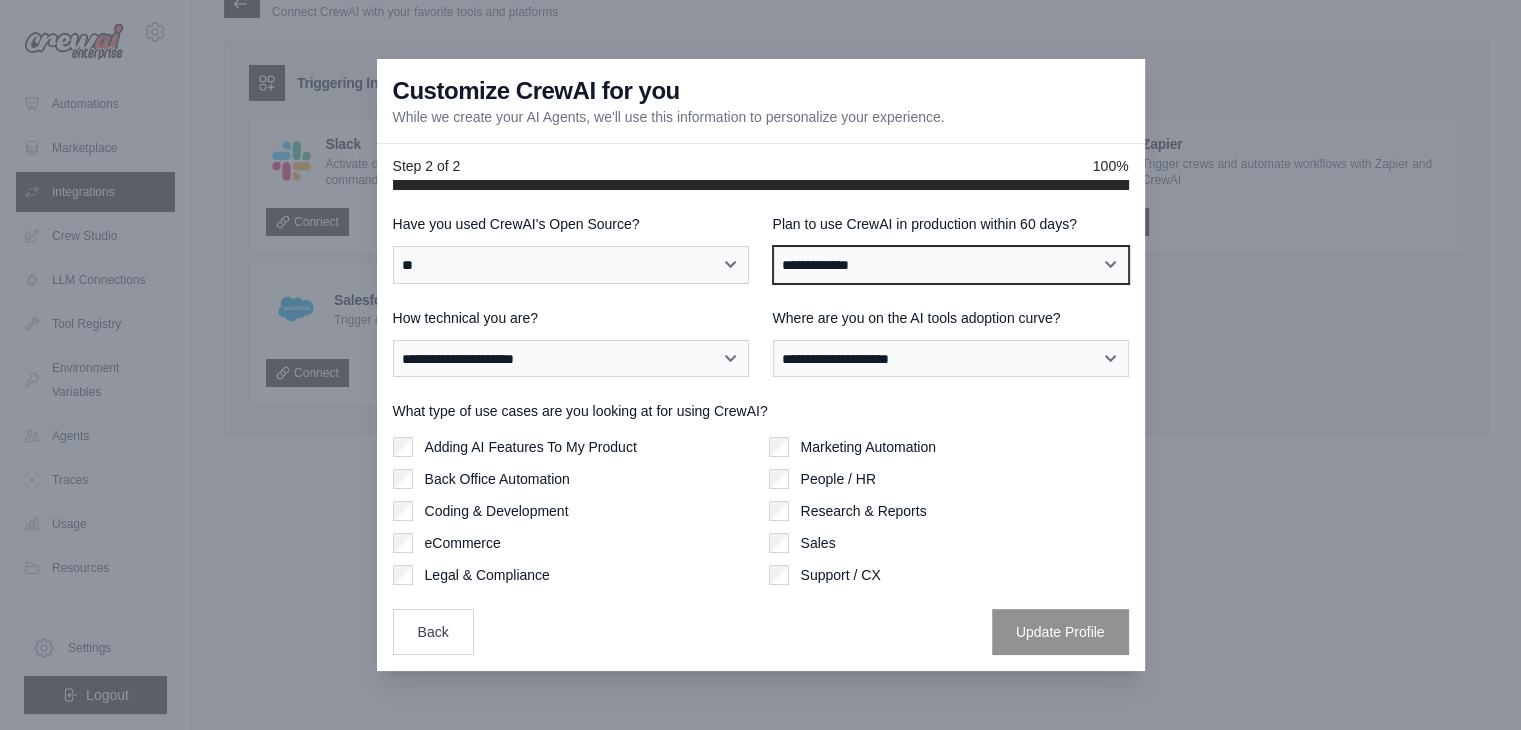 click on "**********" at bounding box center (951, 265) 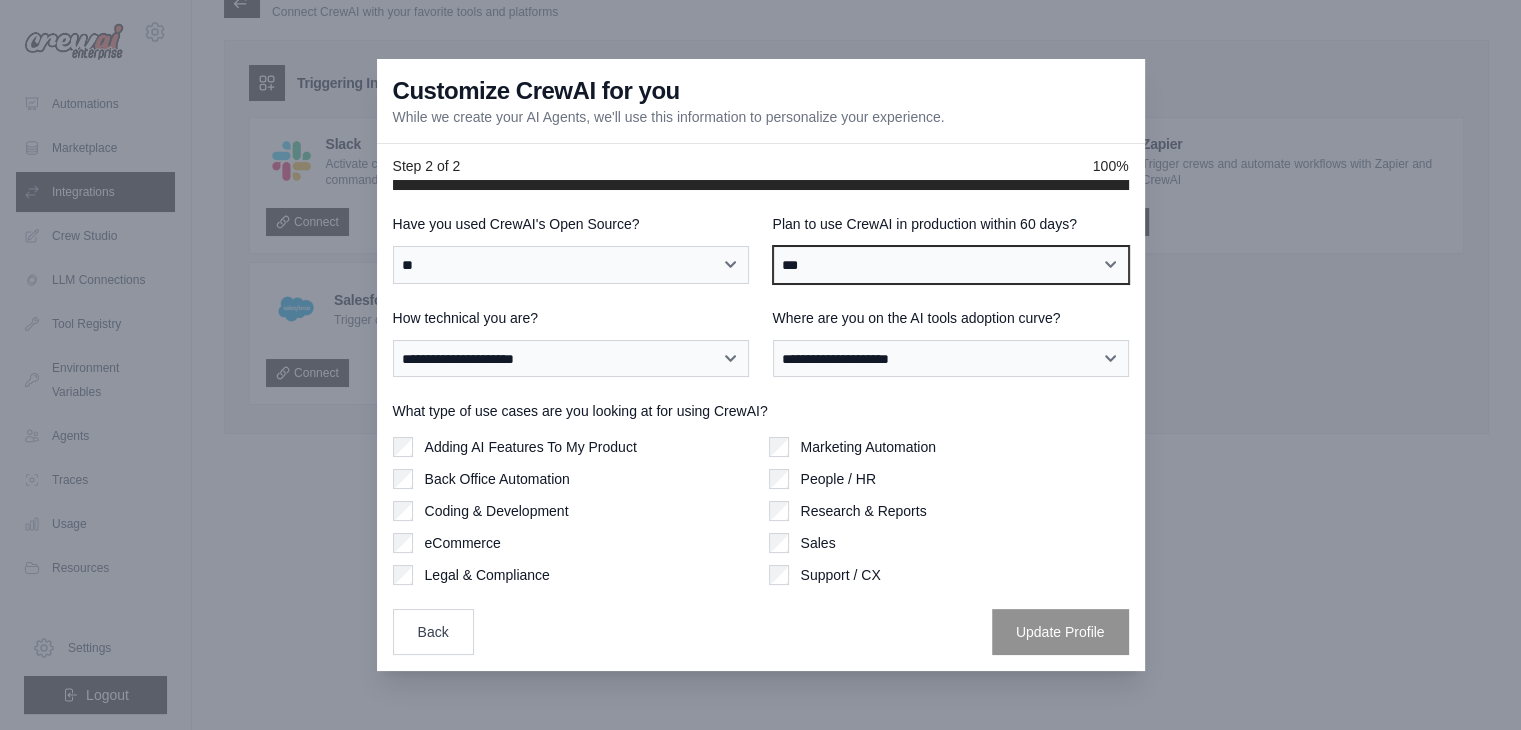 click on "**********" at bounding box center (951, 265) 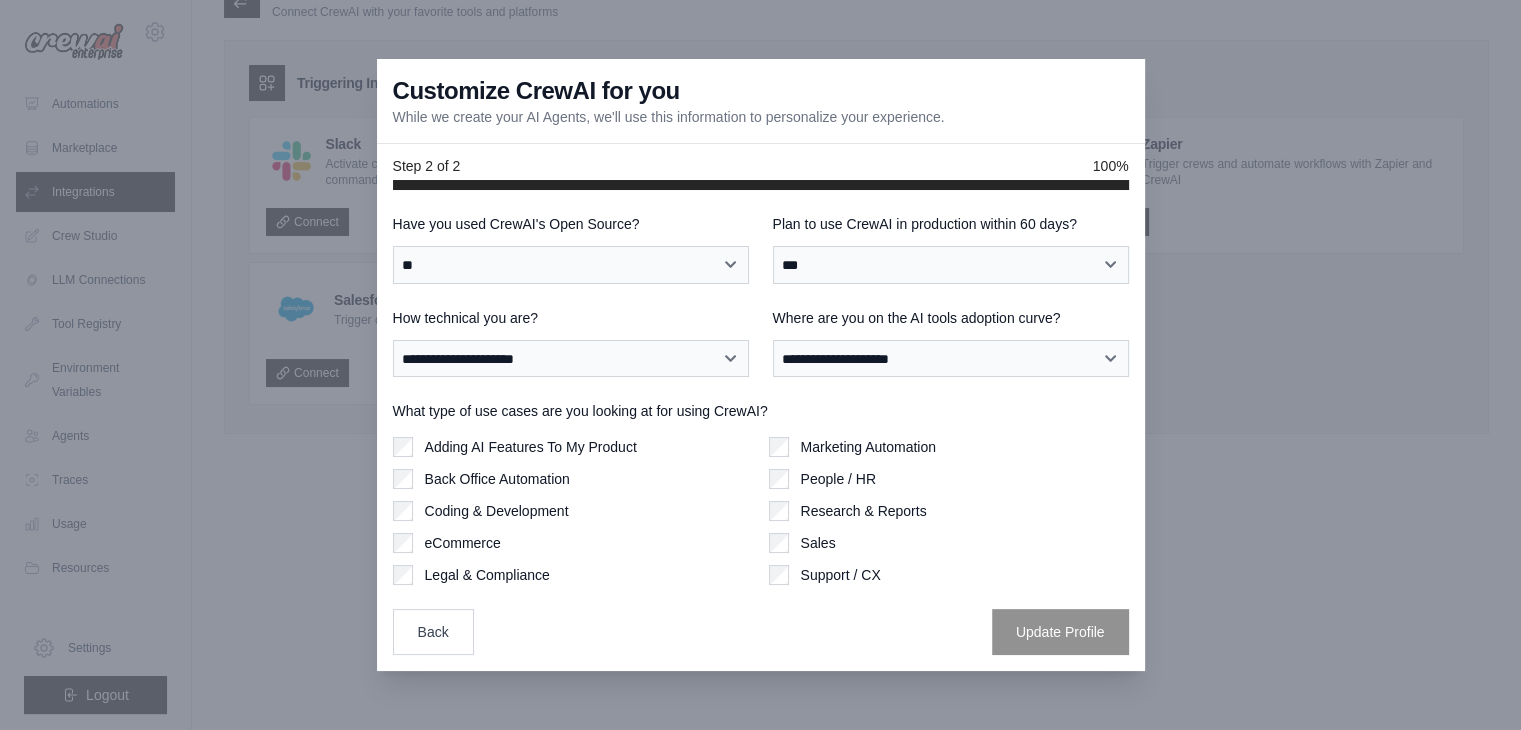 click on "Where are you on the AI tools adoption curve?" at bounding box center (951, 318) 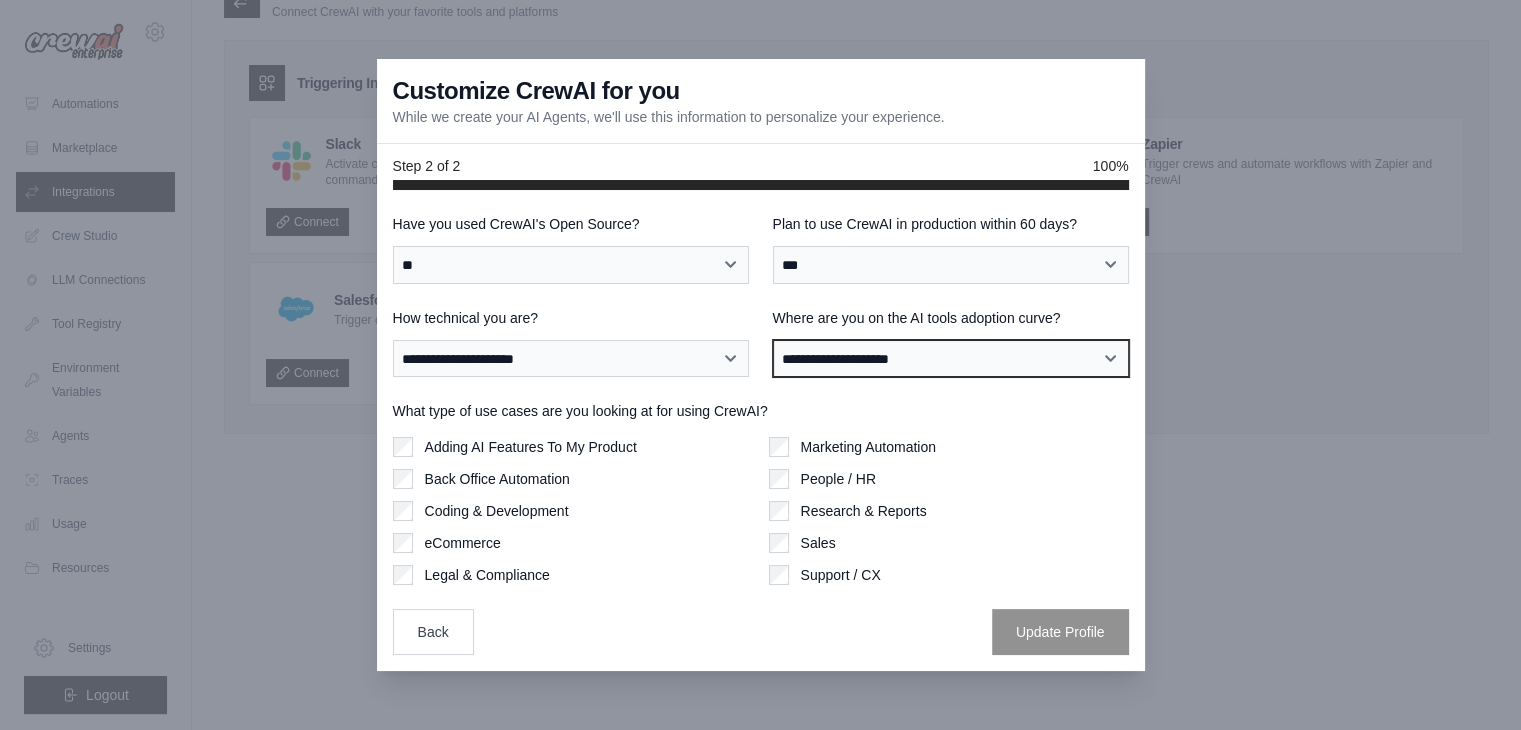 click on "**********" at bounding box center (951, 359) 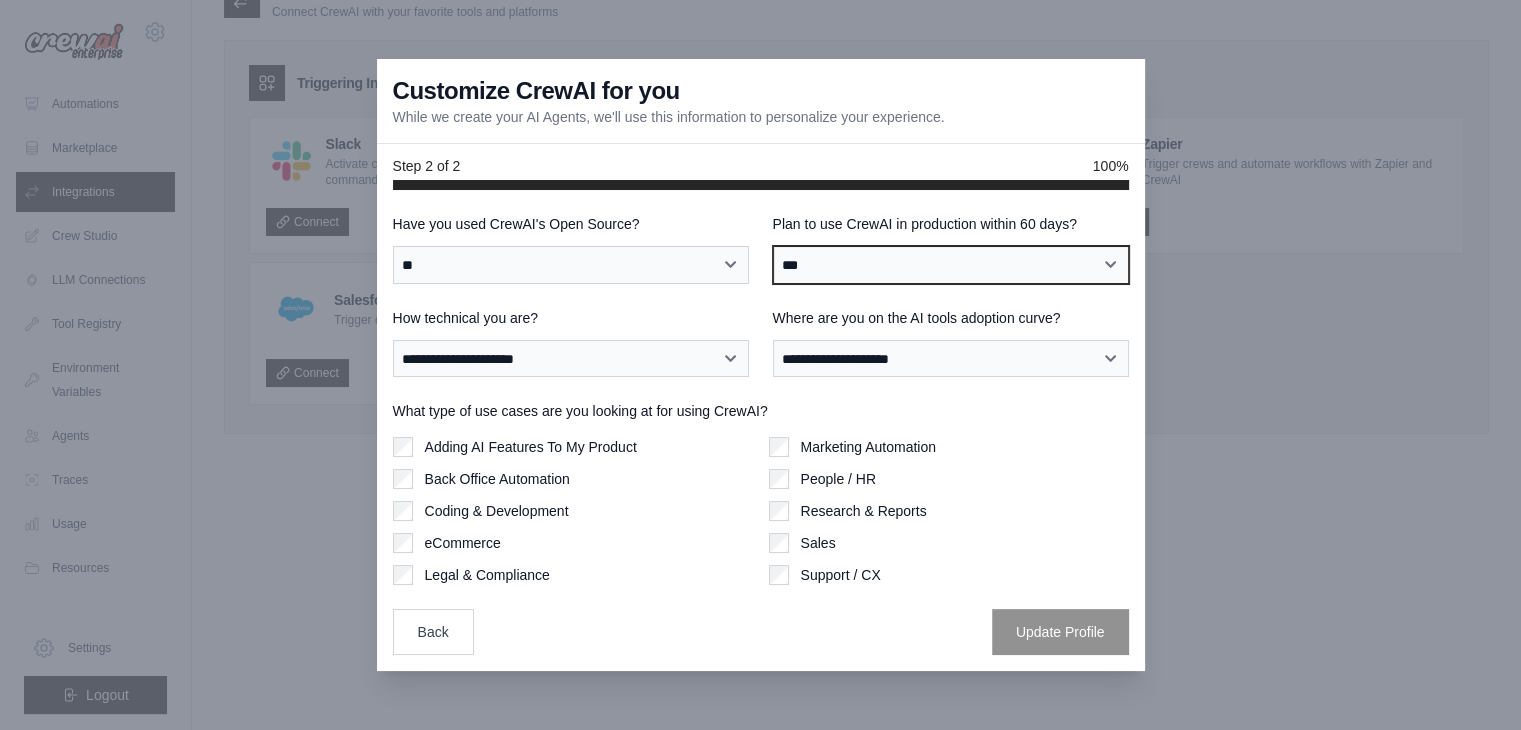 click on "**********" at bounding box center (951, 265) 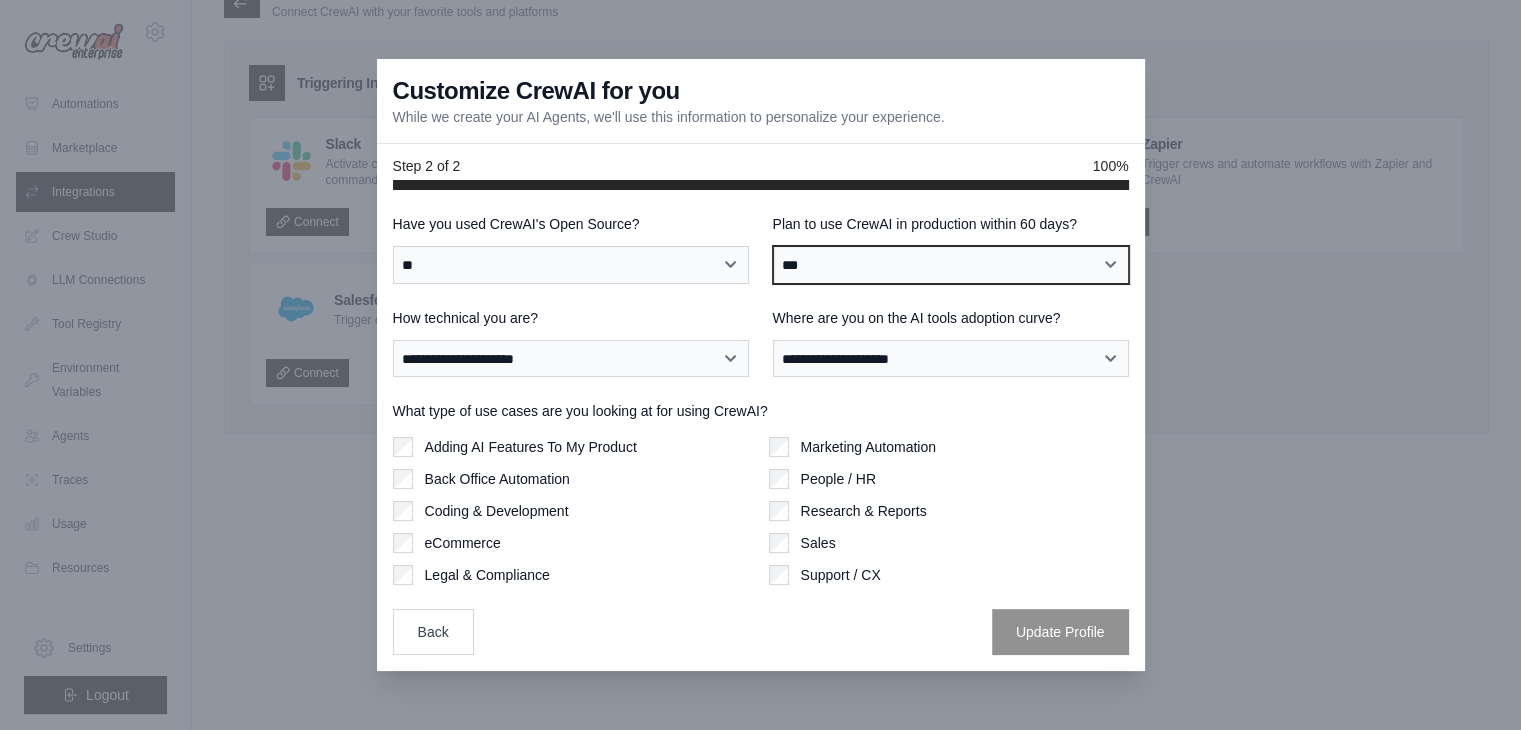 select on "*****" 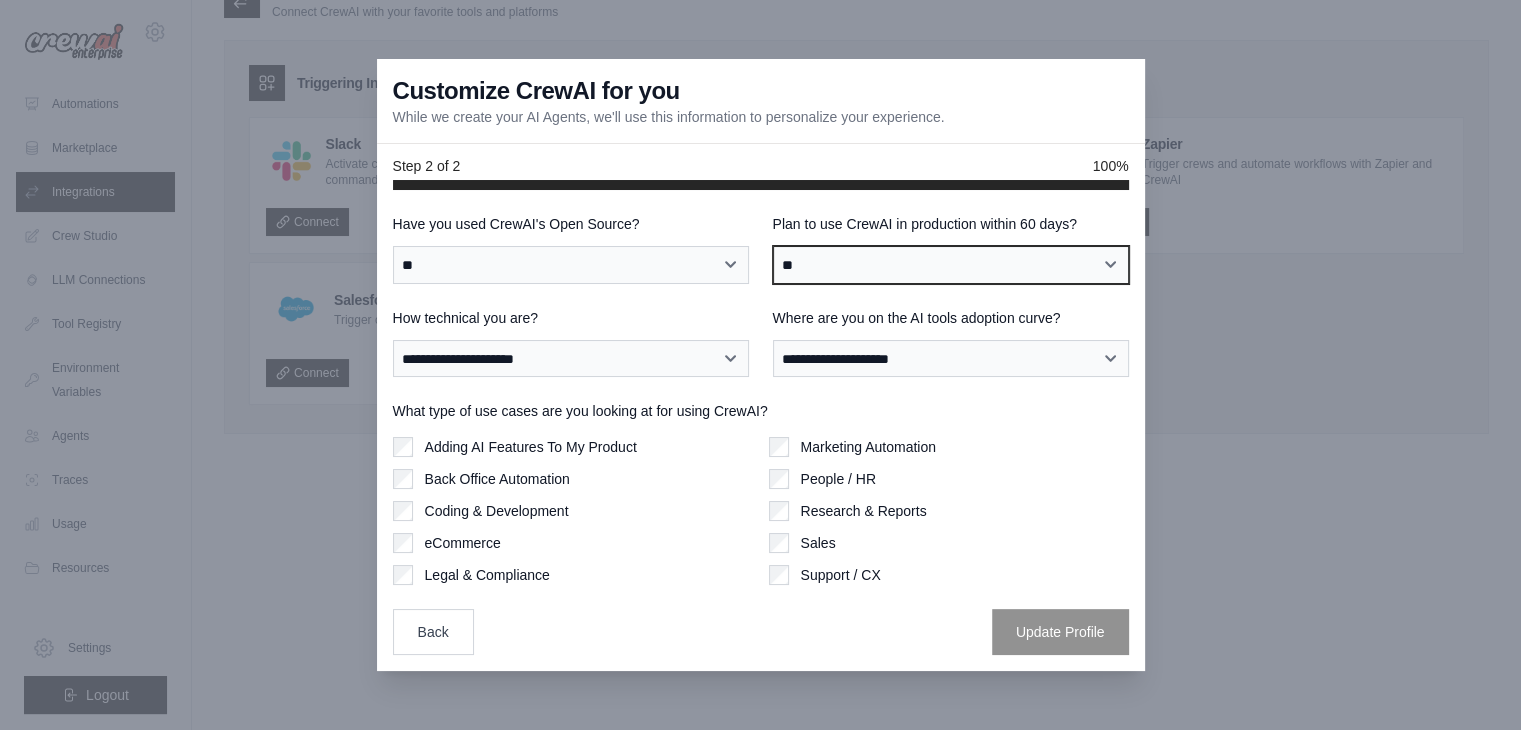 click on "**********" at bounding box center (951, 265) 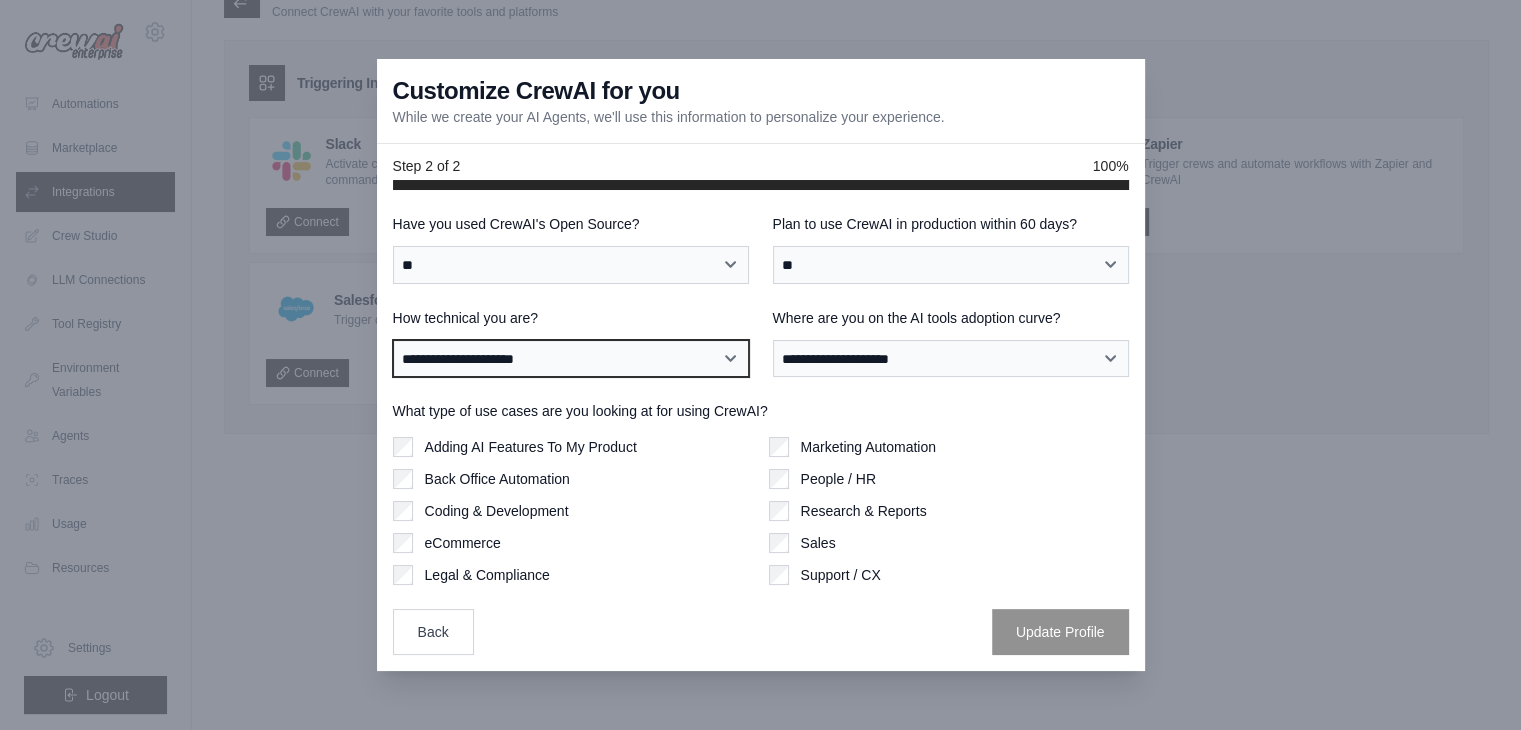 click on "**********" at bounding box center [571, 359] 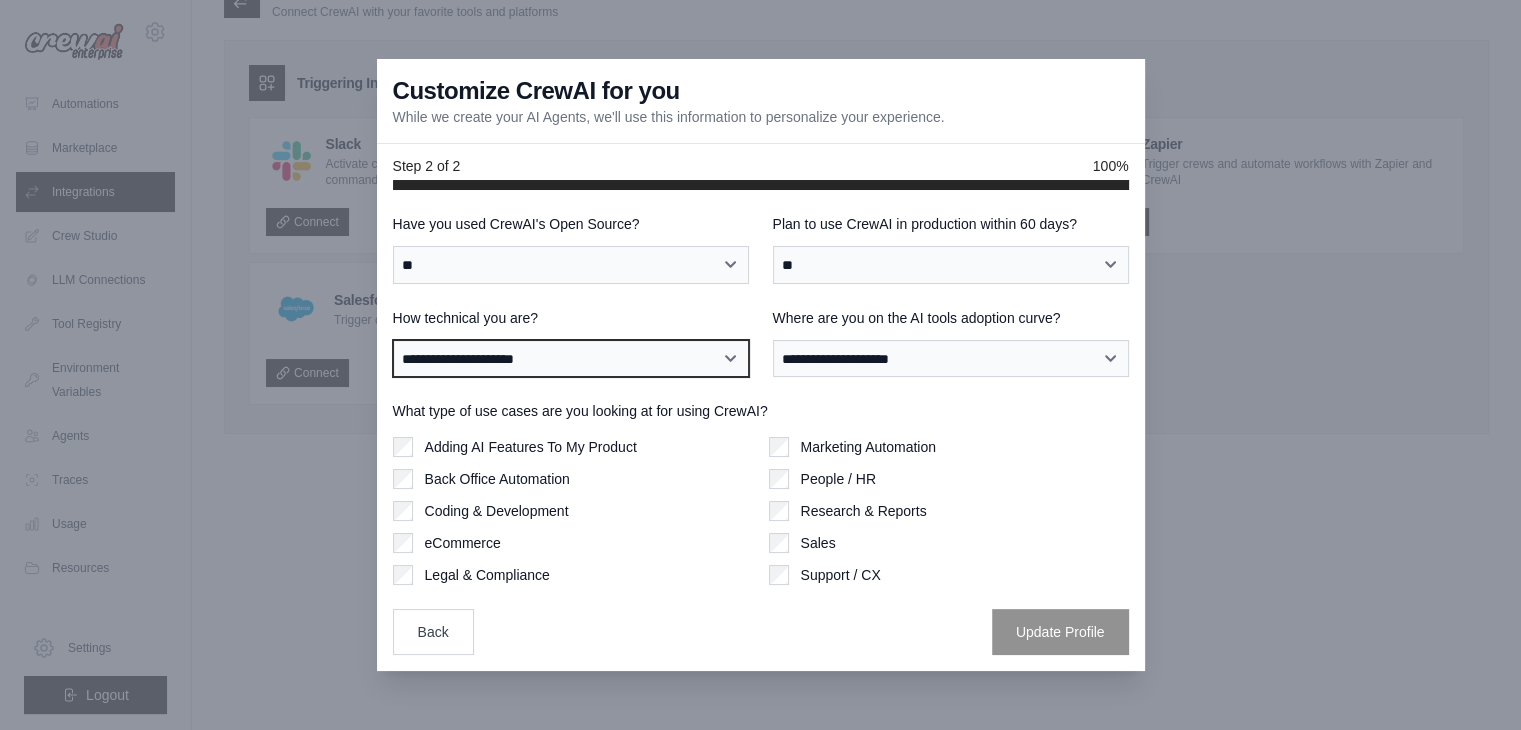 select on "**********" 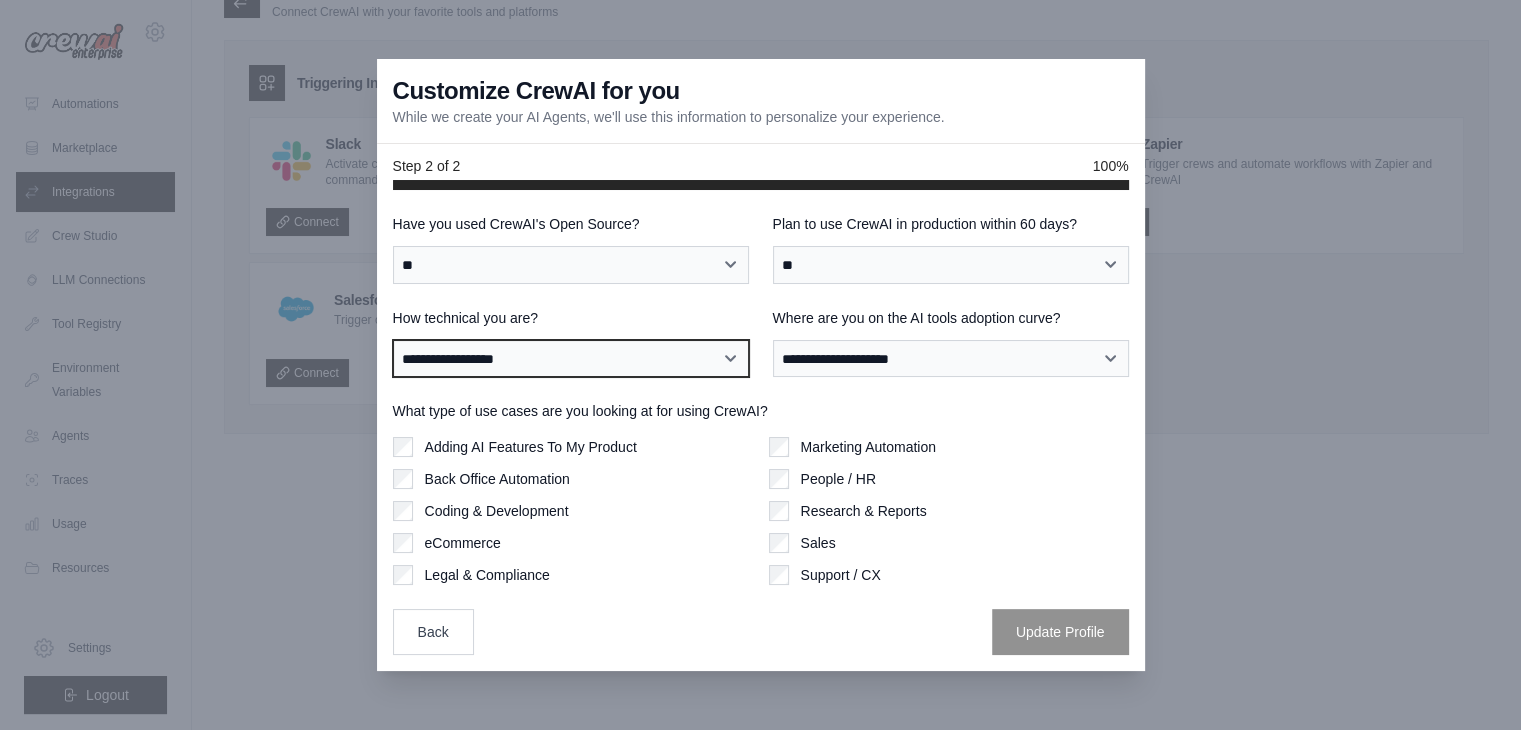 click on "**********" at bounding box center (571, 359) 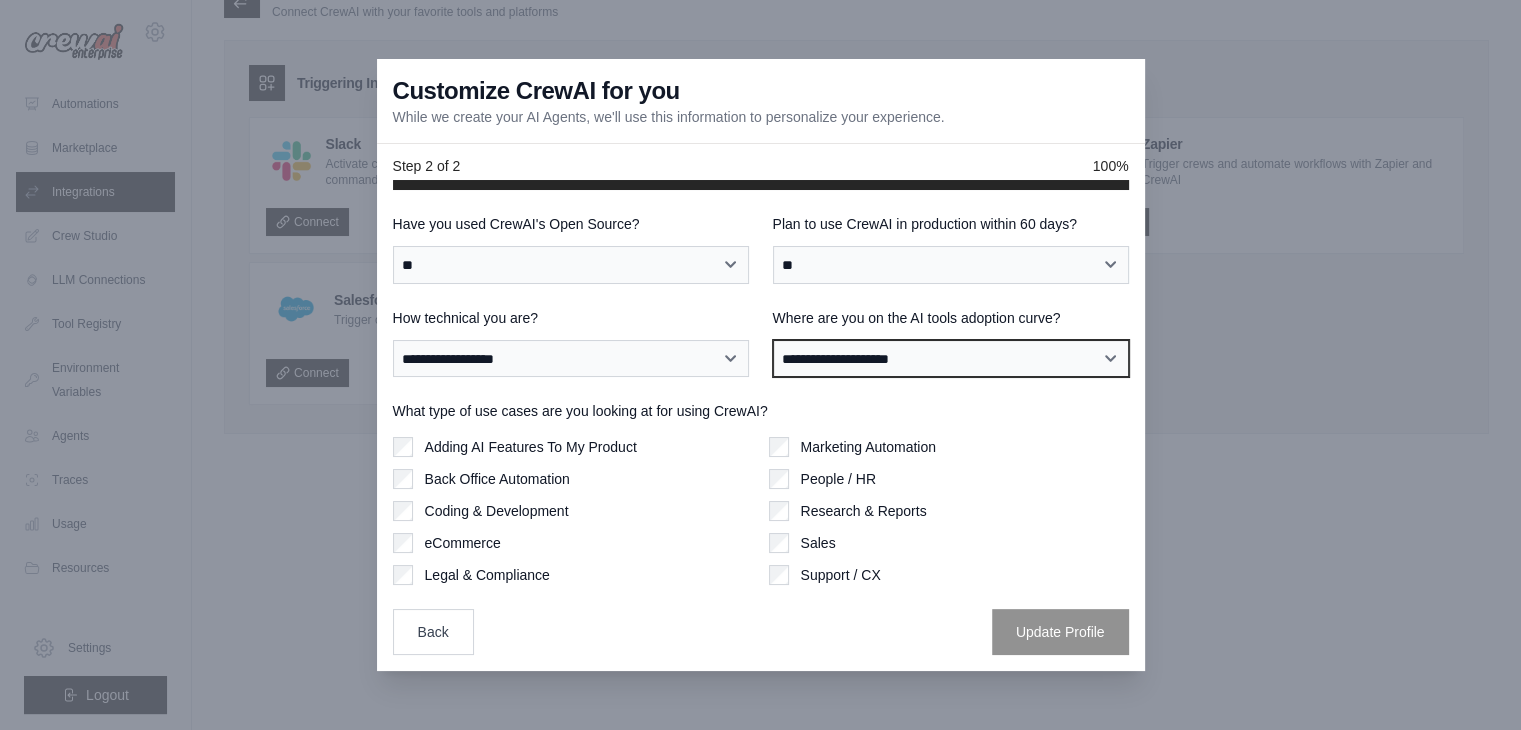 click on "**********" at bounding box center [951, 359] 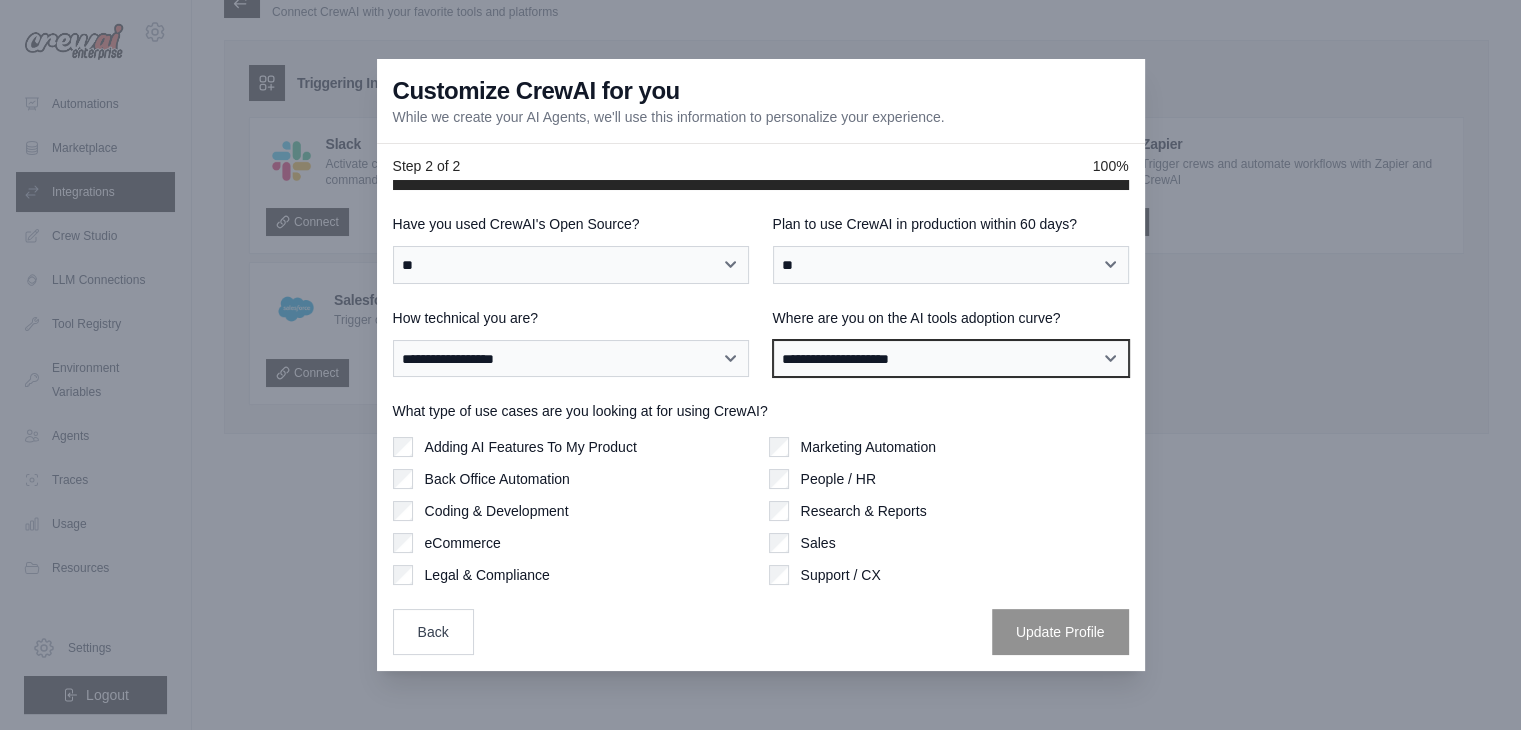 select on "**********" 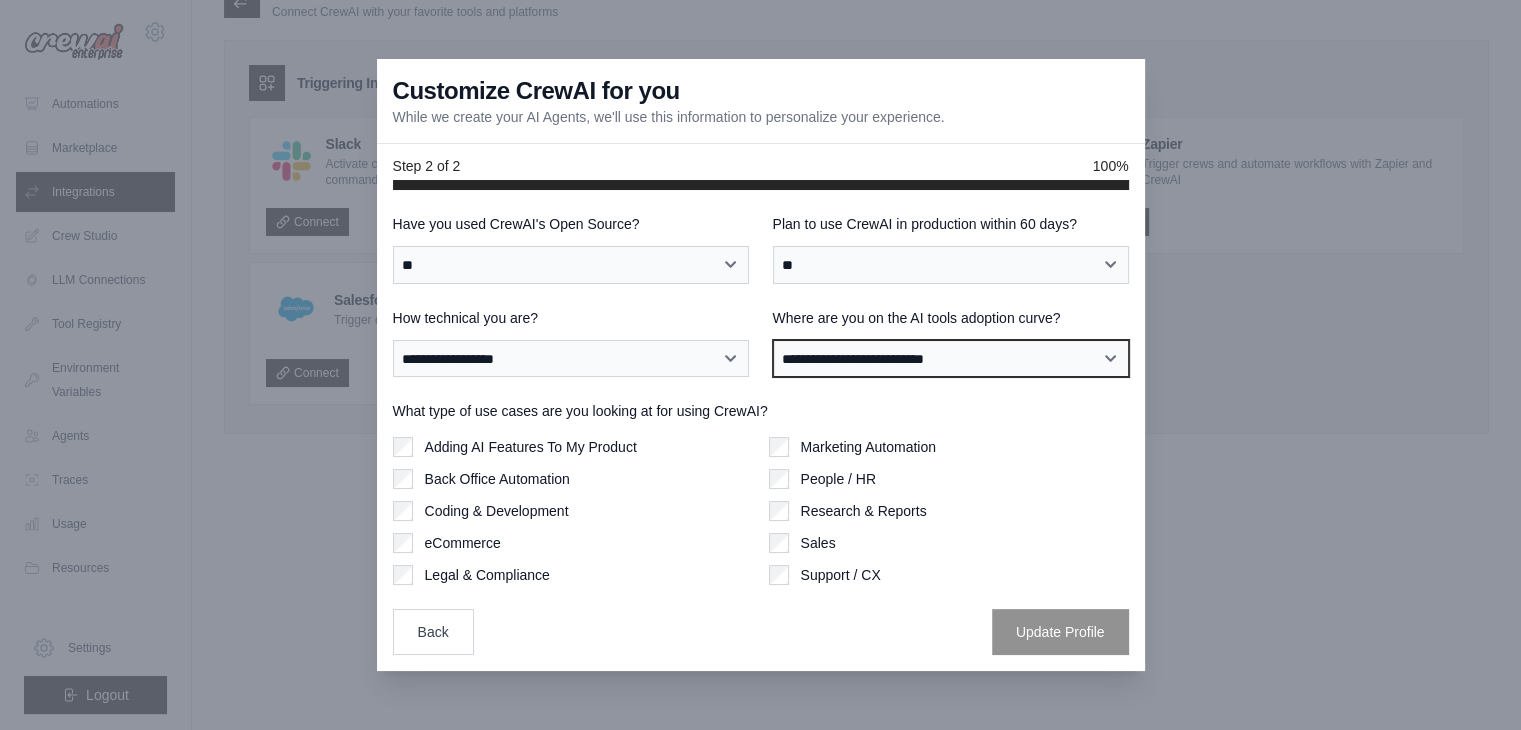 click on "**********" at bounding box center (951, 359) 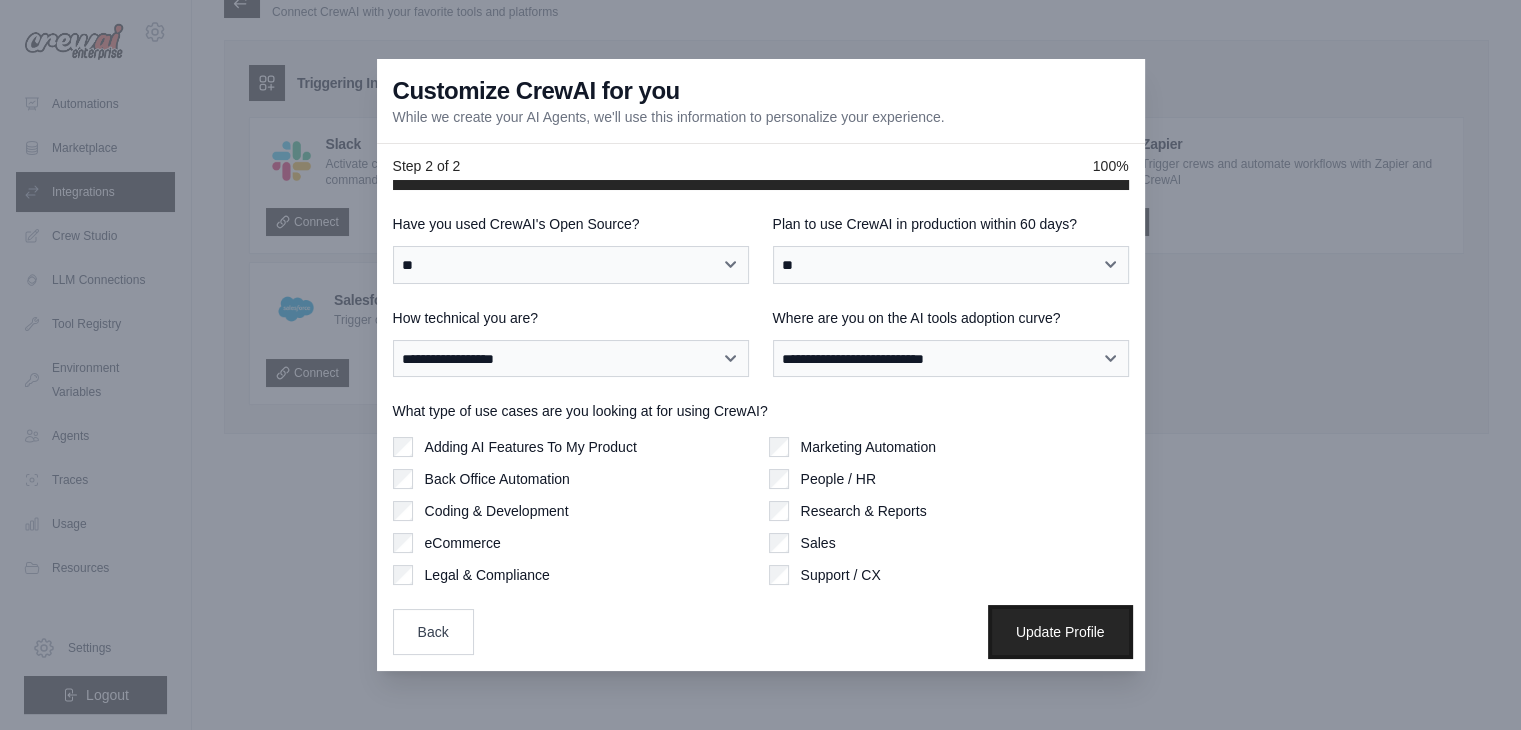 click on "Update Profile" at bounding box center (1060, 632) 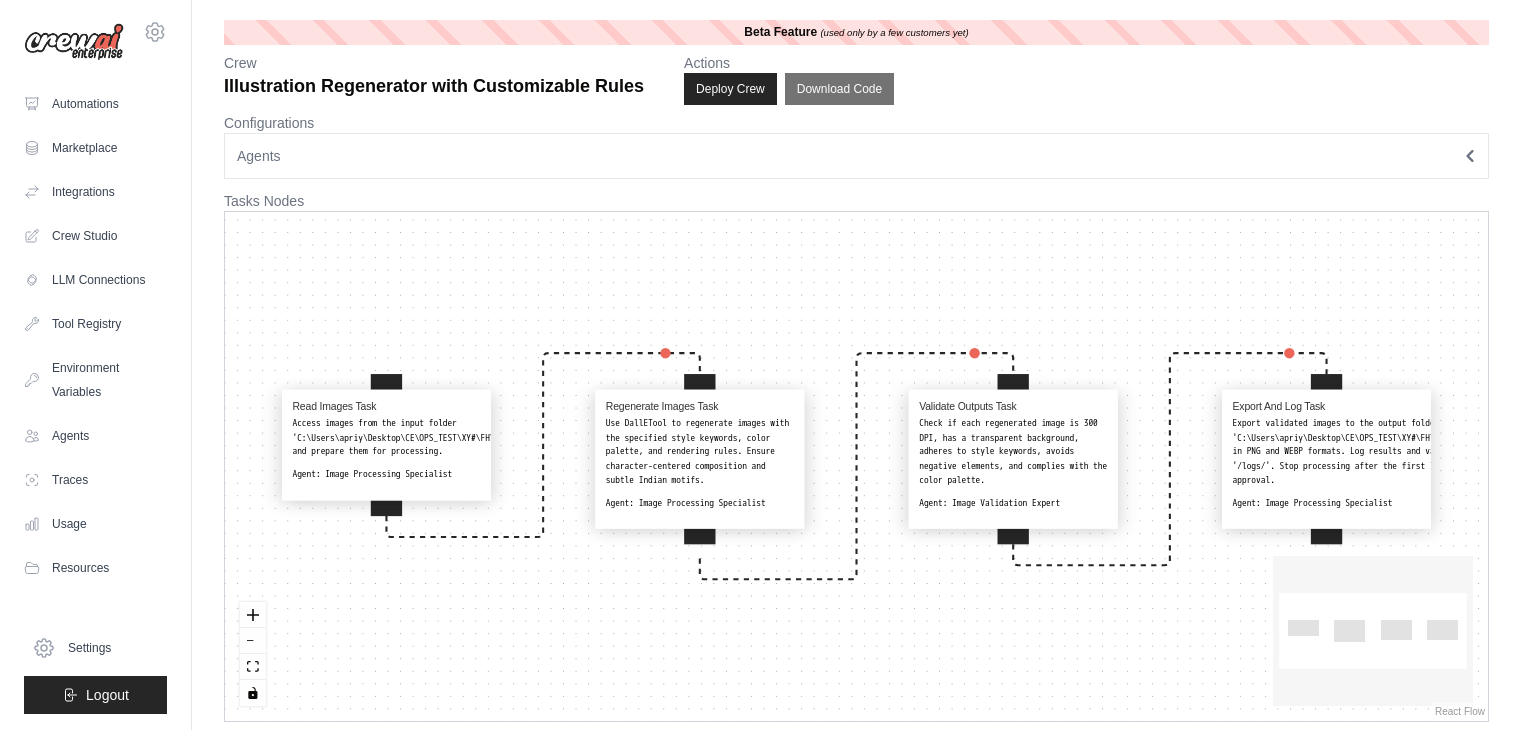 scroll, scrollTop: 0, scrollLeft: 0, axis: both 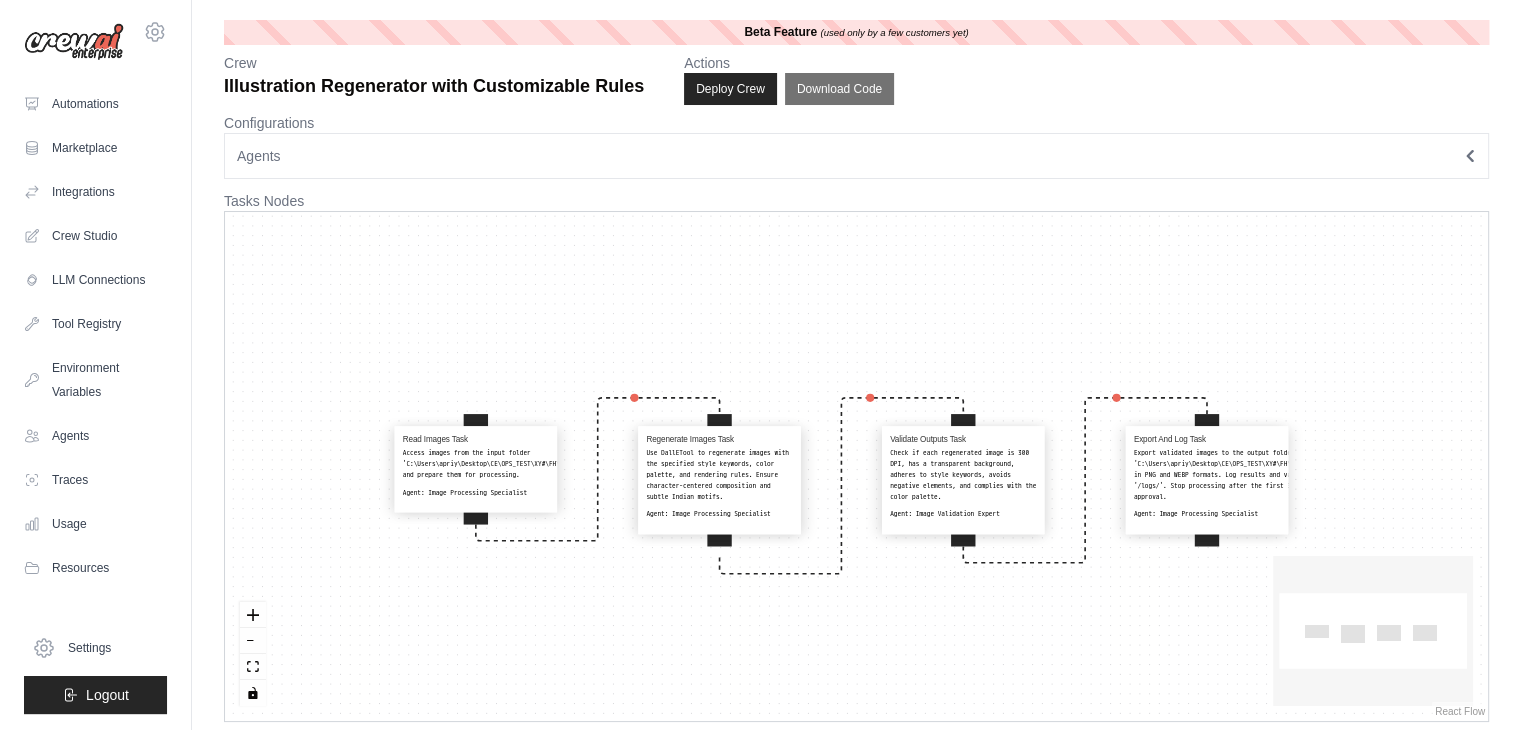 click on "Agents" at bounding box center [856, 156] 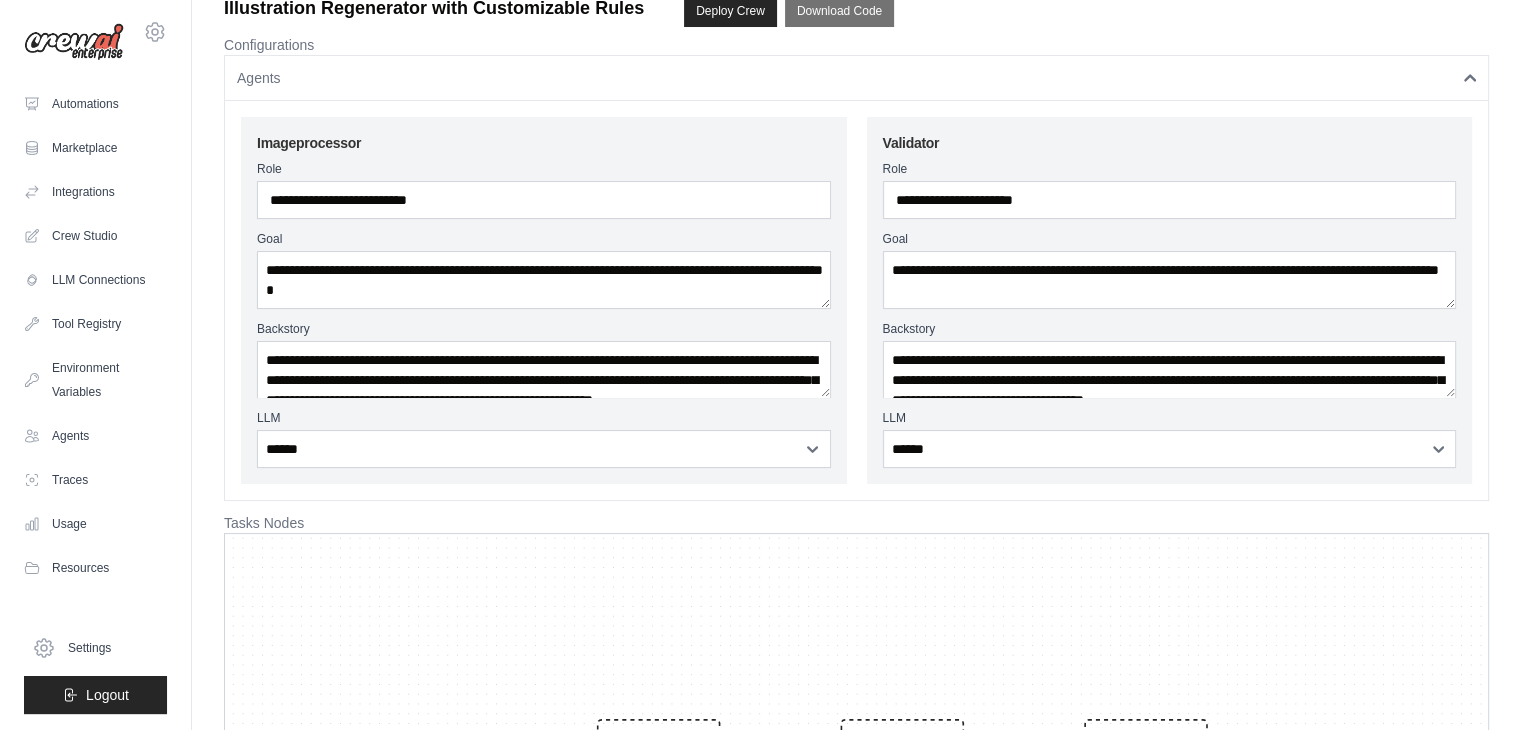 scroll, scrollTop: 13, scrollLeft: 0, axis: vertical 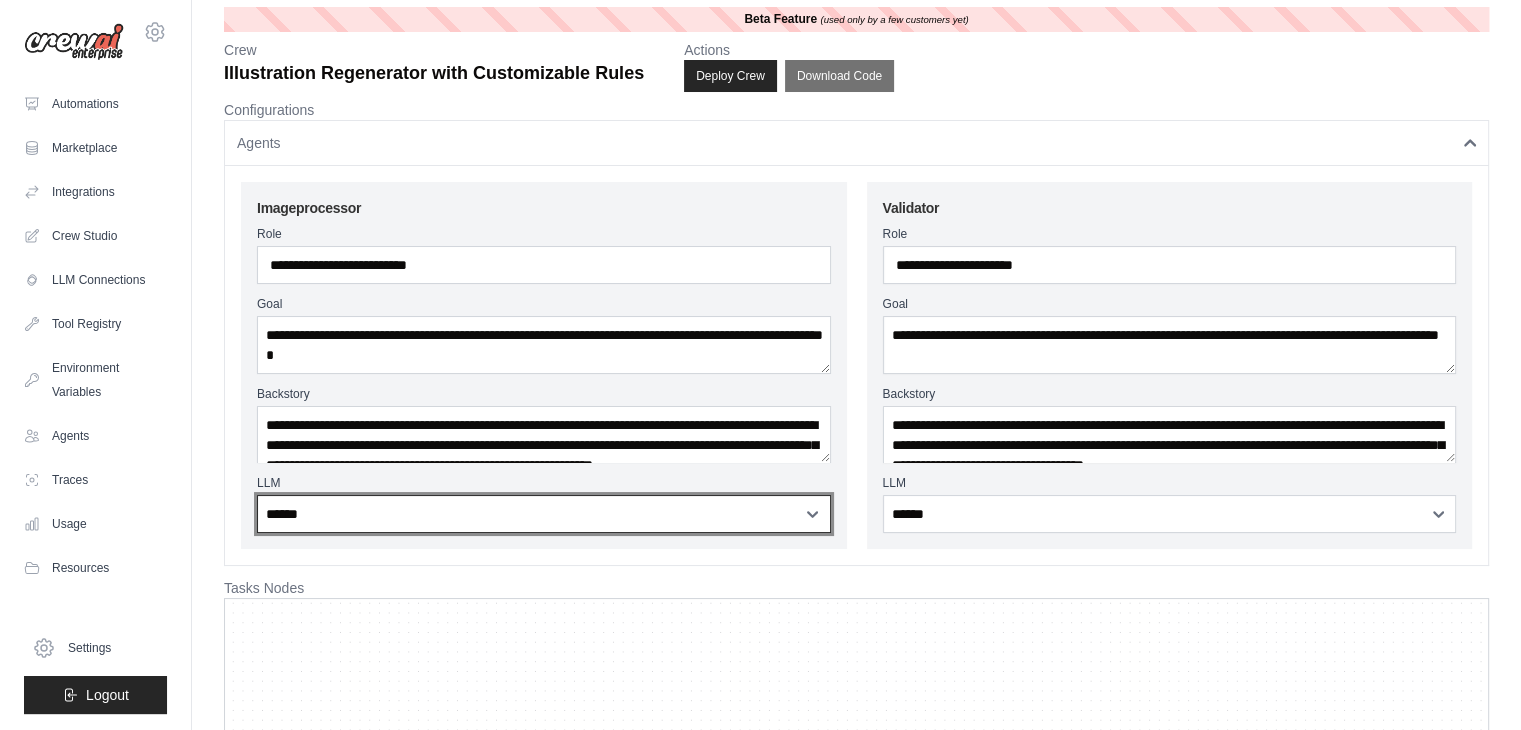 click on "**********" at bounding box center (544, 514) 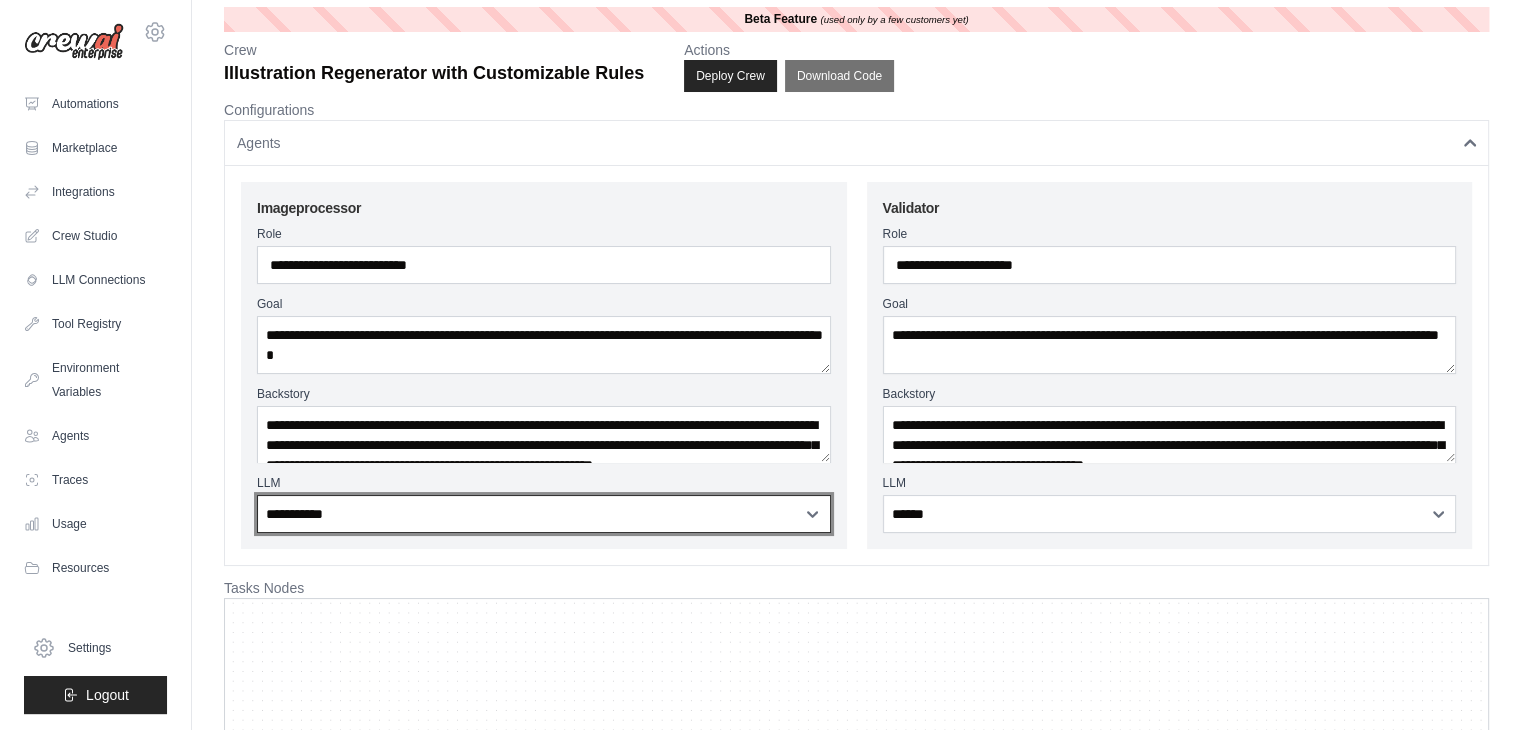 click on "**********" at bounding box center (544, 514) 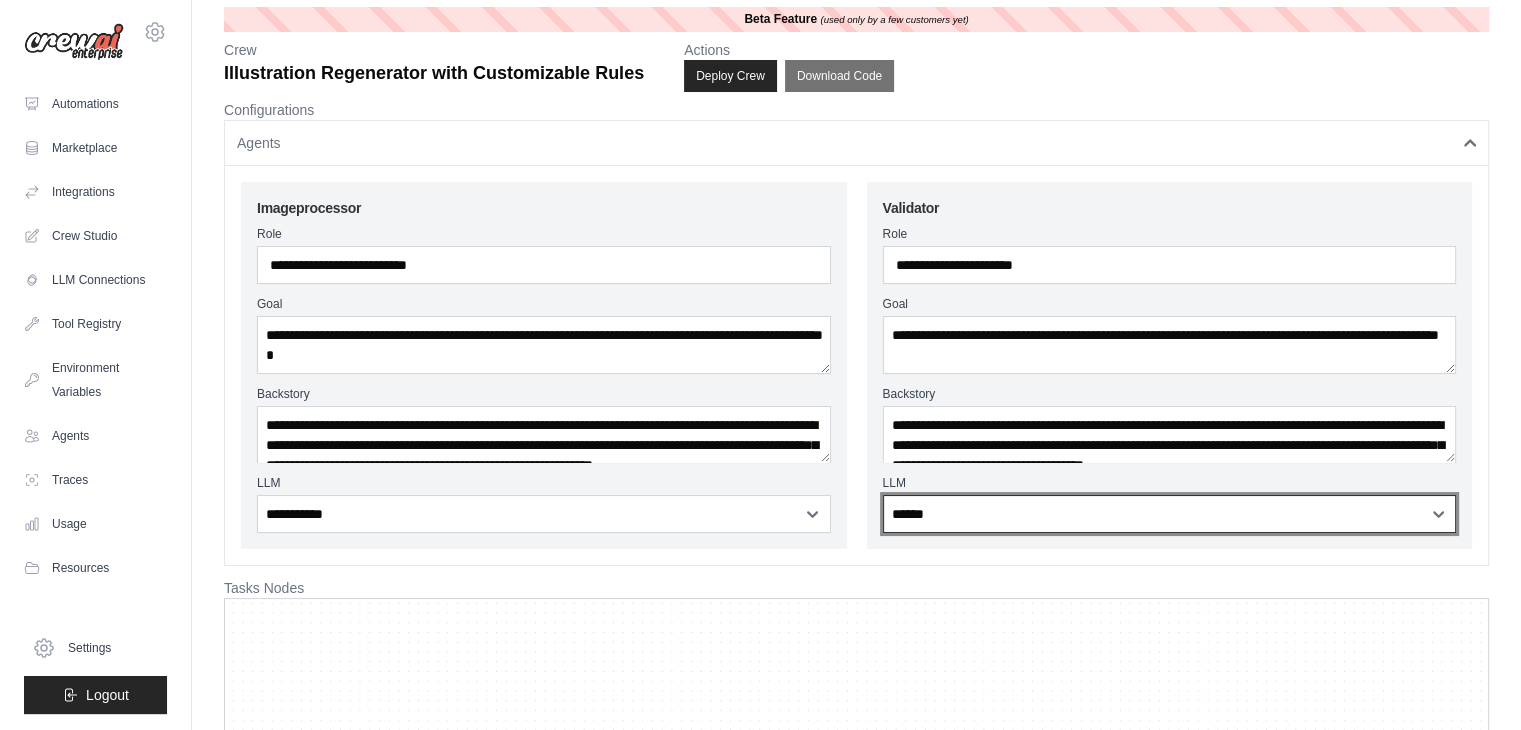 click on "**********" at bounding box center [1170, 514] 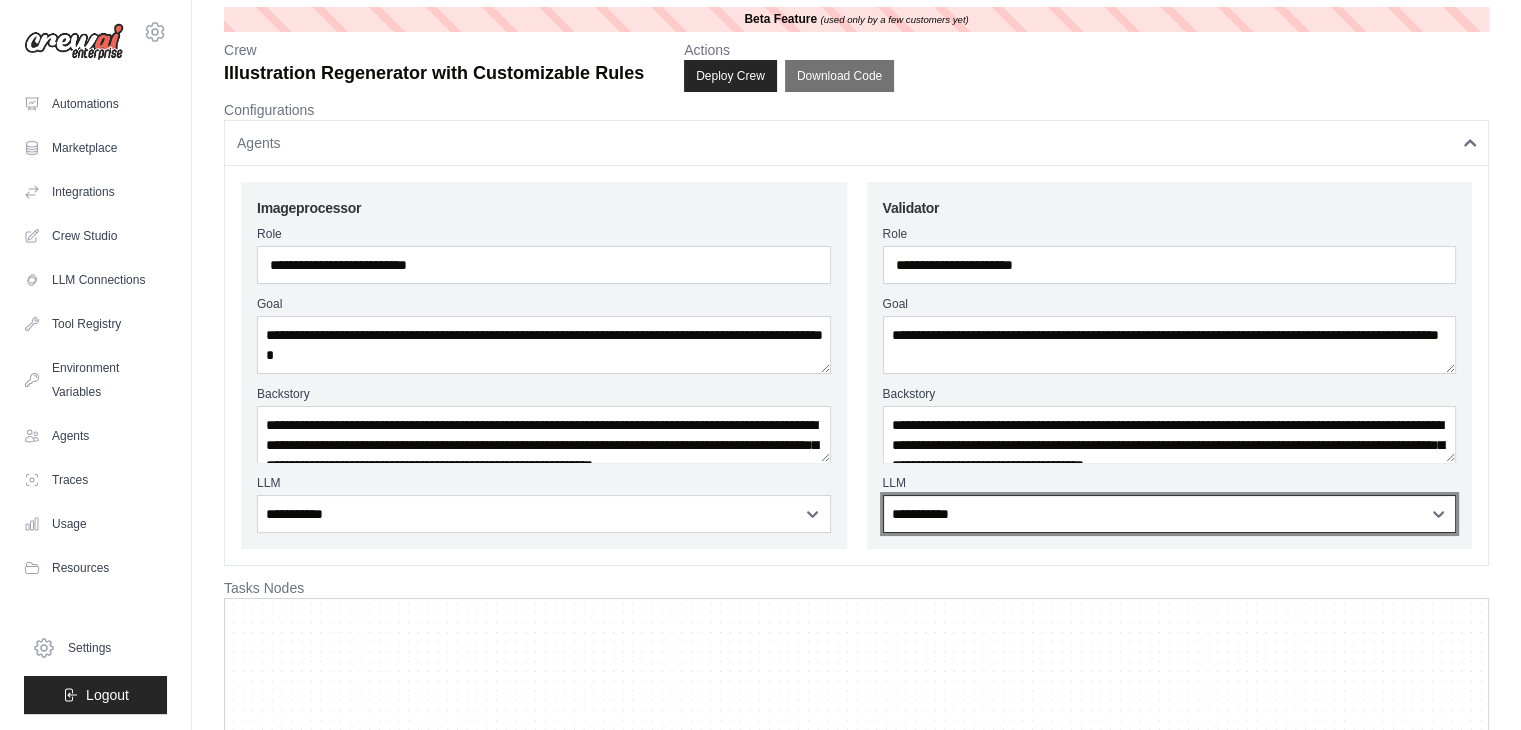 click on "**********" at bounding box center (1170, 514) 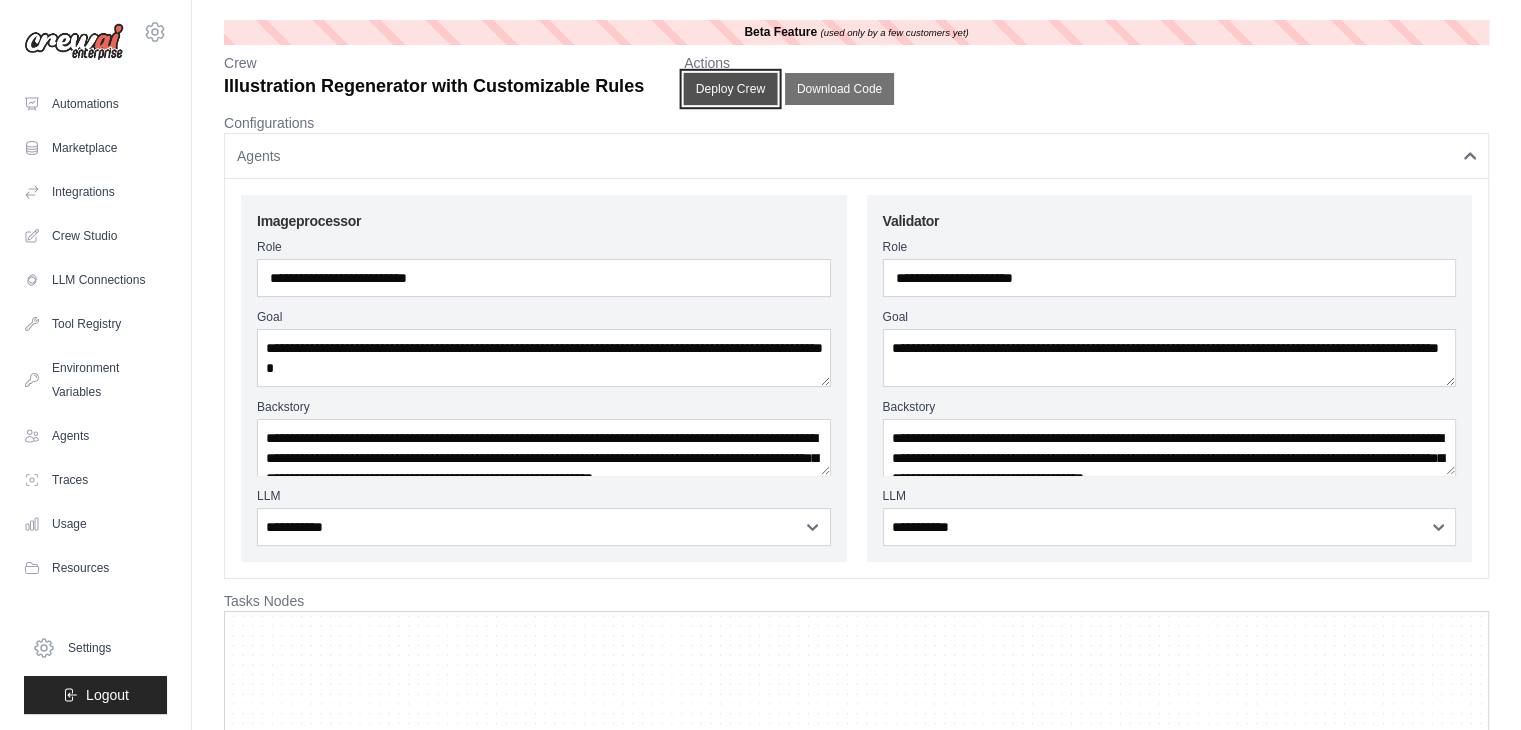 click on "Deploy Crew" at bounding box center (731, 89) 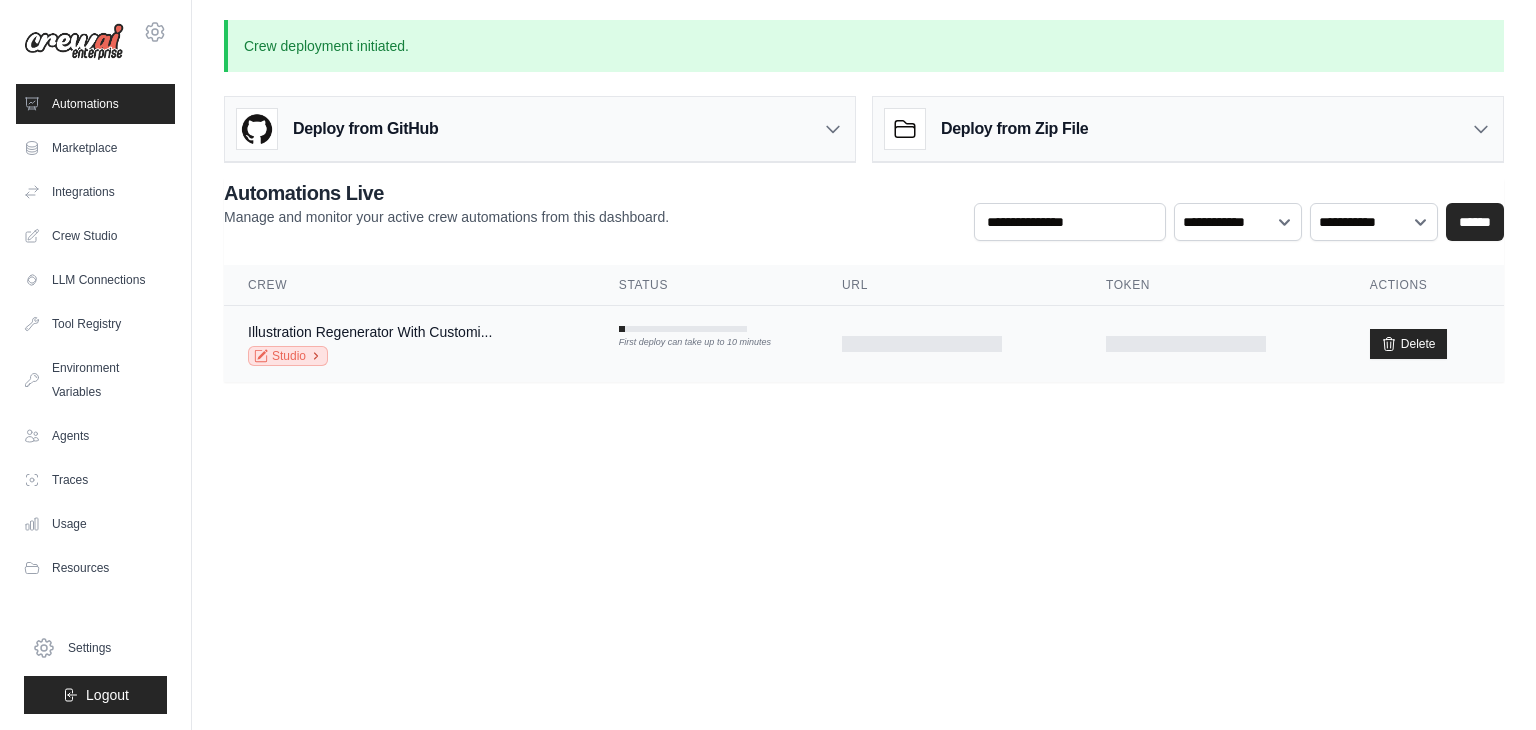 click on "Studio" at bounding box center [288, 356] 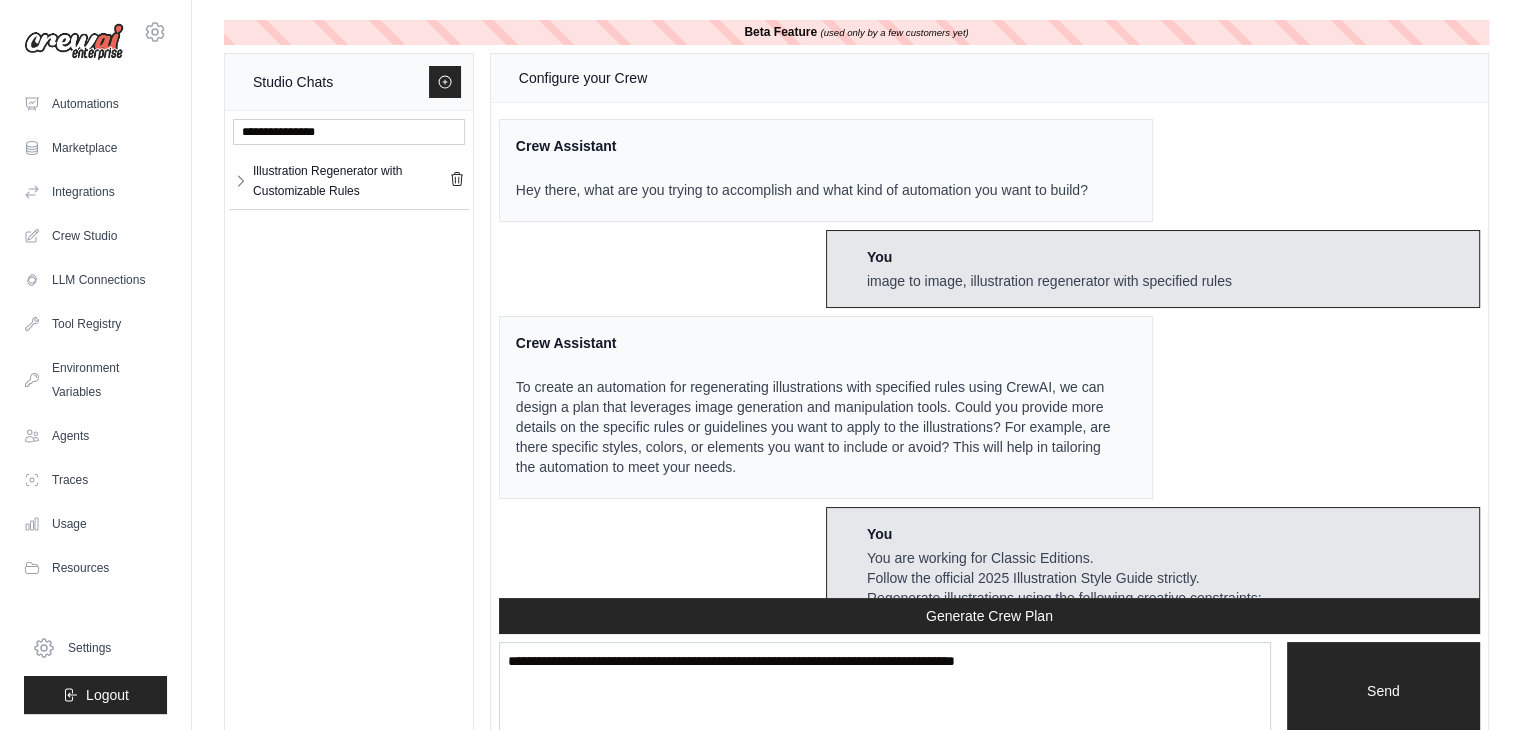 scroll, scrollTop: 5449, scrollLeft: 0, axis: vertical 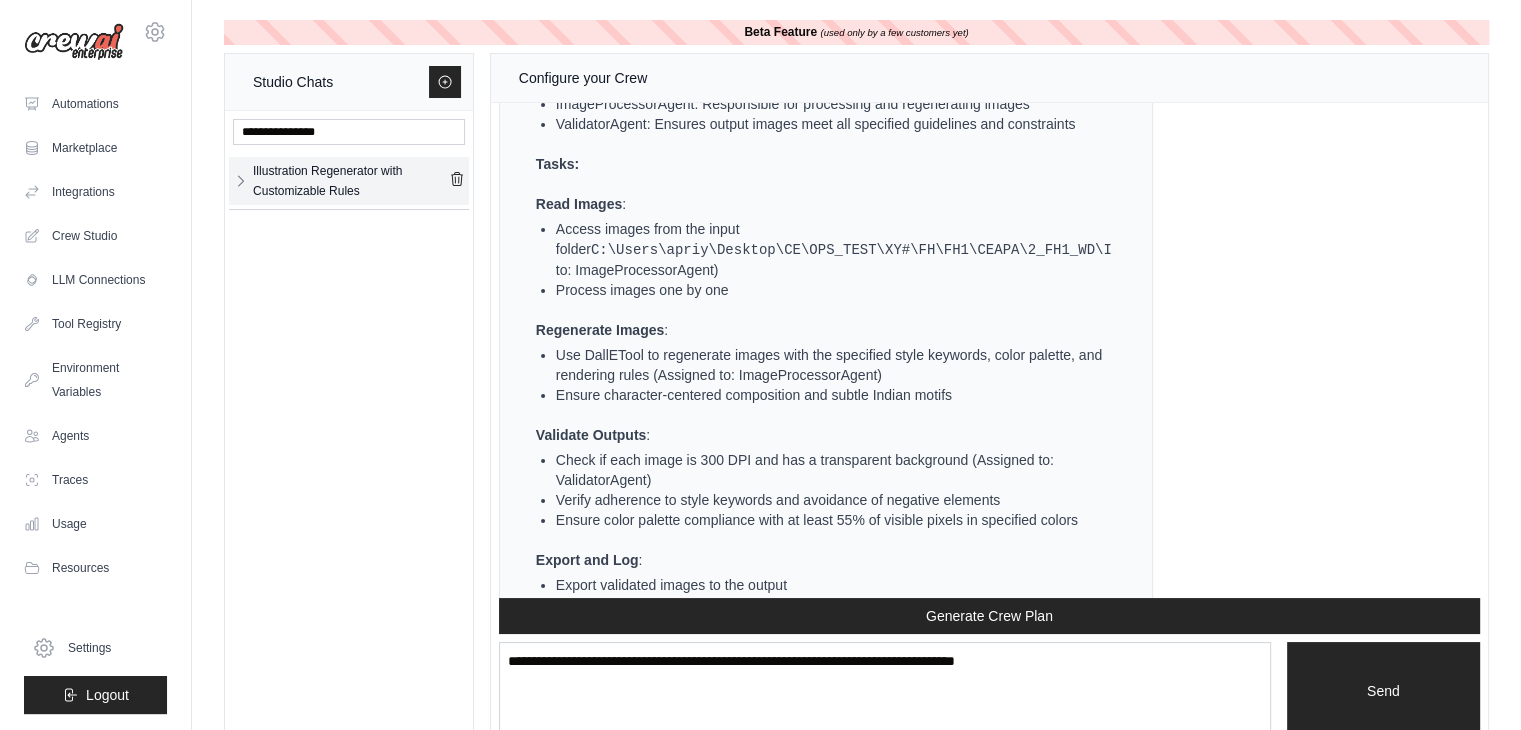 click on "Illustration Regenerator with Customizable Rules" at bounding box center [351, 181] 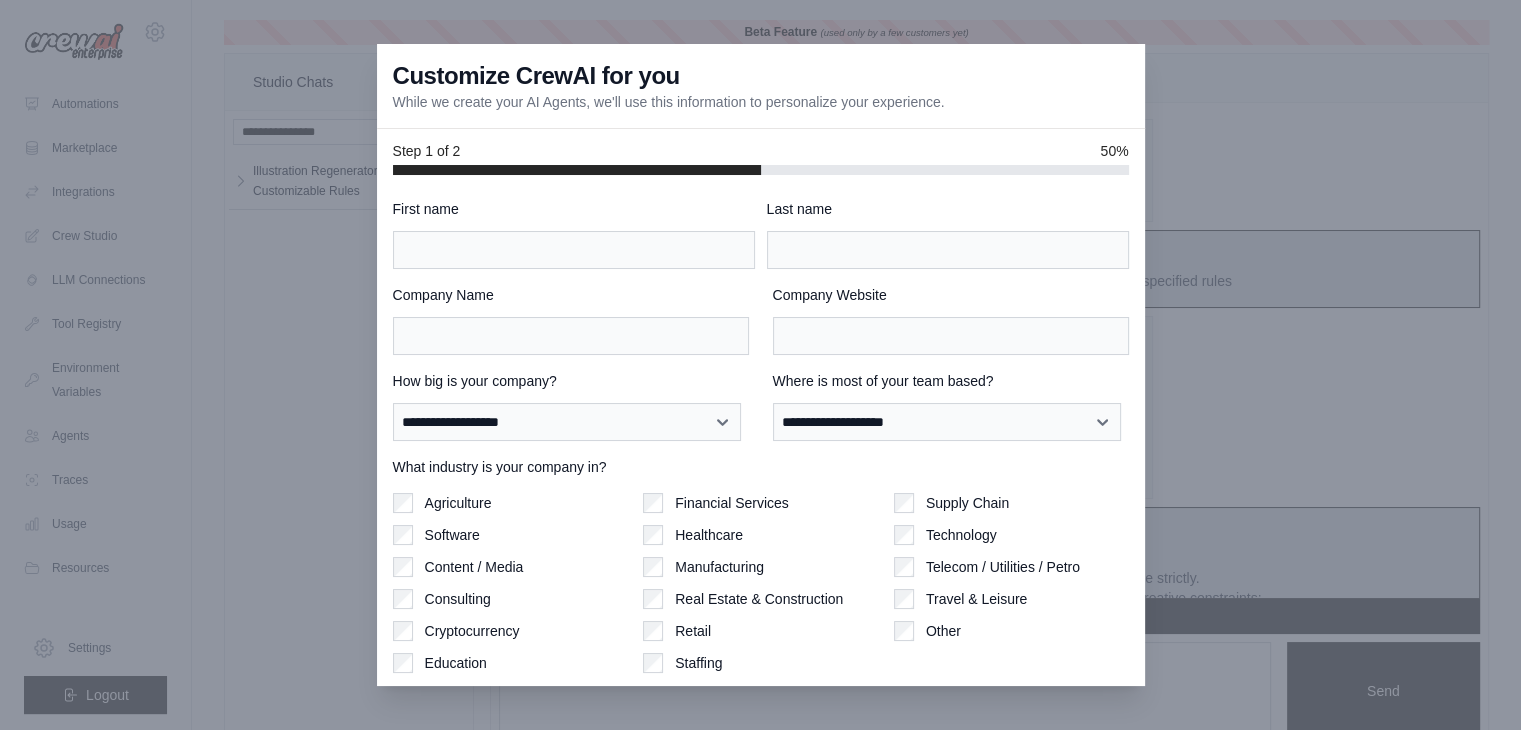 scroll, scrollTop: 5449, scrollLeft: 0, axis: vertical 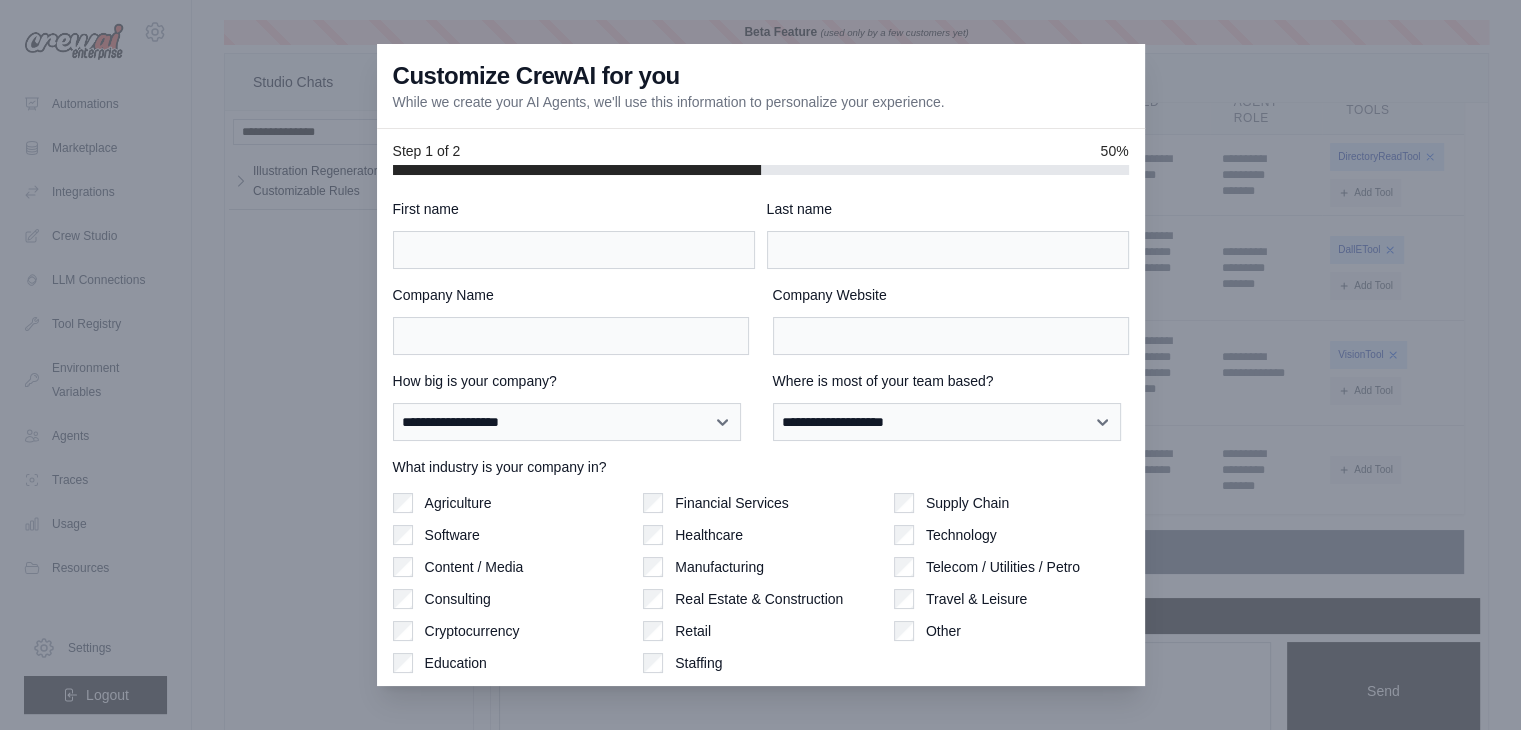 click on "**********" at bounding box center (761, 466) 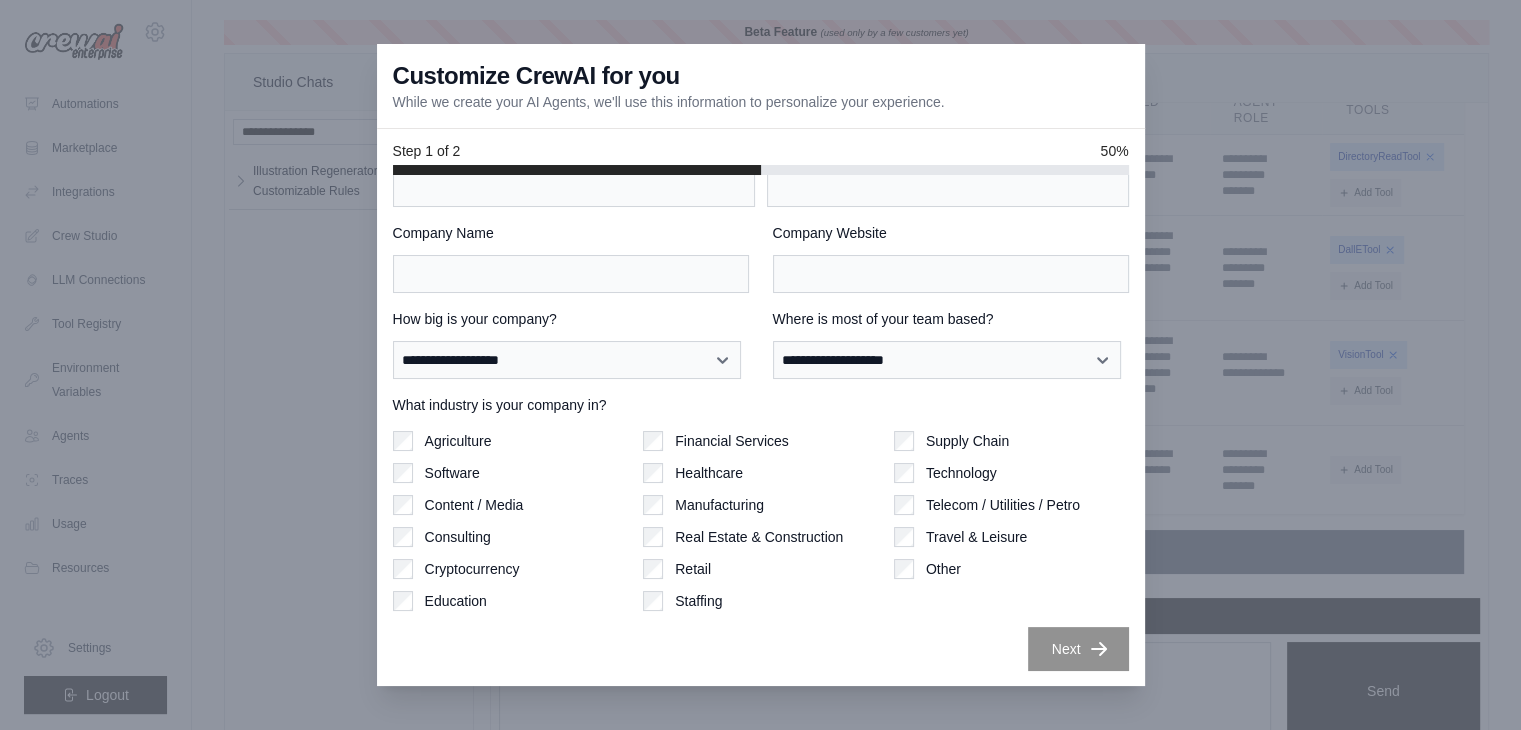 scroll, scrollTop: 37, scrollLeft: 0, axis: vertical 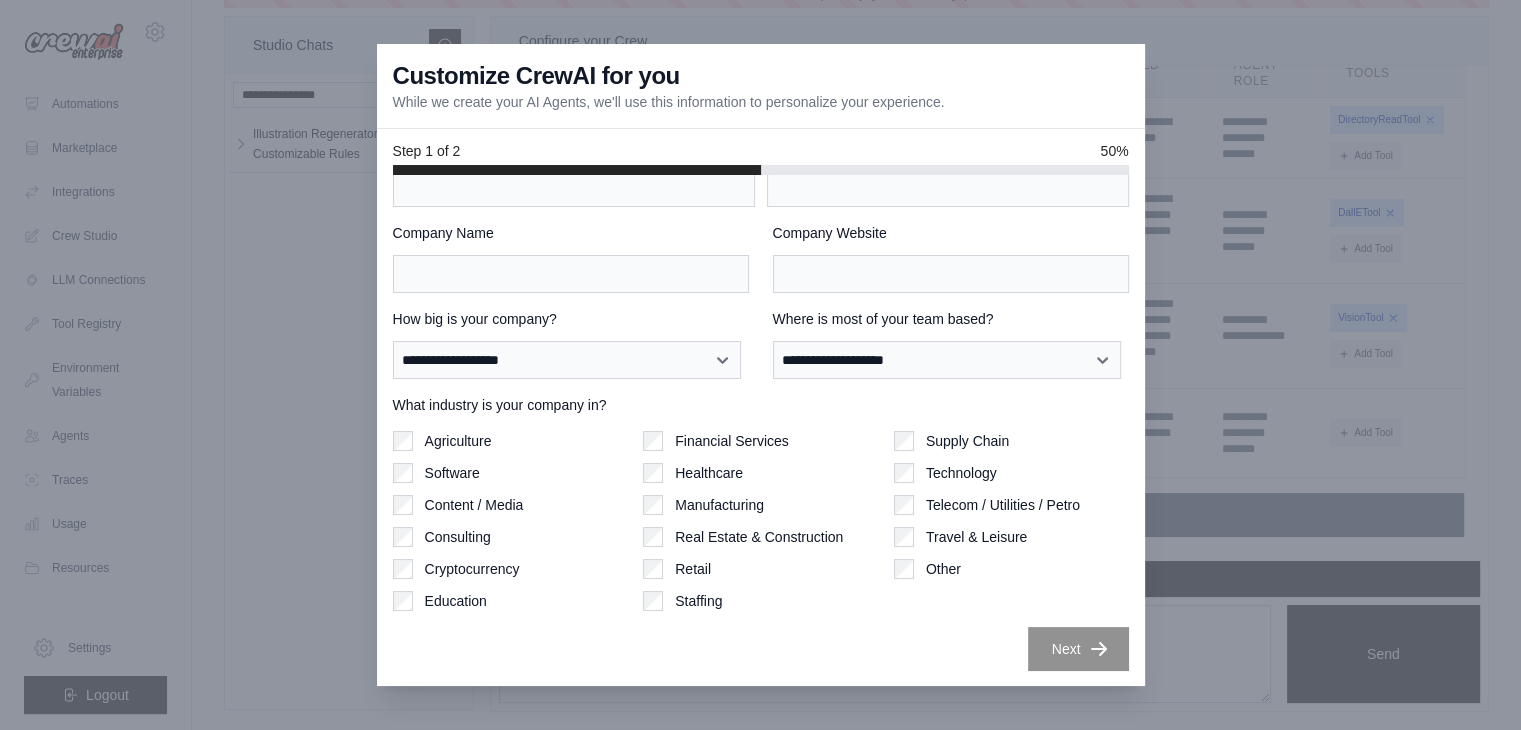 click at bounding box center [760, 365] 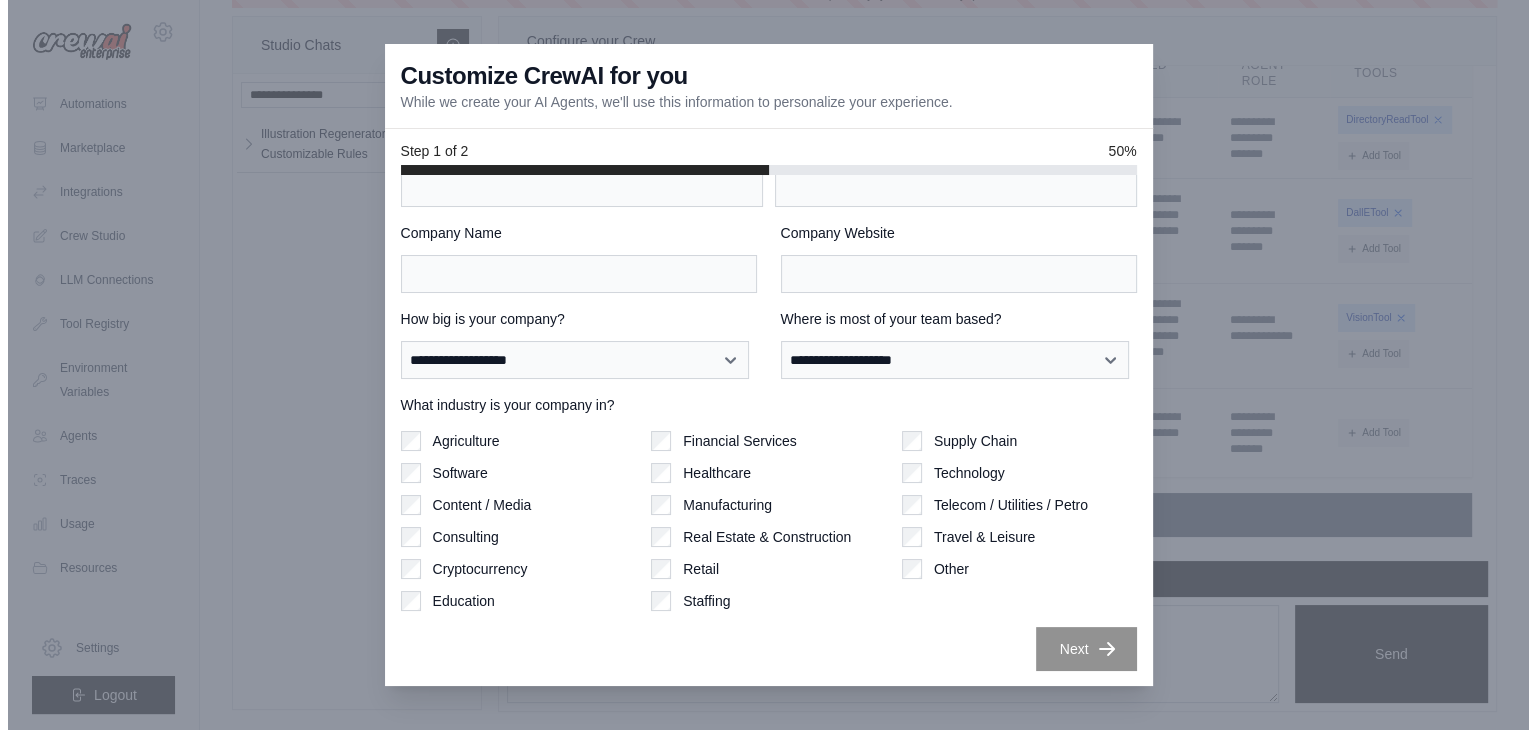 scroll, scrollTop: 0, scrollLeft: 0, axis: both 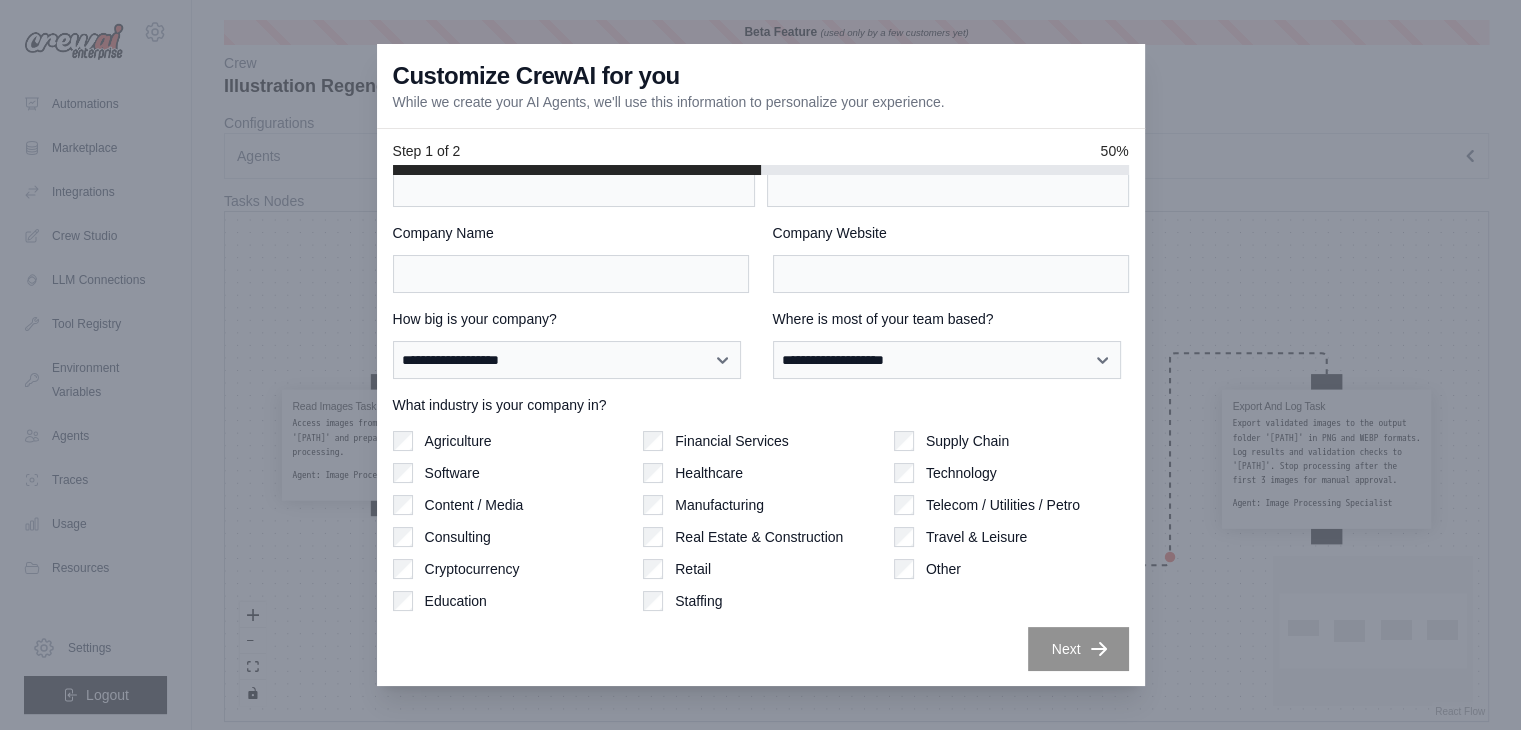 click at bounding box center [760, 365] 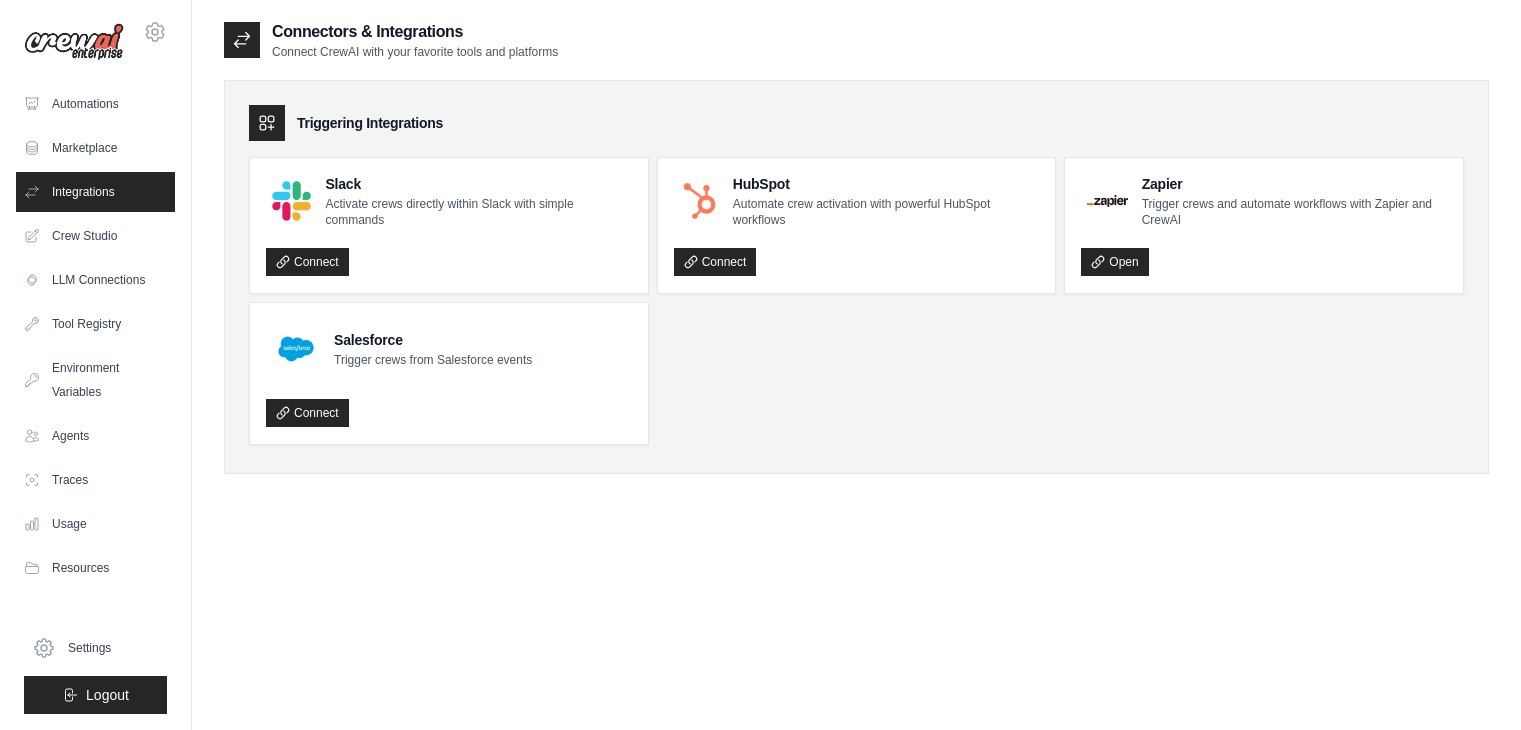 scroll, scrollTop: 40, scrollLeft: 0, axis: vertical 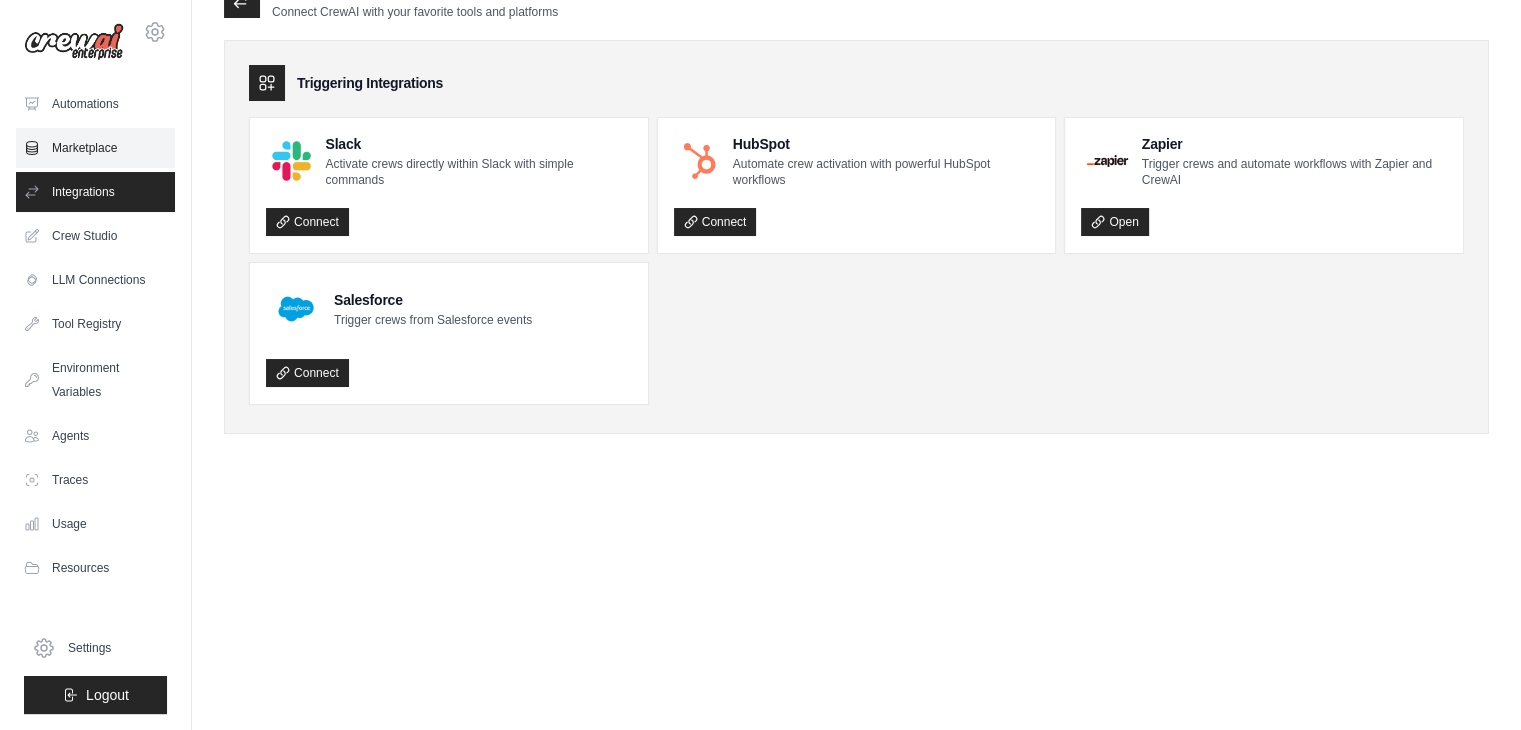 click on "Marketplace" at bounding box center [95, 148] 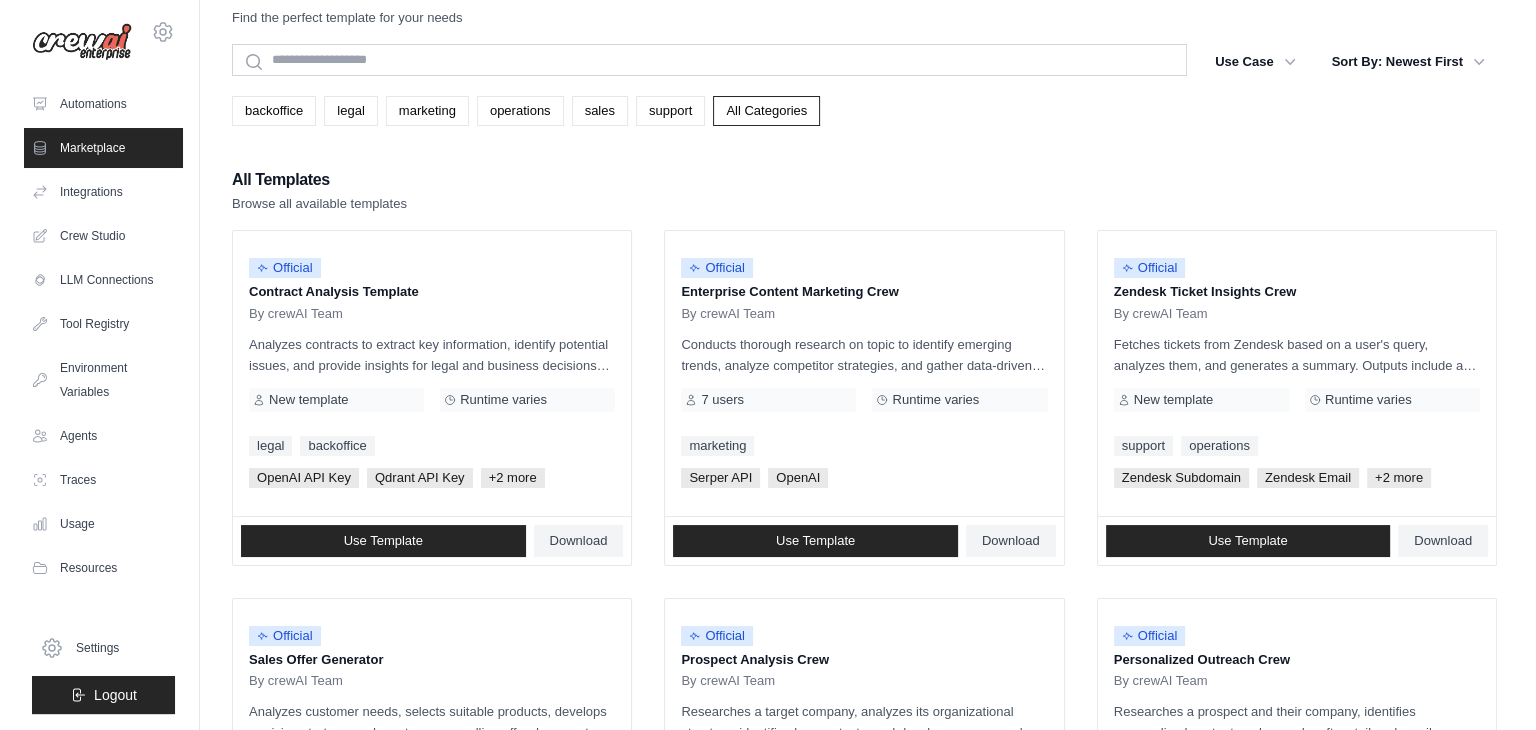 scroll, scrollTop: 0, scrollLeft: 0, axis: both 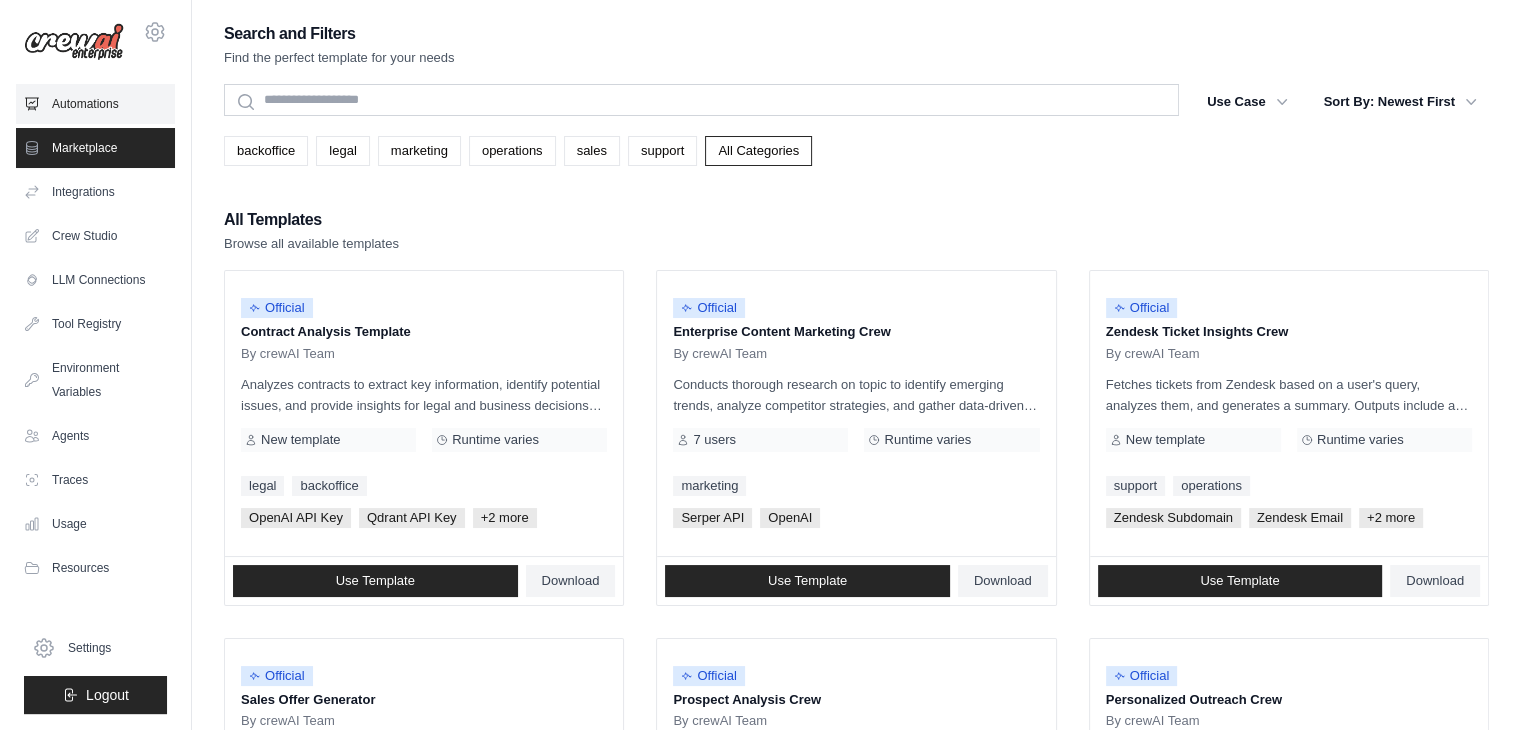 click on "Automations" at bounding box center [95, 104] 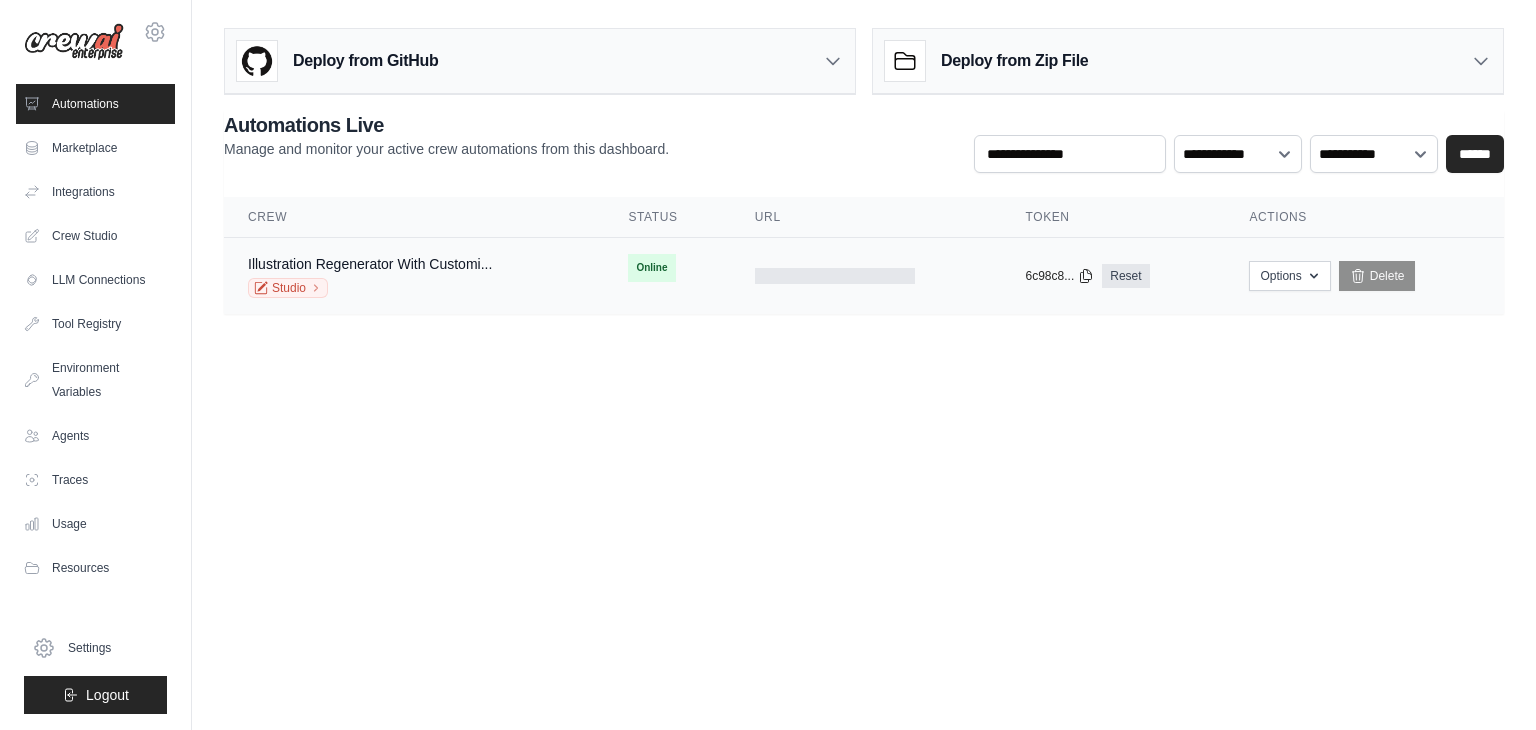 click at bounding box center [866, 276] 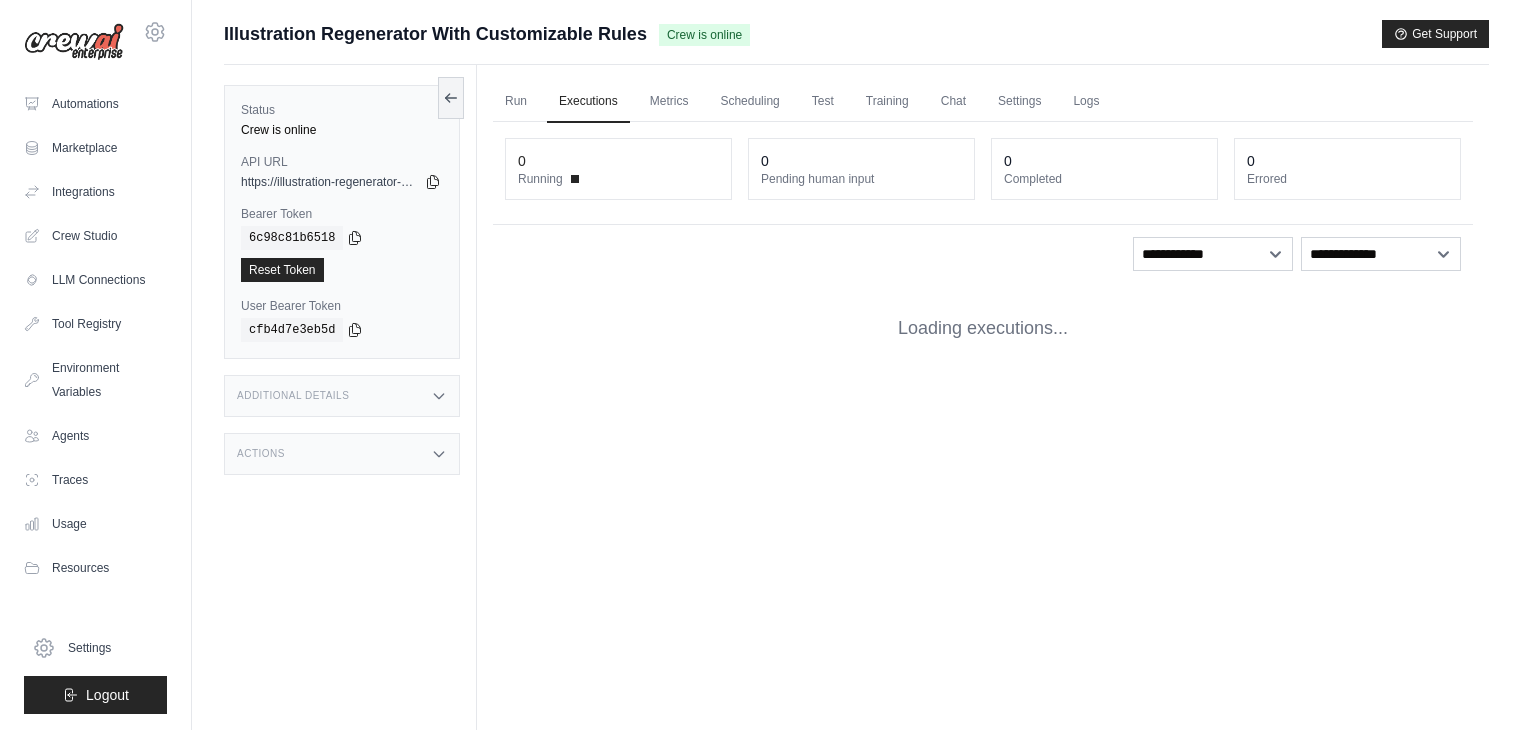 scroll, scrollTop: 0, scrollLeft: 0, axis: both 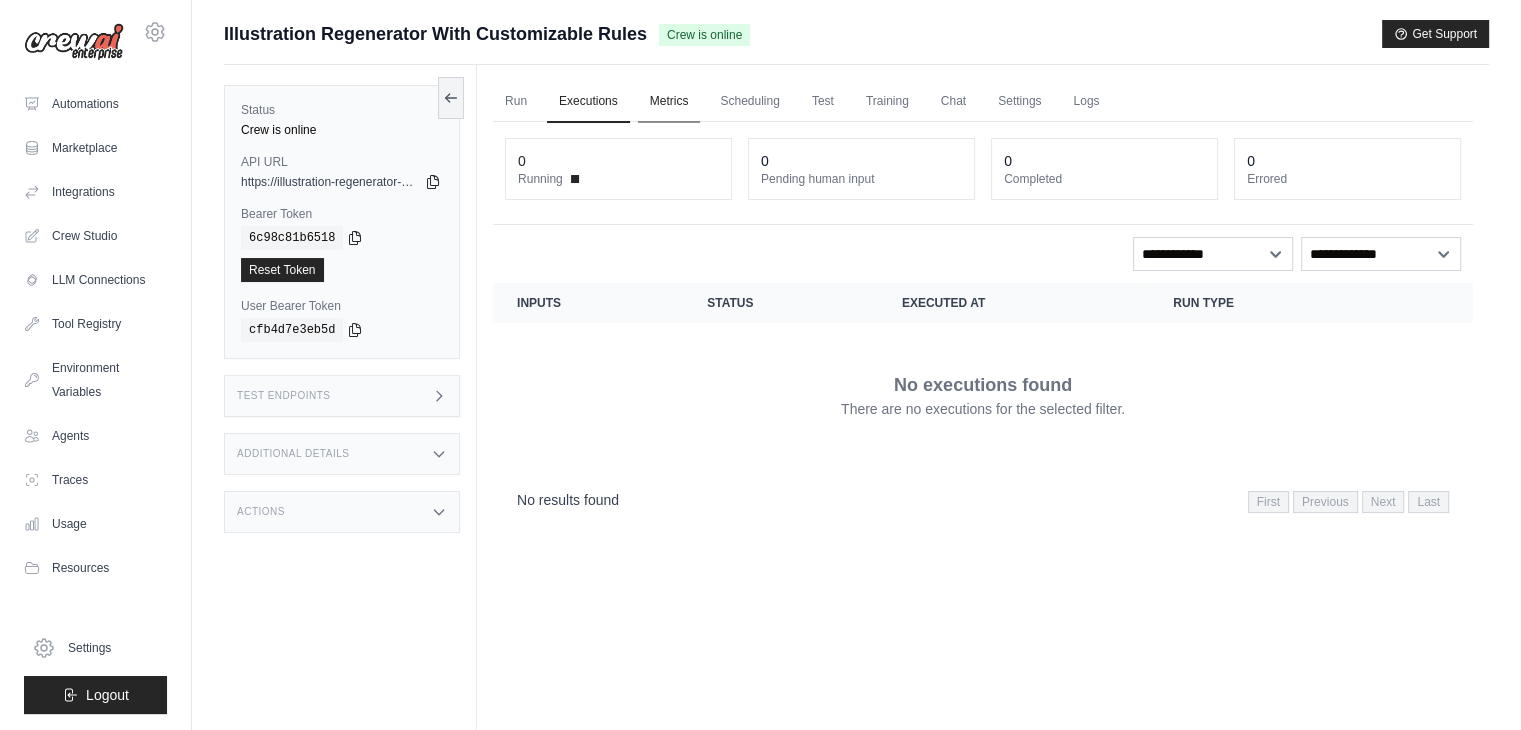 click on "Metrics" at bounding box center [669, 102] 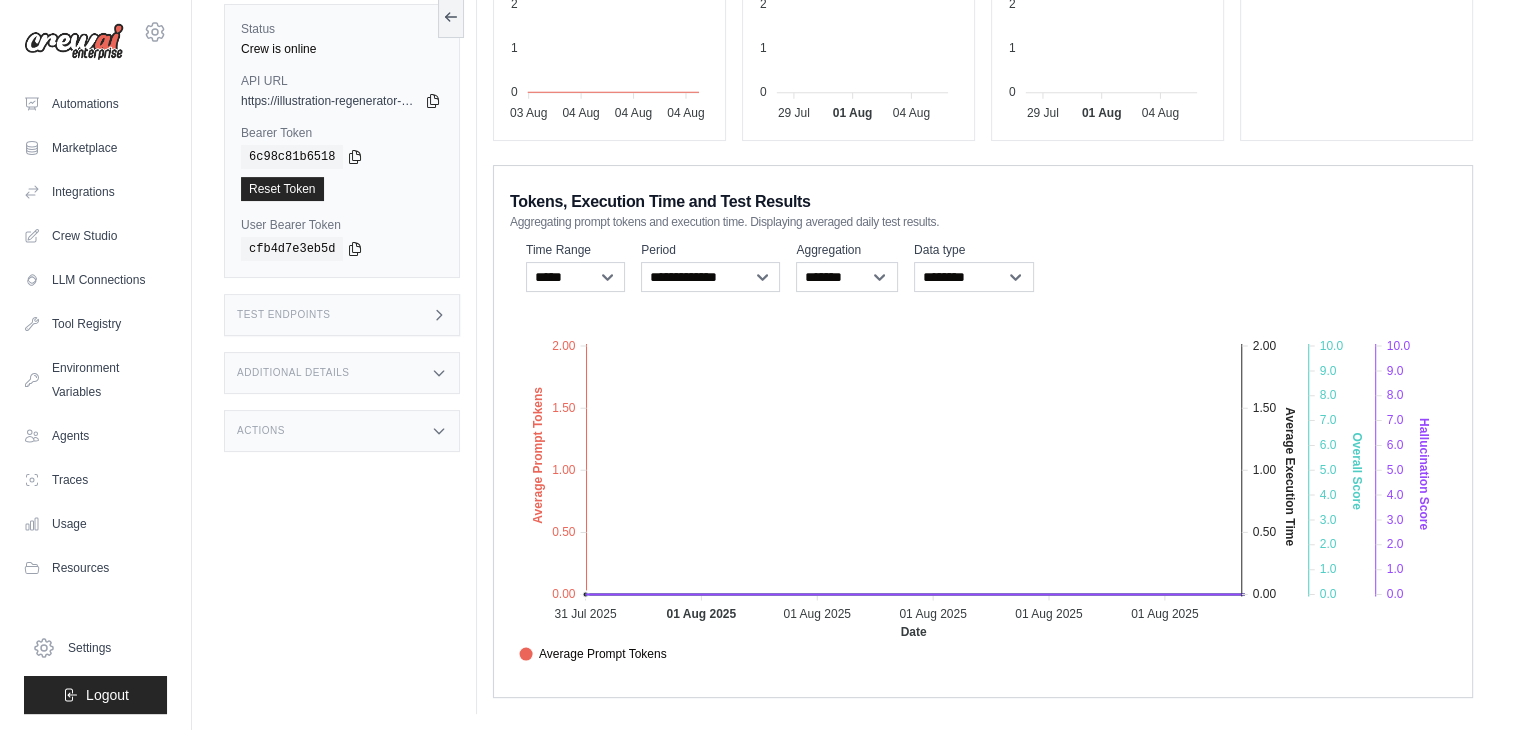 scroll, scrollTop: 0, scrollLeft: 0, axis: both 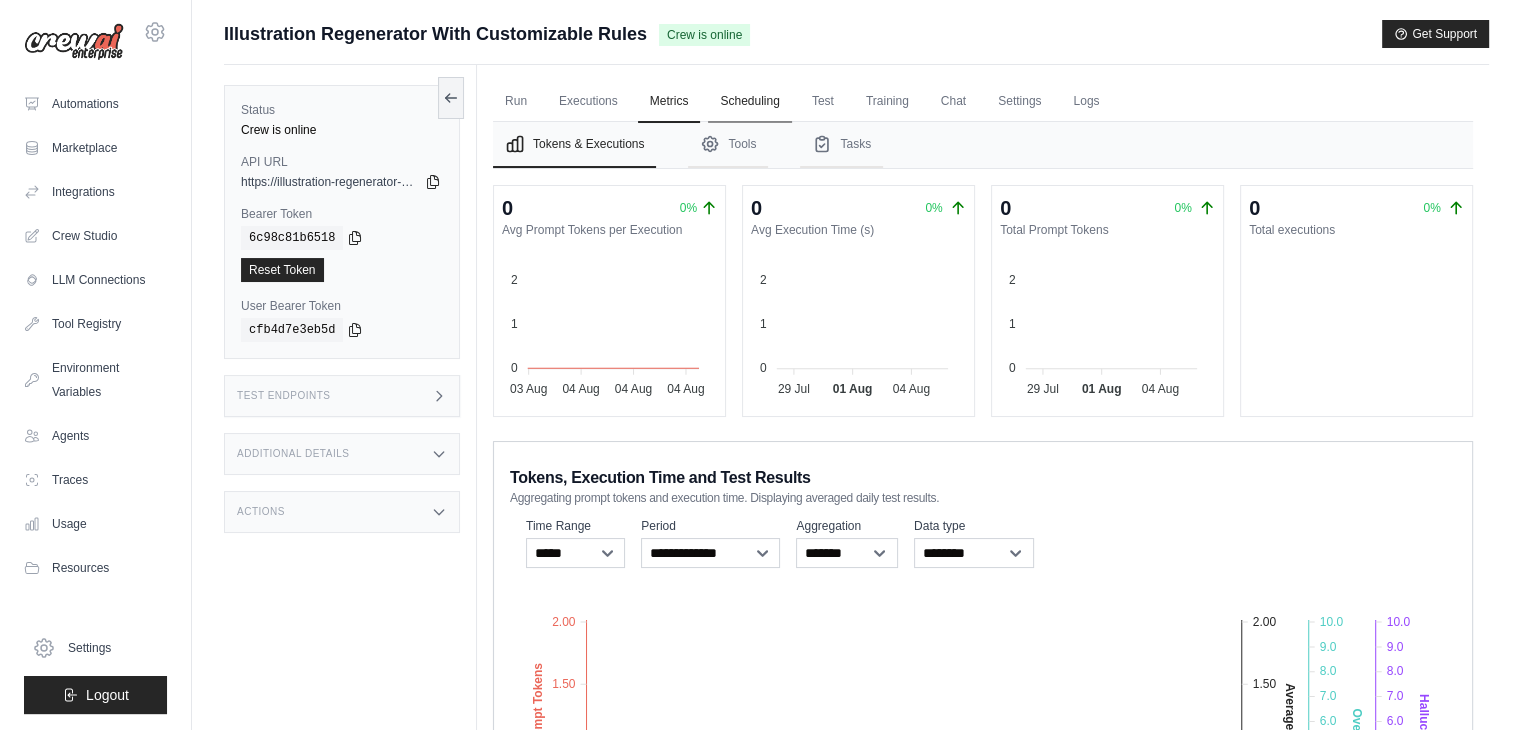 click on "Scheduling" at bounding box center (749, 102) 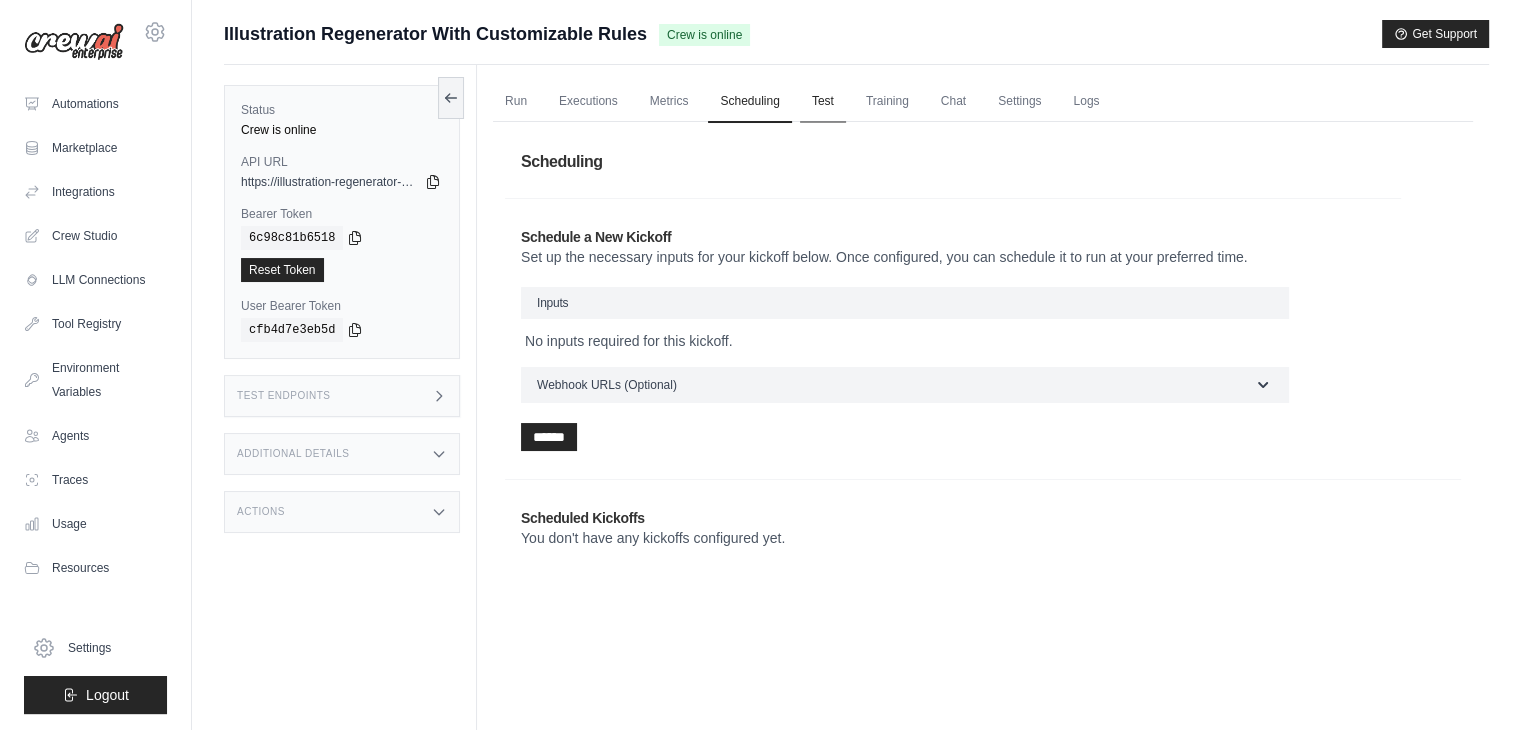 click on "Test" at bounding box center [823, 102] 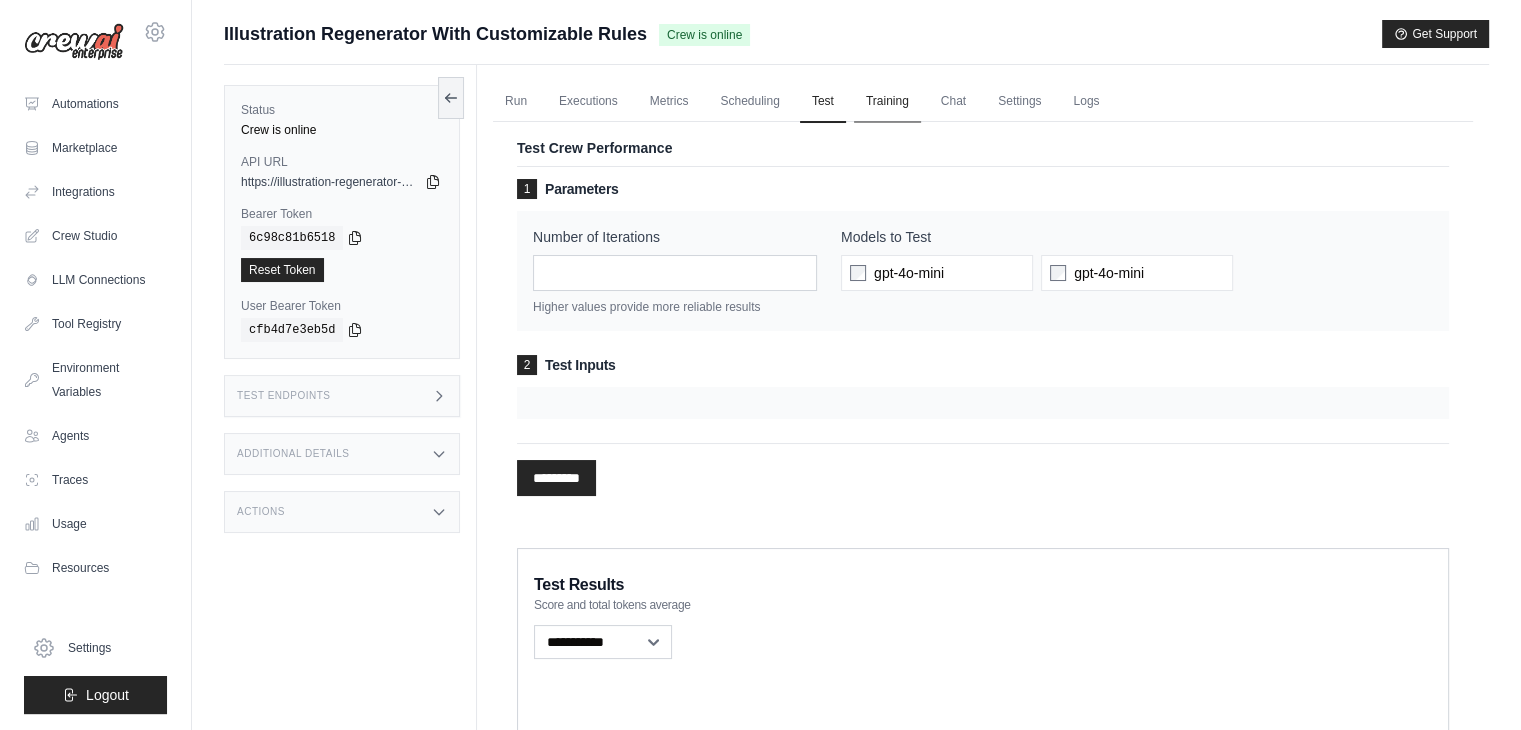 click on "Training" at bounding box center [887, 102] 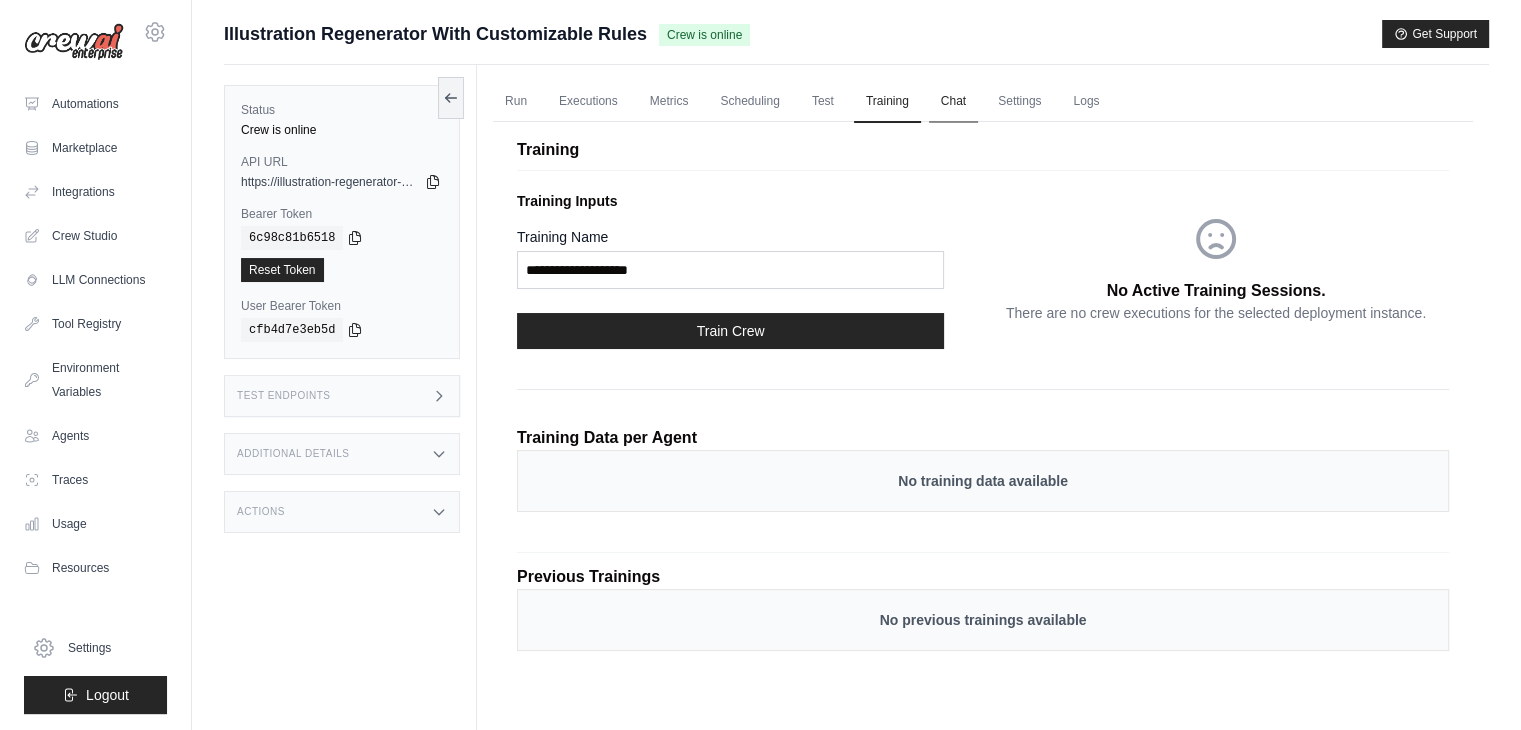 click on "Chat" at bounding box center (953, 102) 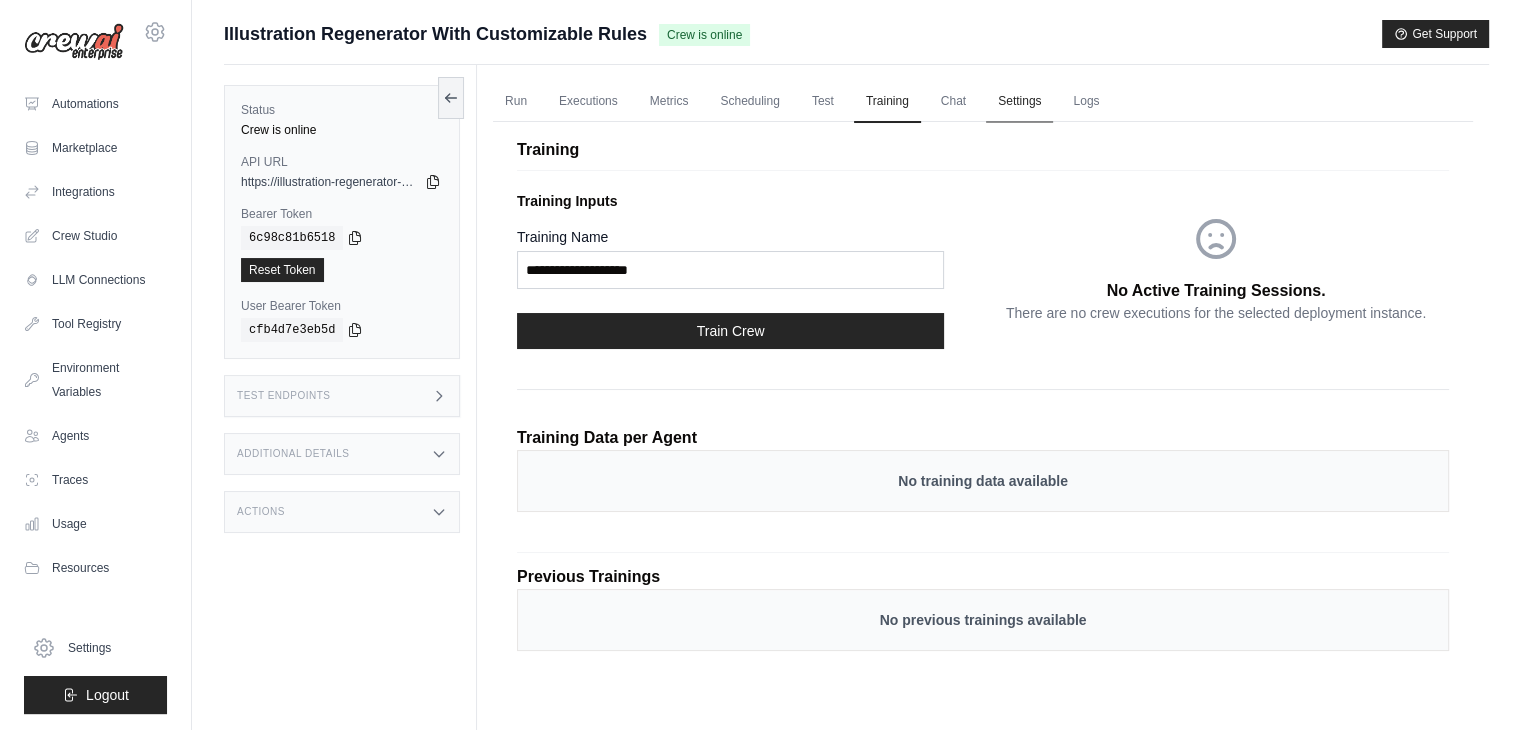 click on "Settings" at bounding box center [1019, 102] 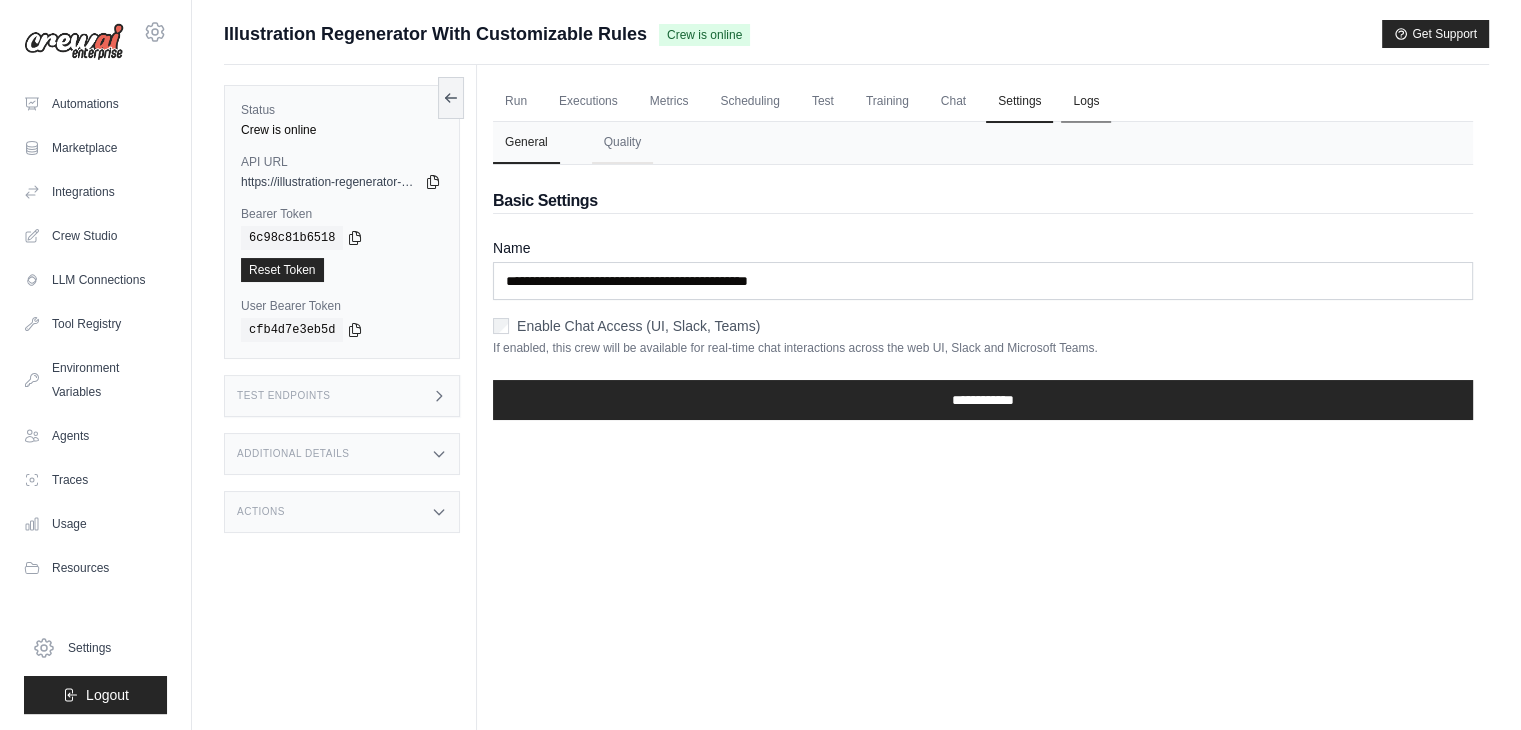 click on "Logs" at bounding box center [1086, 102] 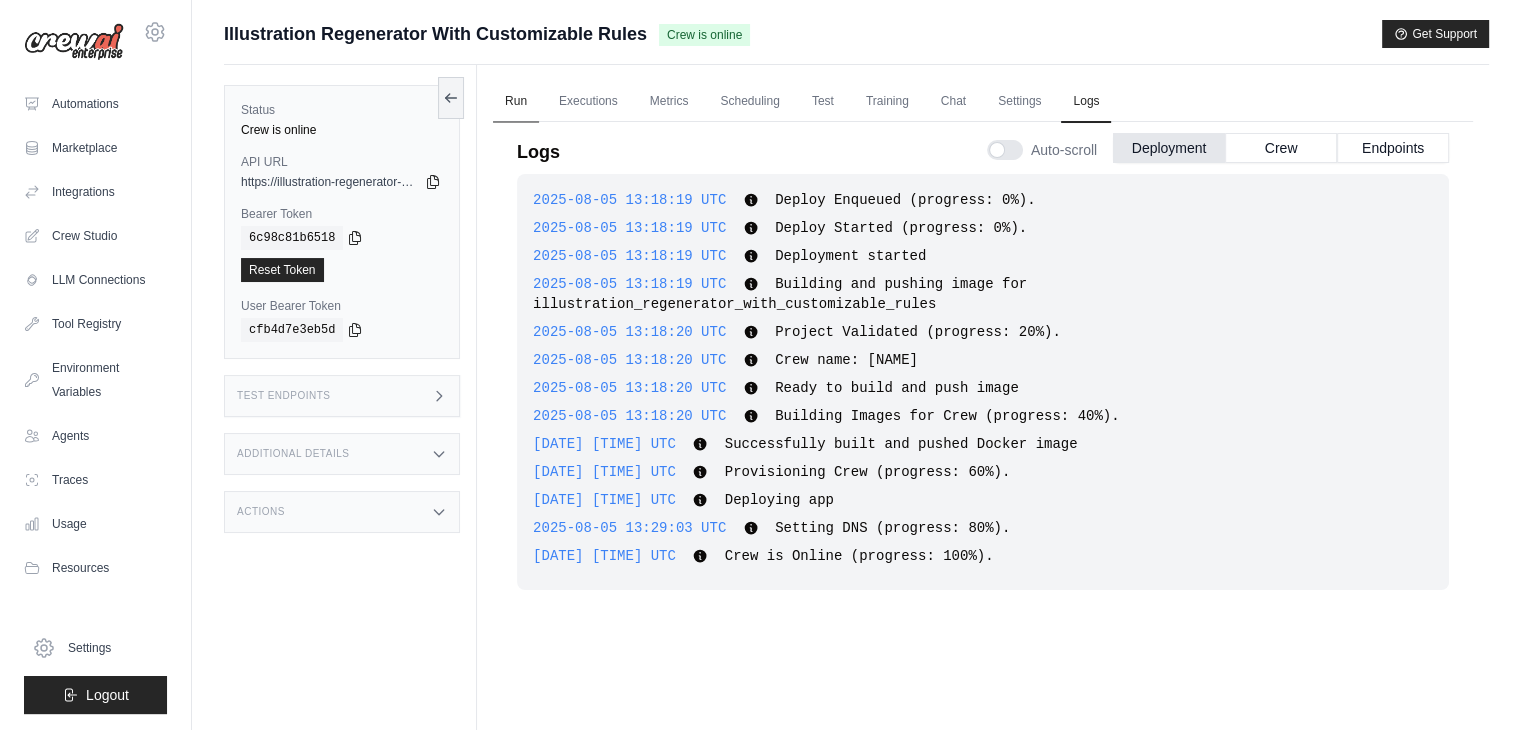 click on "Run" at bounding box center (516, 102) 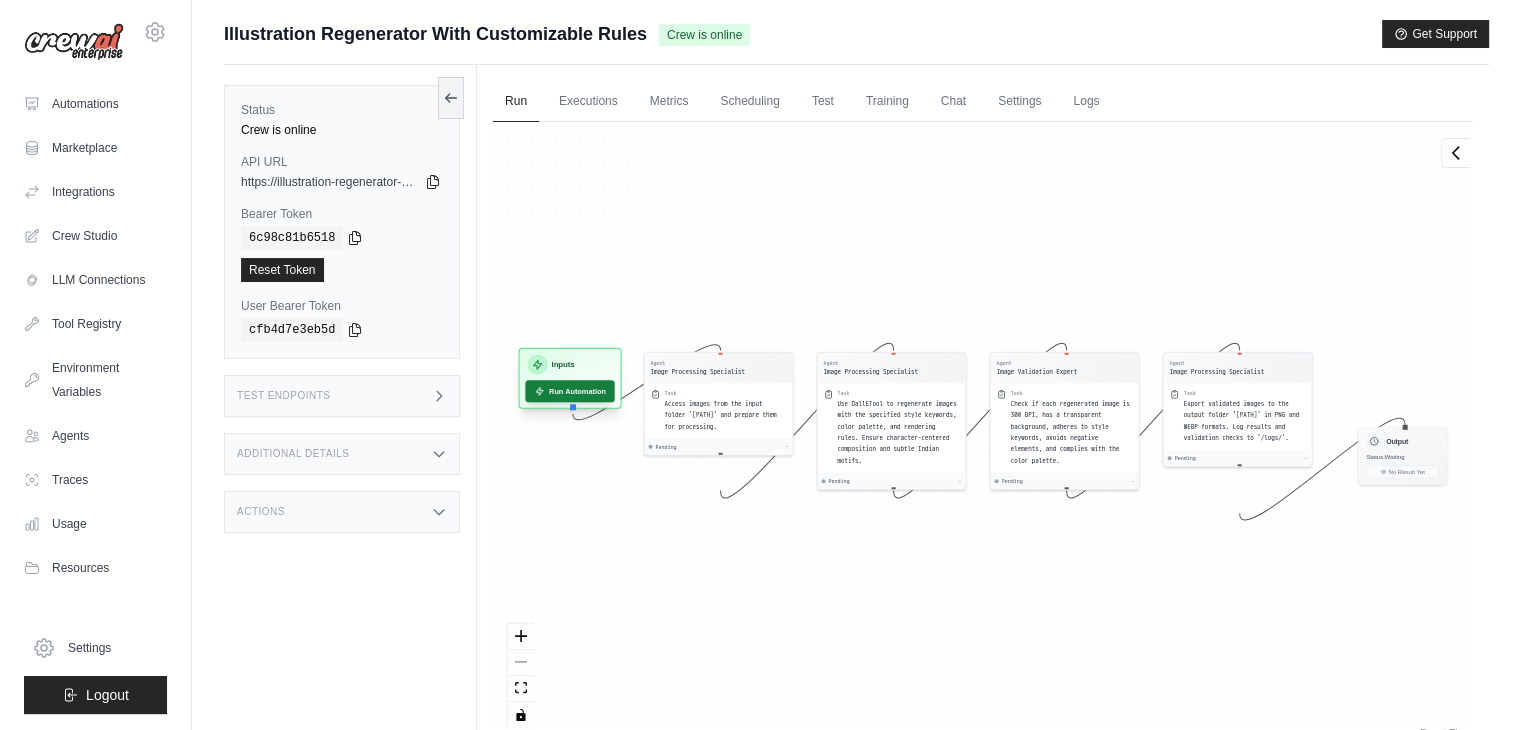 click on "Run Automation" at bounding box center [569, 391] 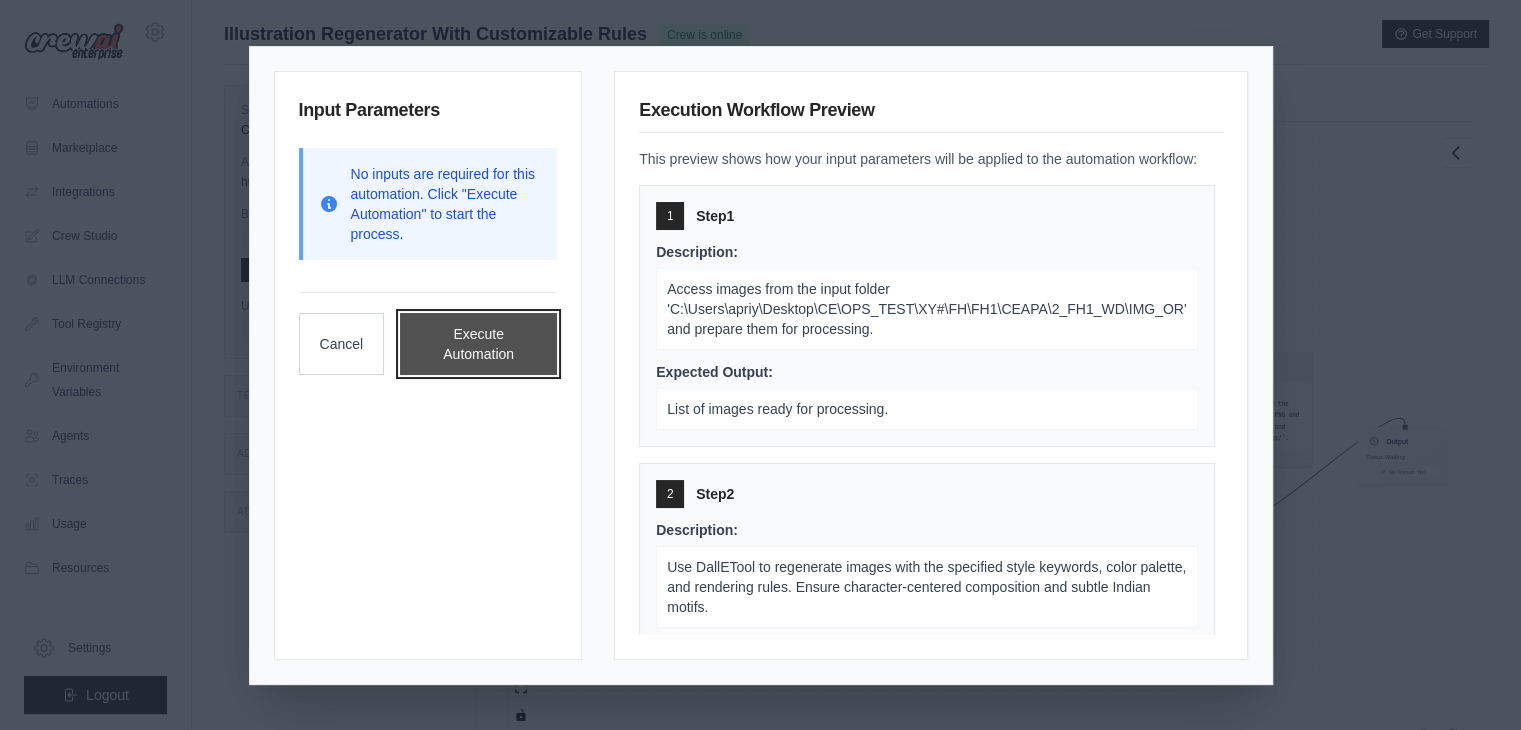 click on "Execute Automation" at bounding box center (478, 344) 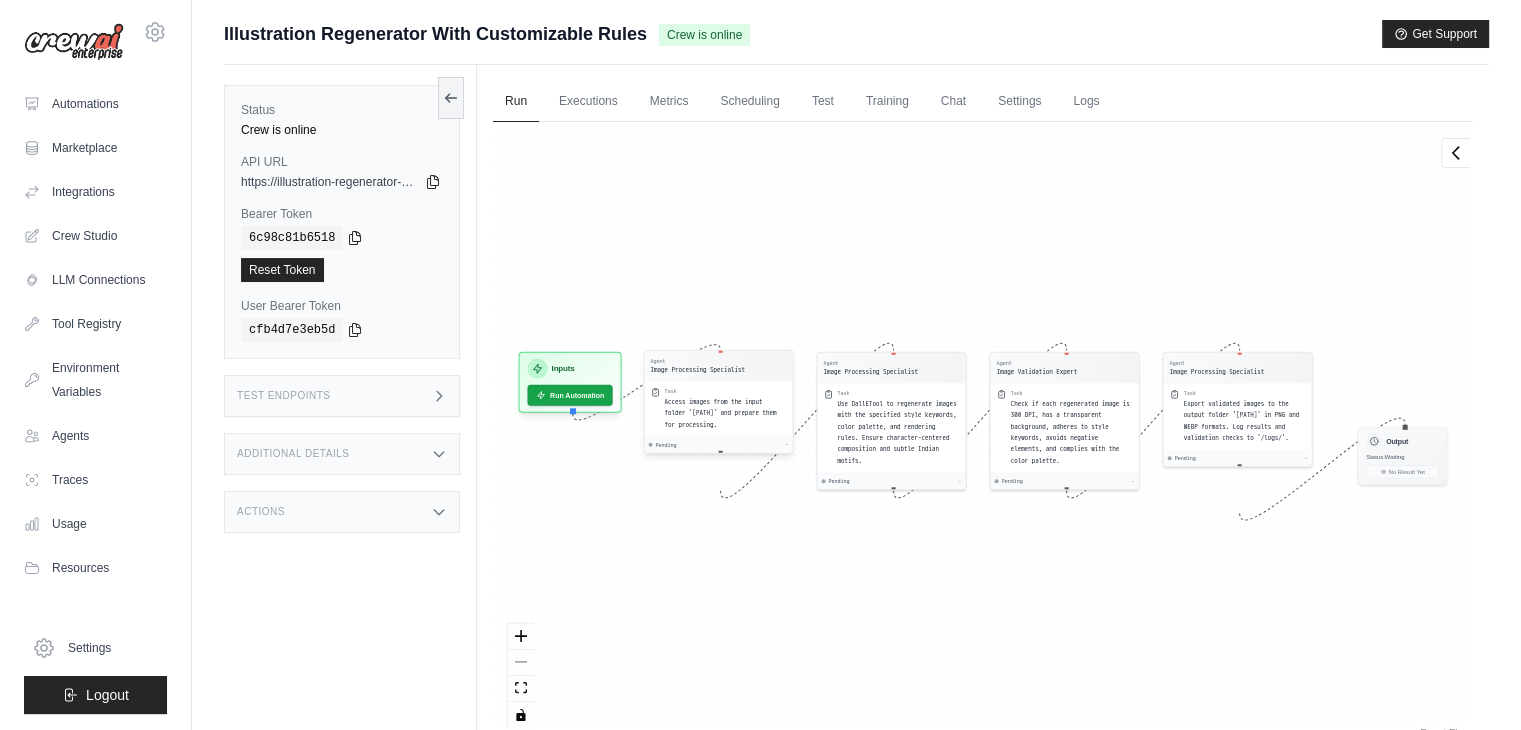 click on "Access images from the input folder 'C:\Users\apriy\Desktop\CE\OPS TEST\XY#\FH\FH1\CEAPA\2 FH1 WD\IMG OR' and prepare them for processing." at bounding box center [721, 412] 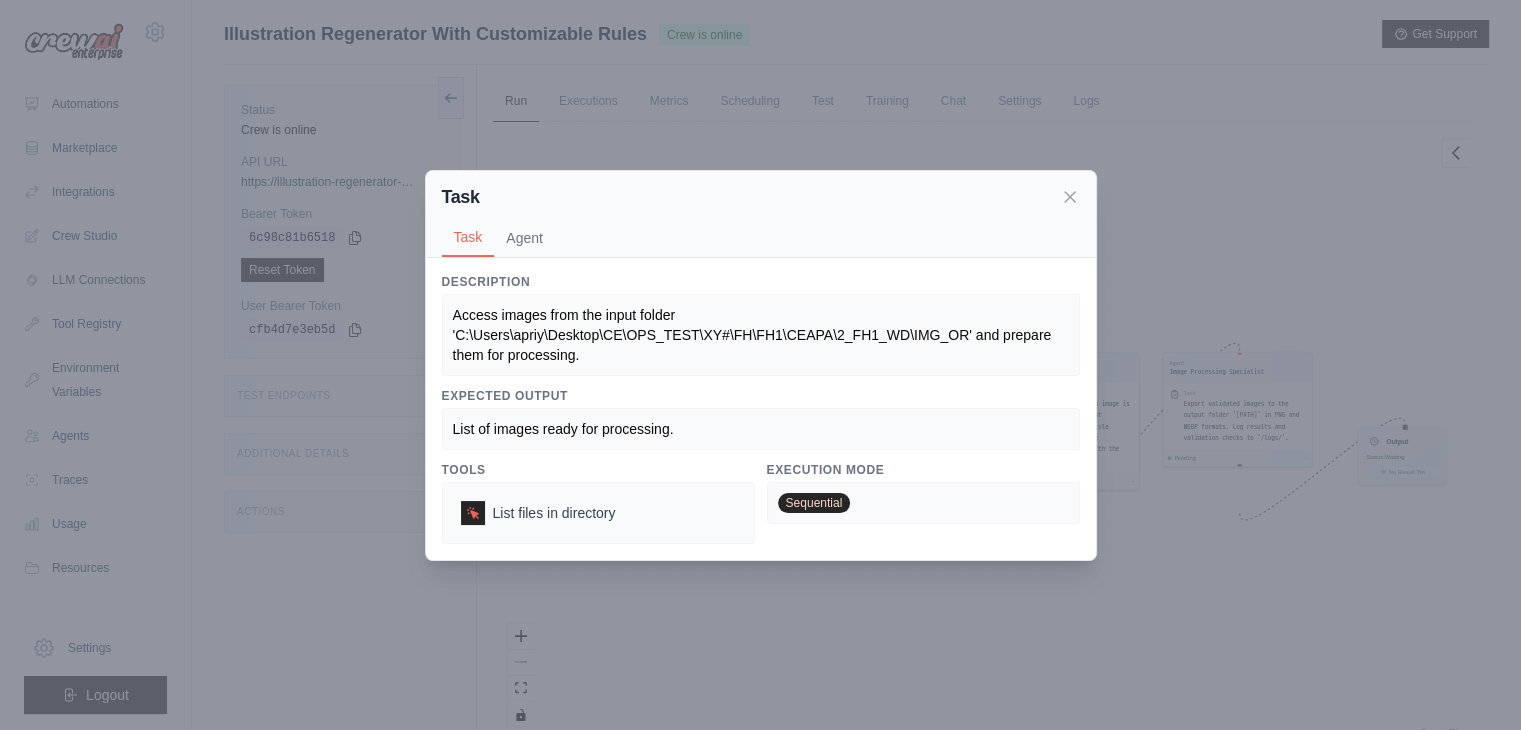 scroll, scrollTop: 39, scrollLeft: 0, axis: vertical 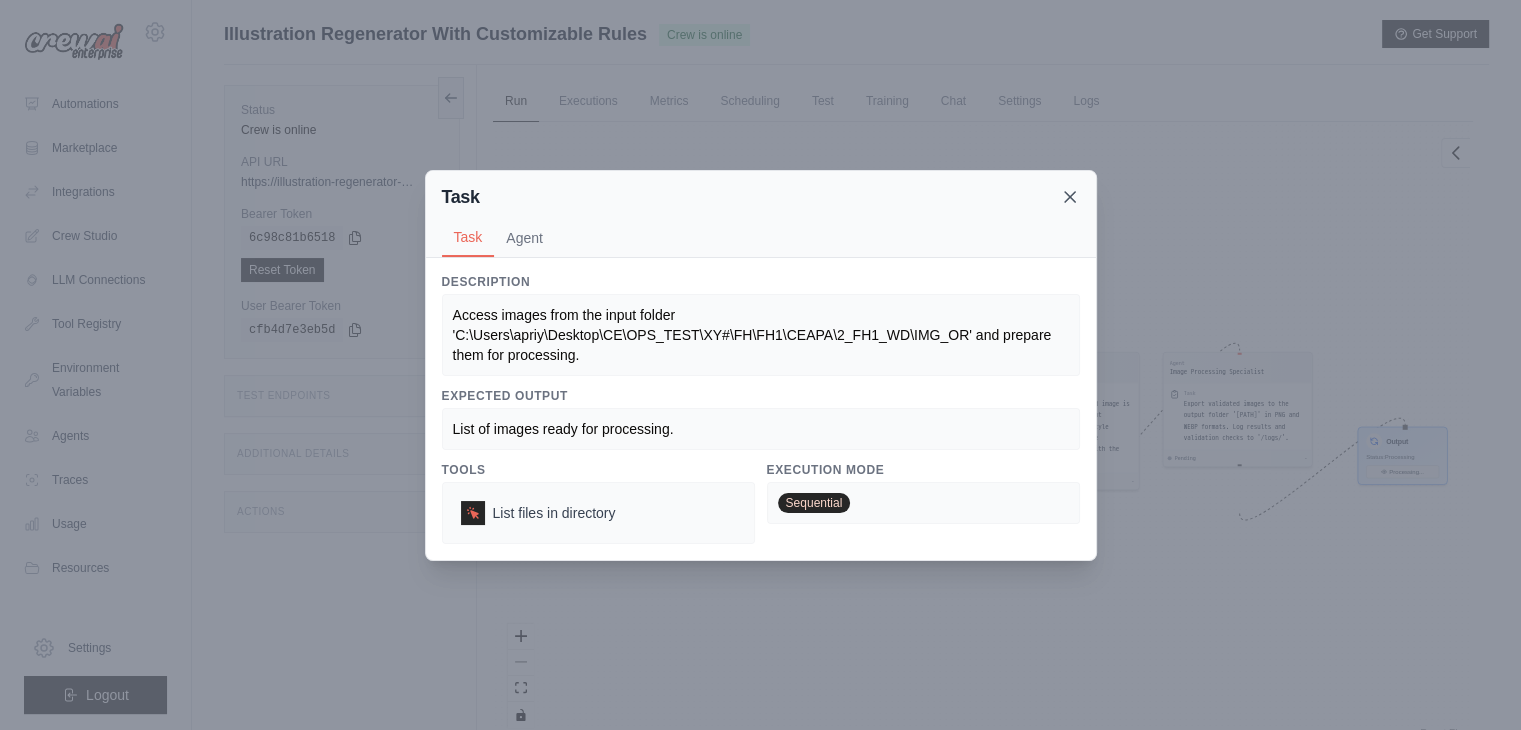 click 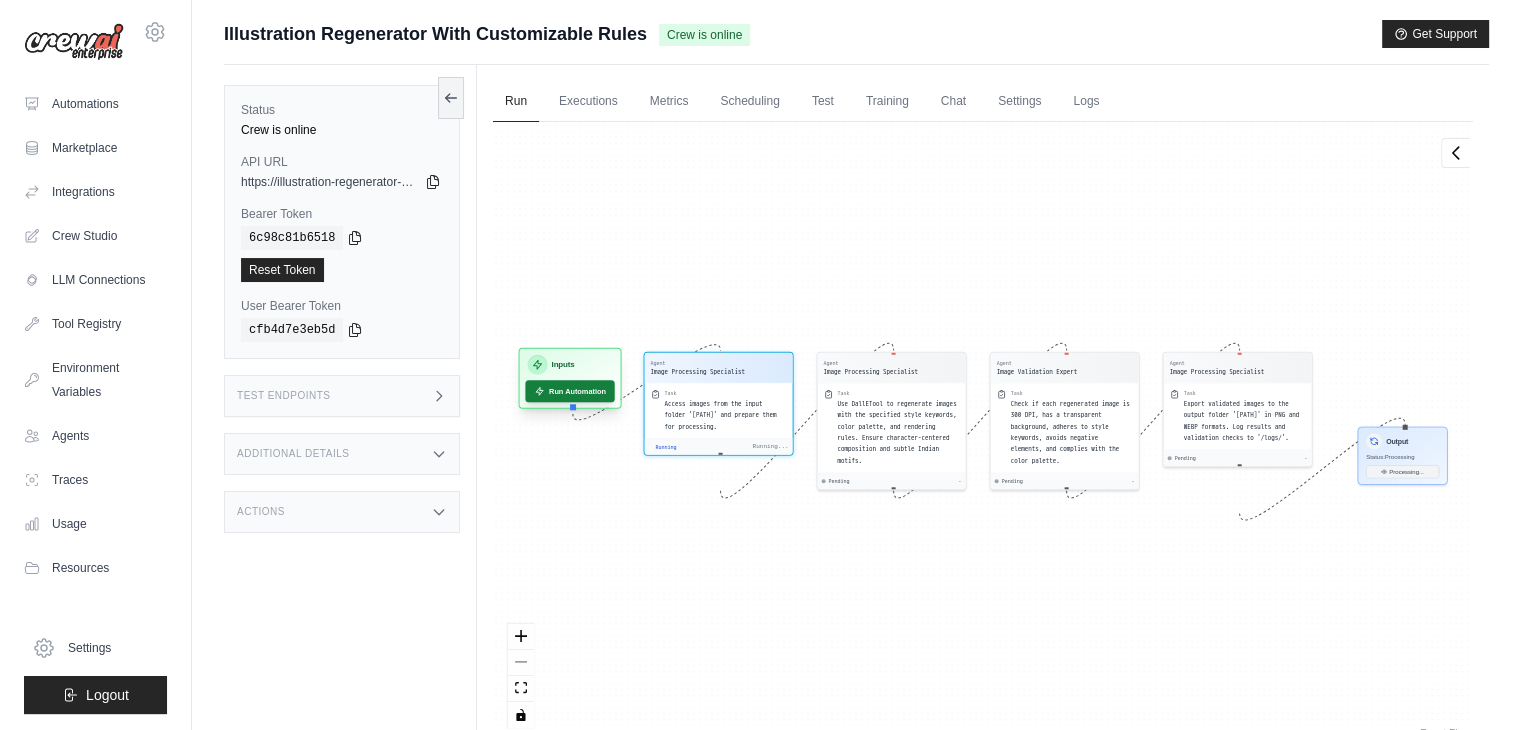 click on "Run Automation" at bounding box center [569, 391] 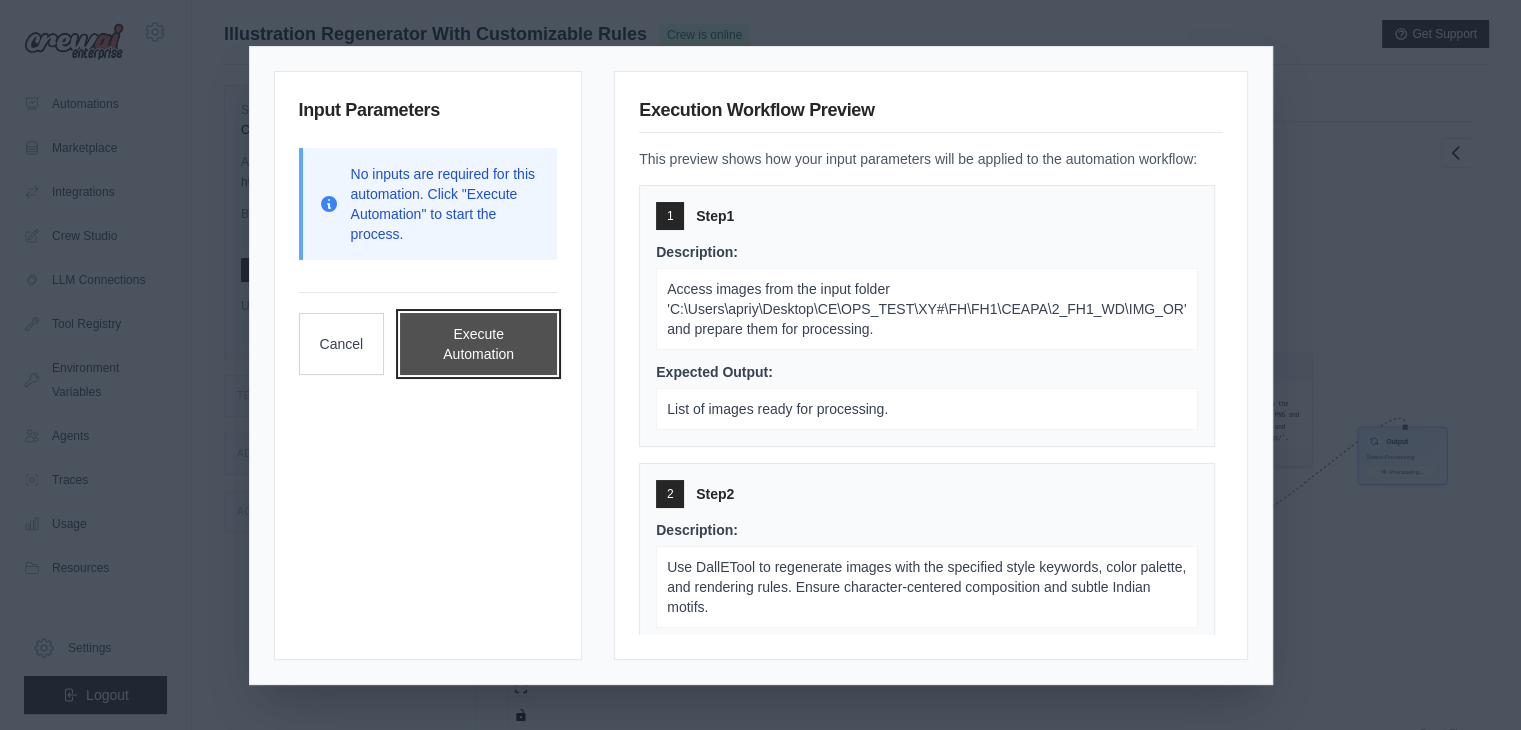 click on "Execute Automation" at bounding box center (478, 344) 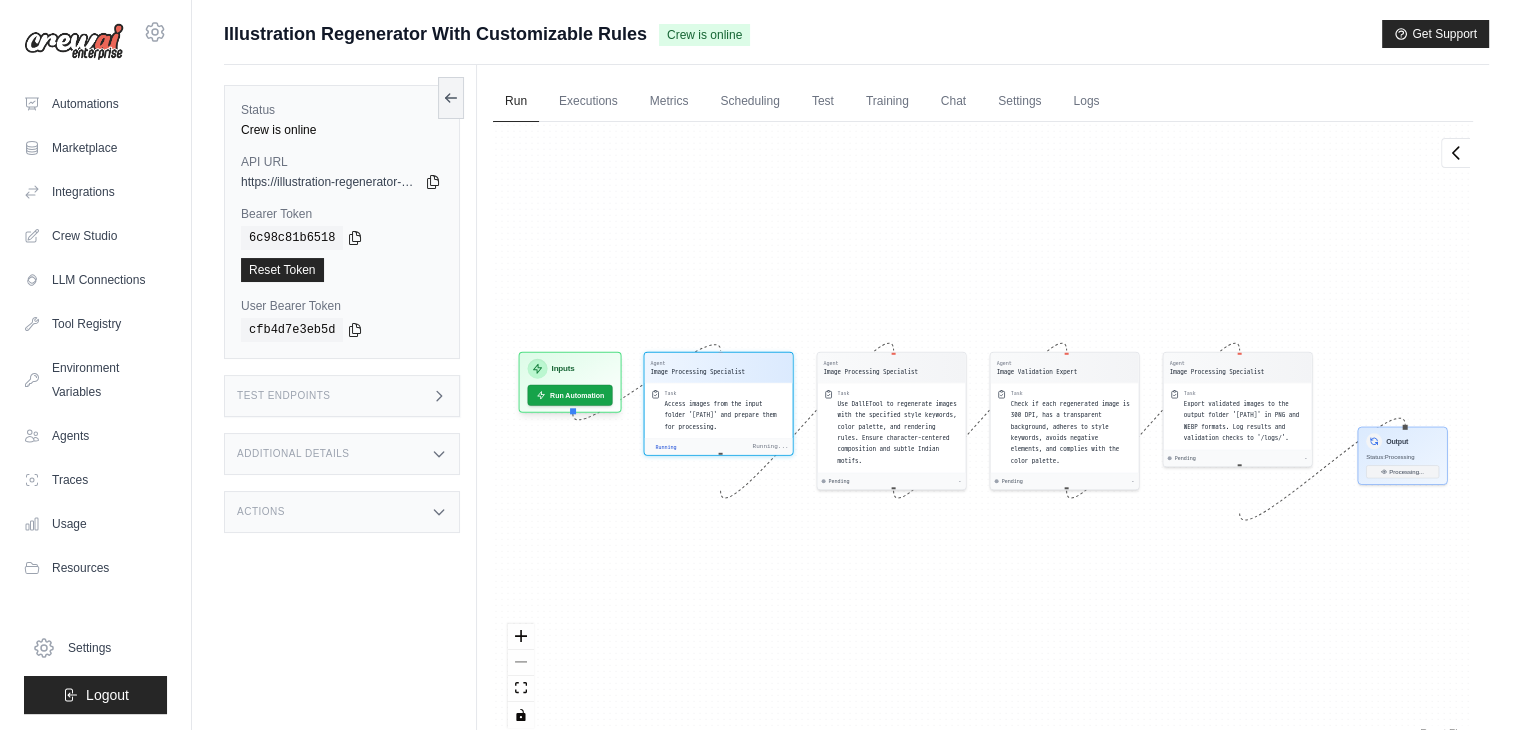 scroll, scrollTop: 39, scrollLeft: 0, axis: vertical 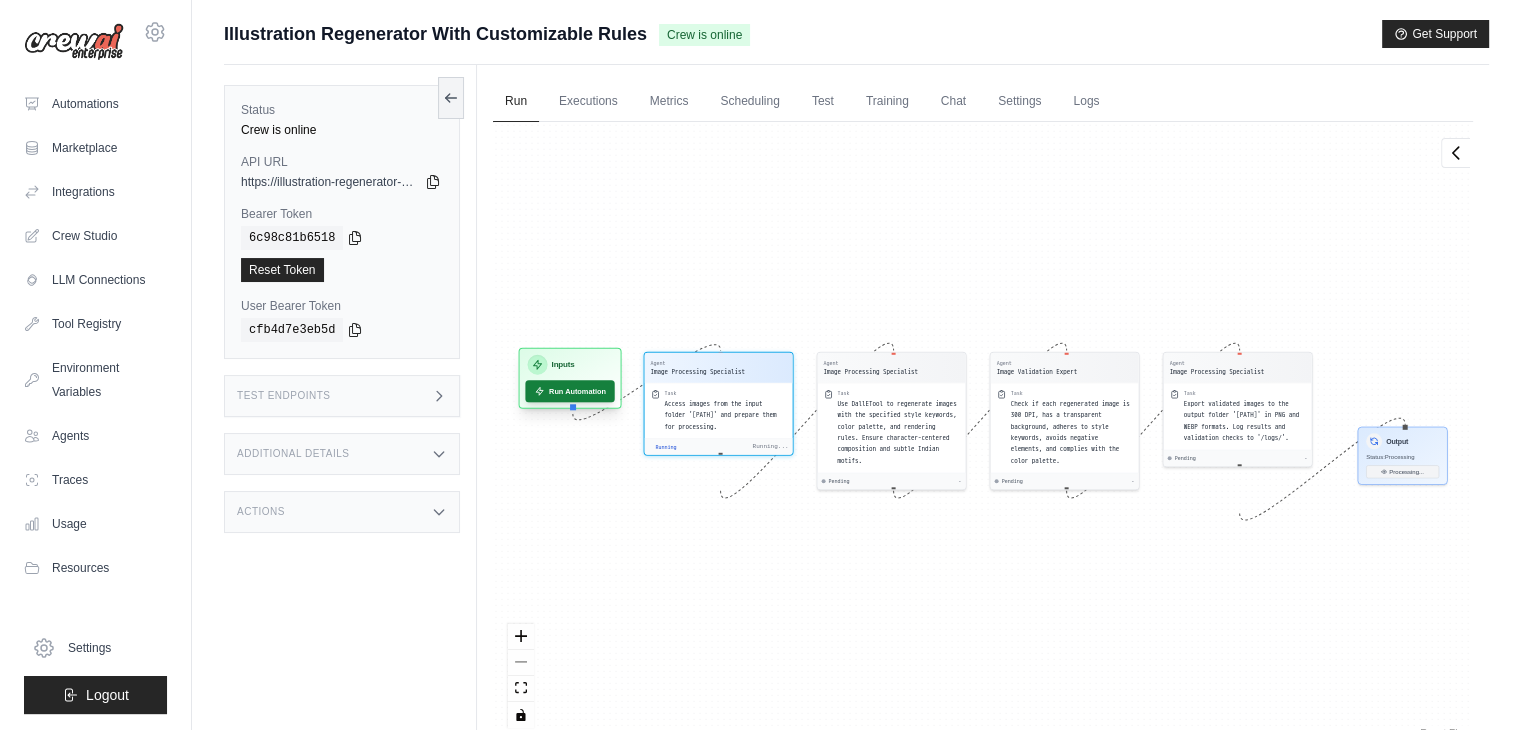 click on "Run Automation" at bounding box center [569, 391] 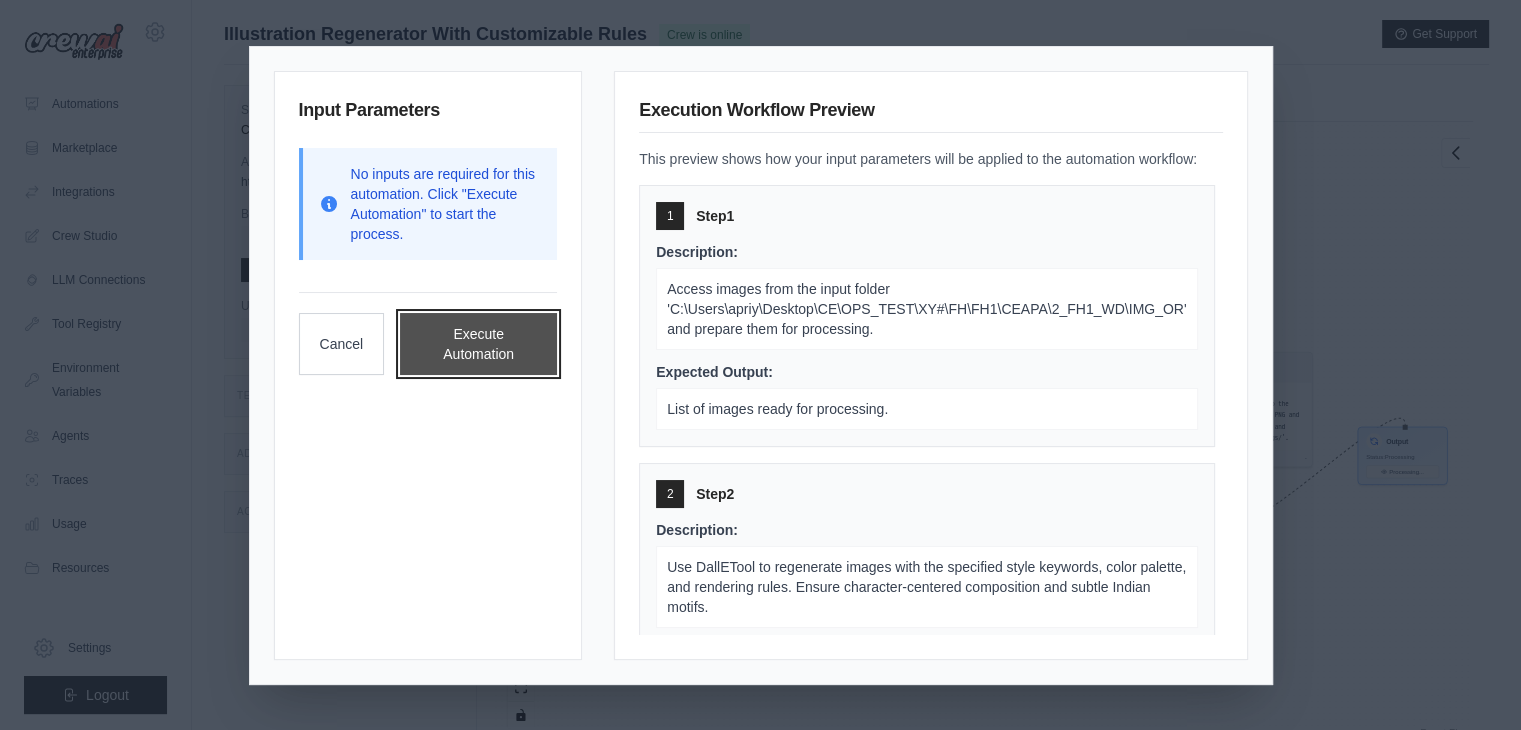 click on "Execute Automation" at bounding box center [478, 344] 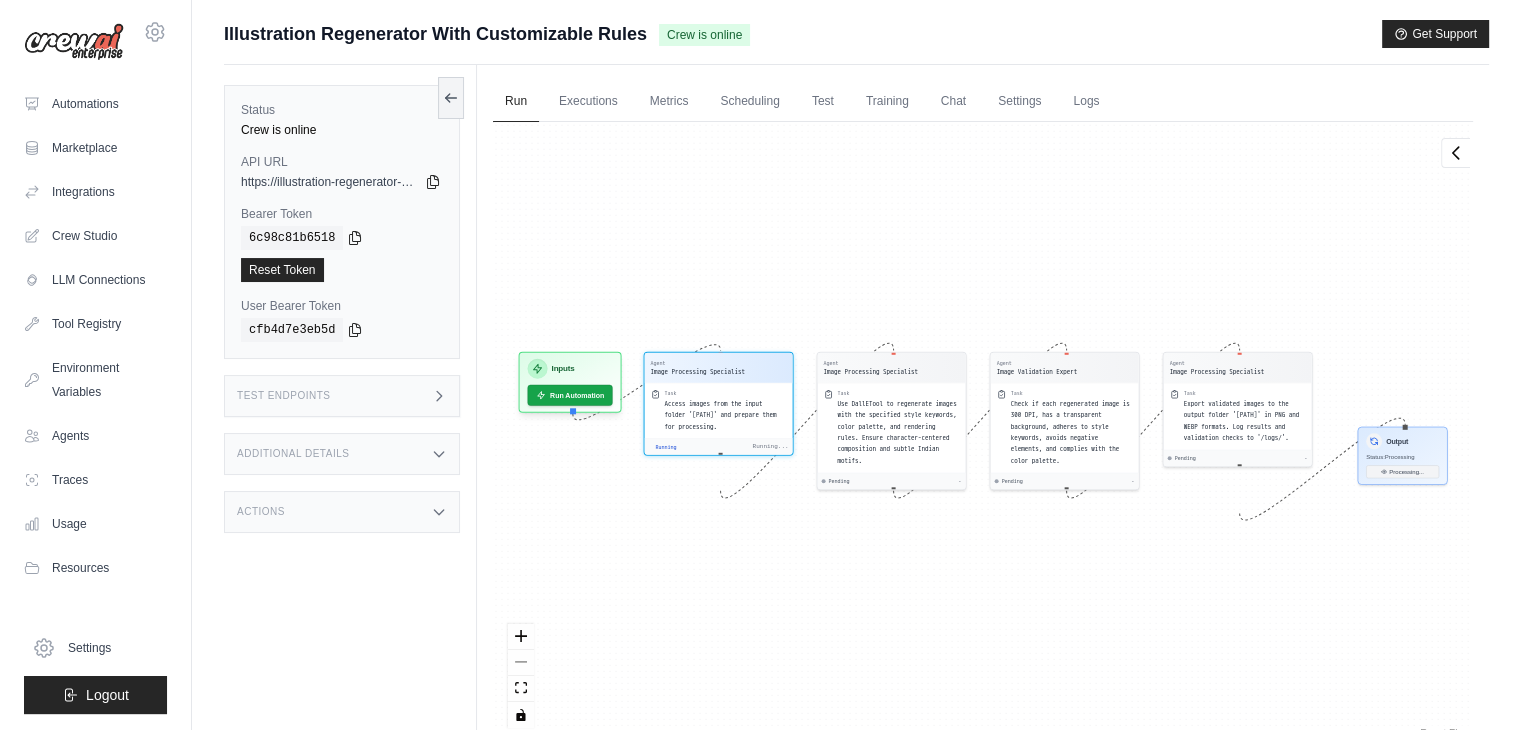 scroll, scrollTop: 19, scrollLeft: 0, axis: vertical 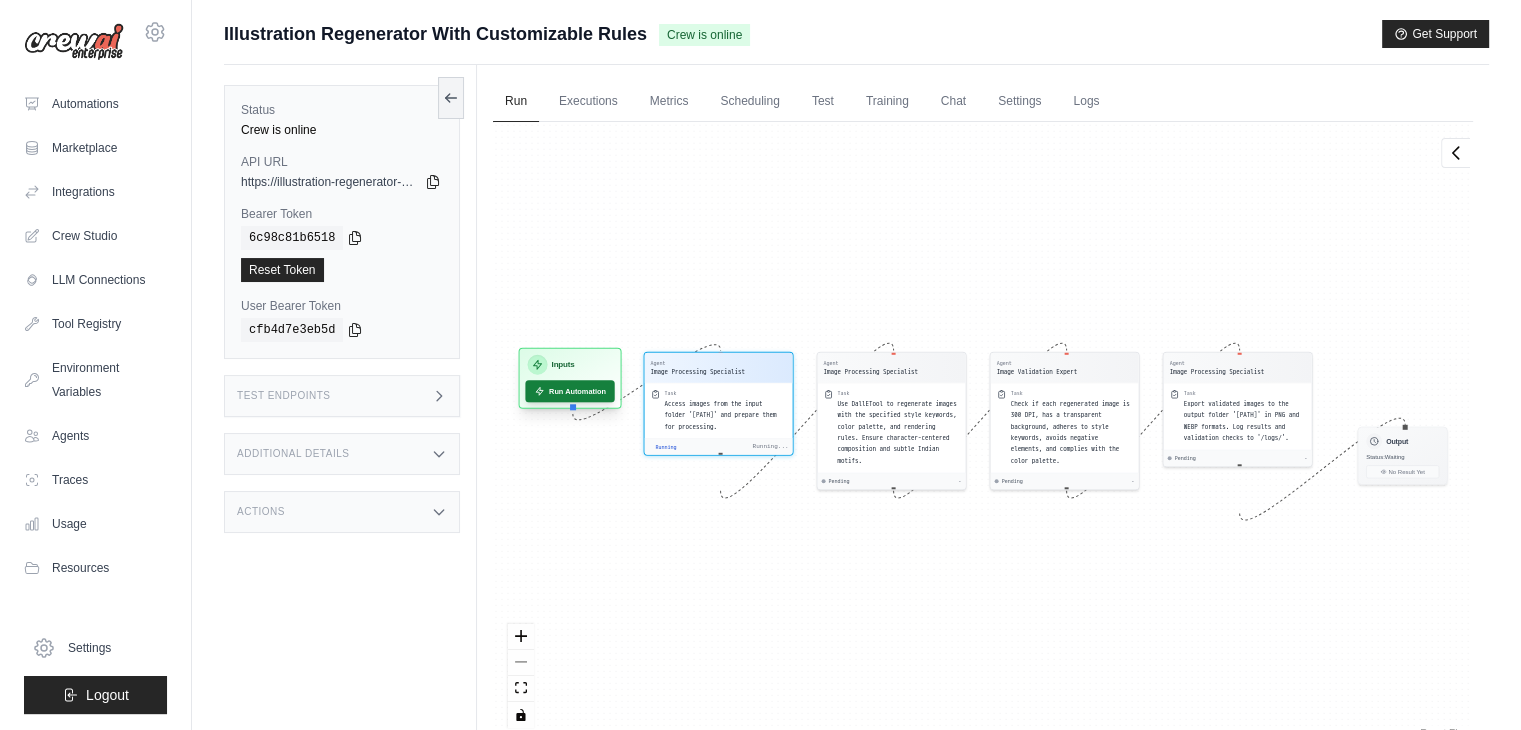 click on "Run Automation" at bounding box center [569, 391] 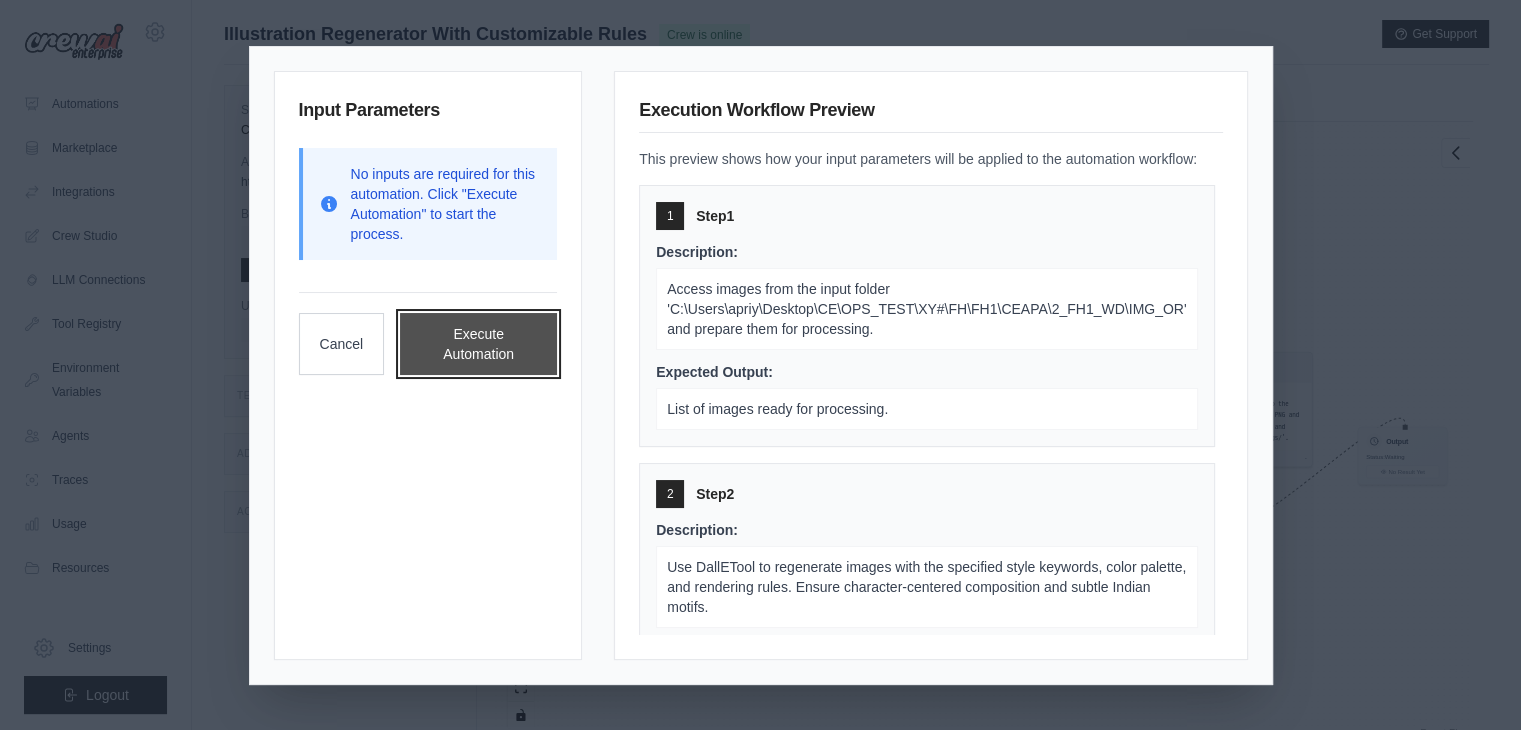 click on "Execute Automation" at bounding box center [478, 344] 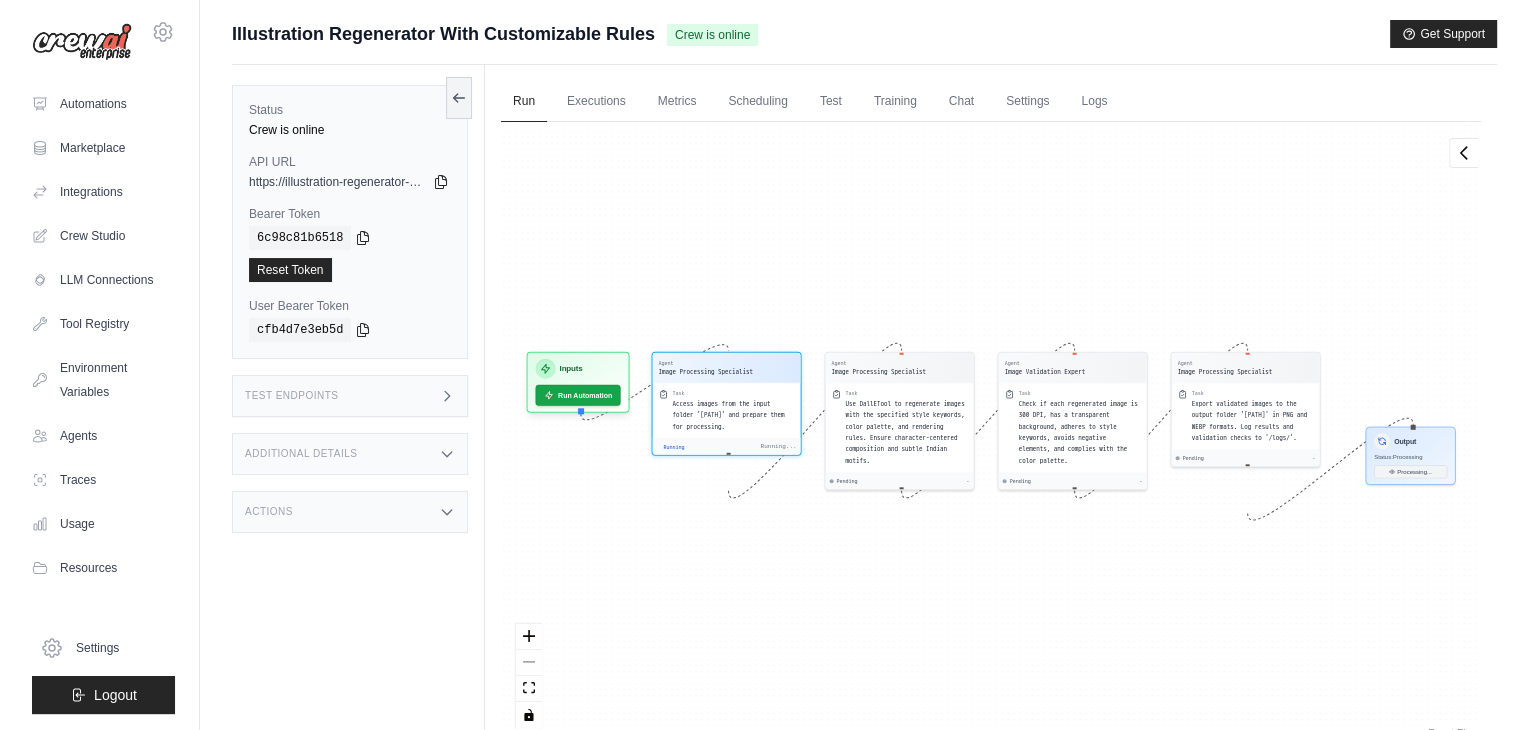 scroll, scrollTop: 19, scrollLeft: 0, axis: vertical 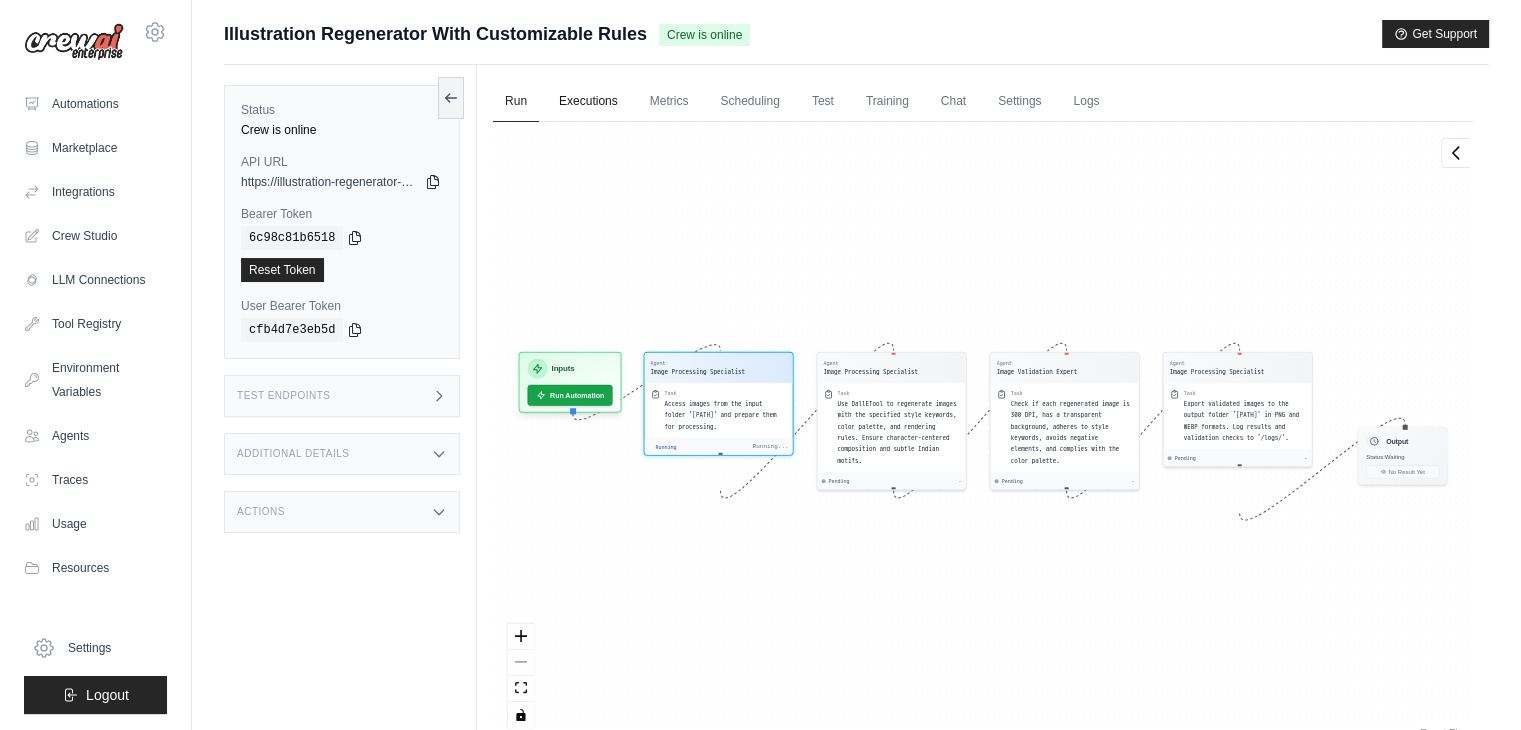 click on "Executions" at bounding box center (588, 102) 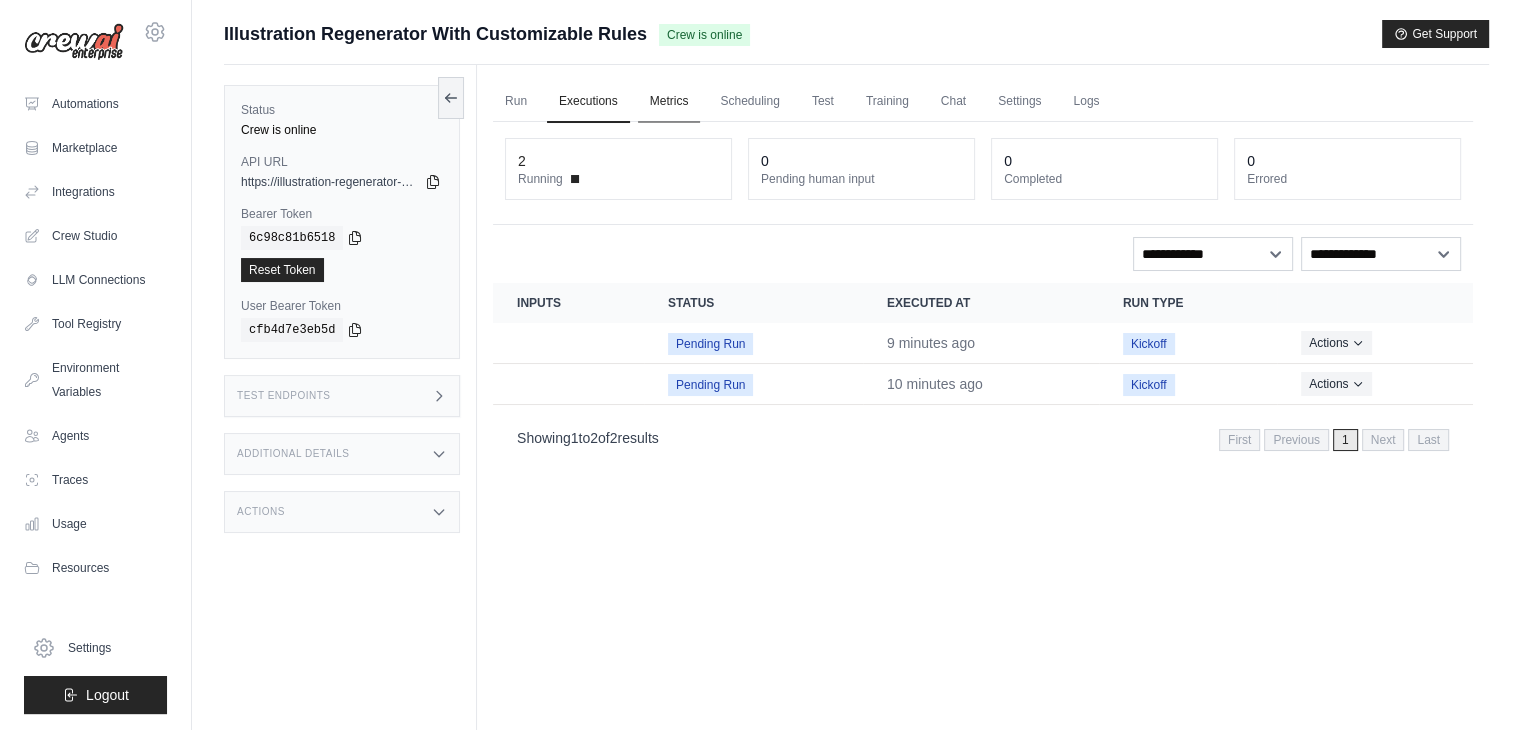 click on "Metrics" at bounding box center (669, 102) 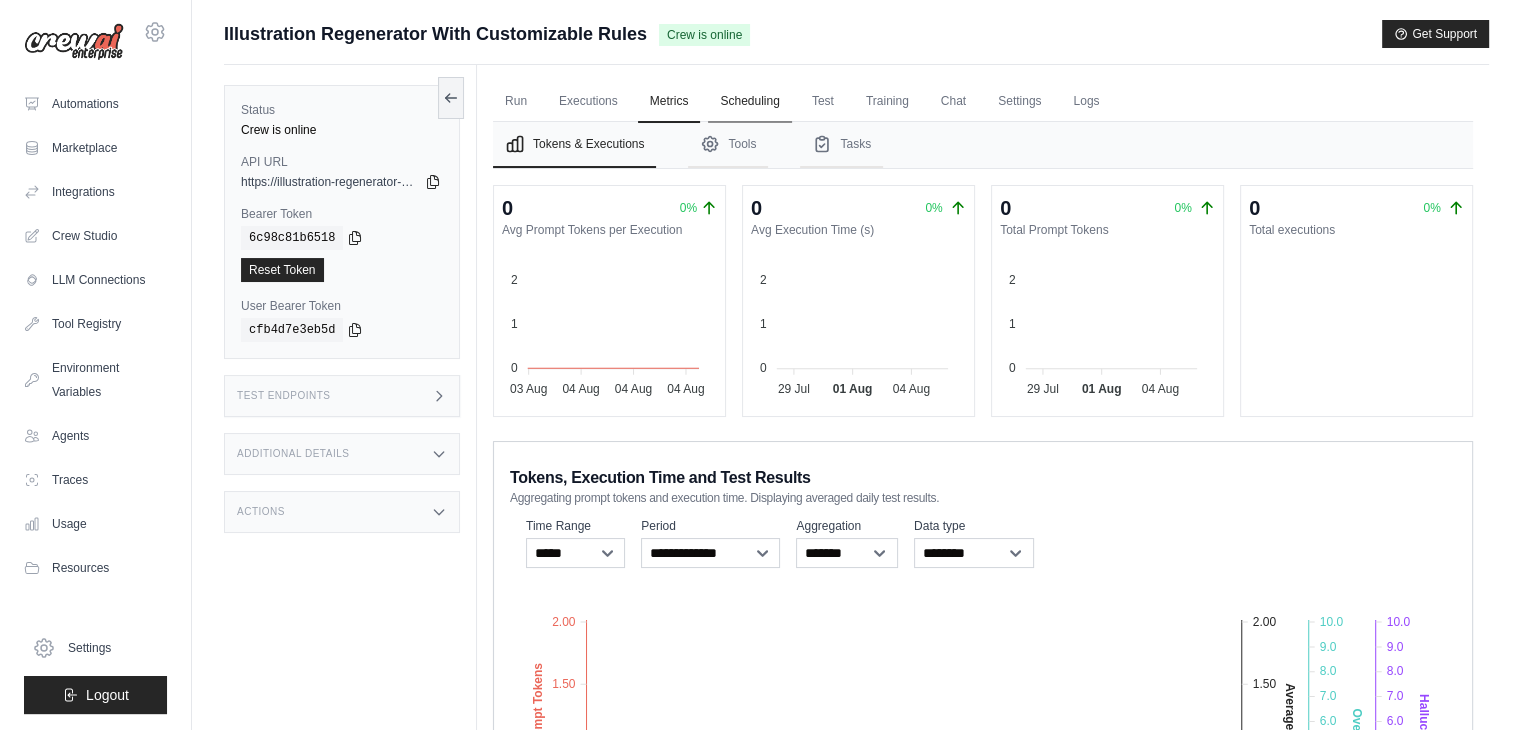 click on "Scheduling" at bounding box center (749, 102) 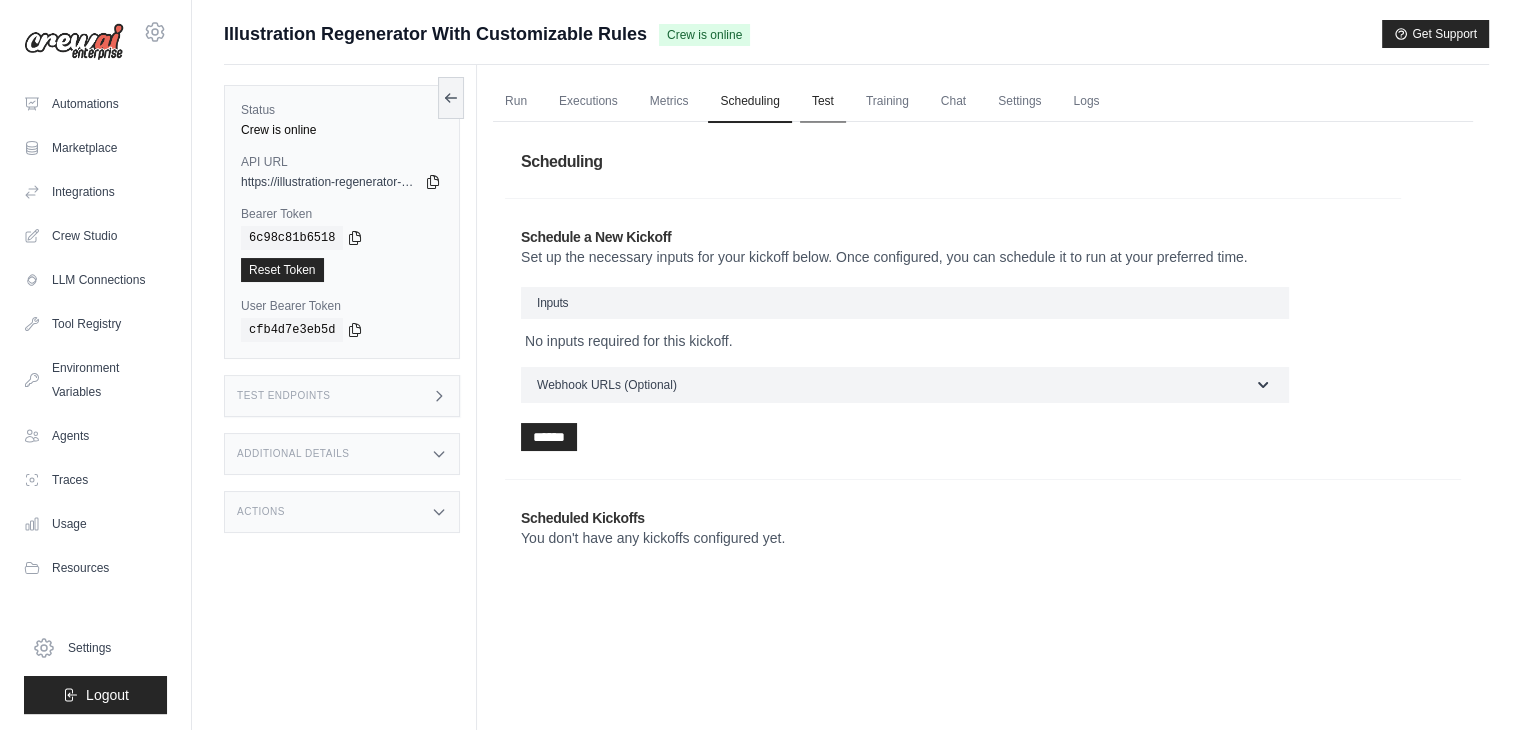 click on "Test" at bounding box center (823, 102) 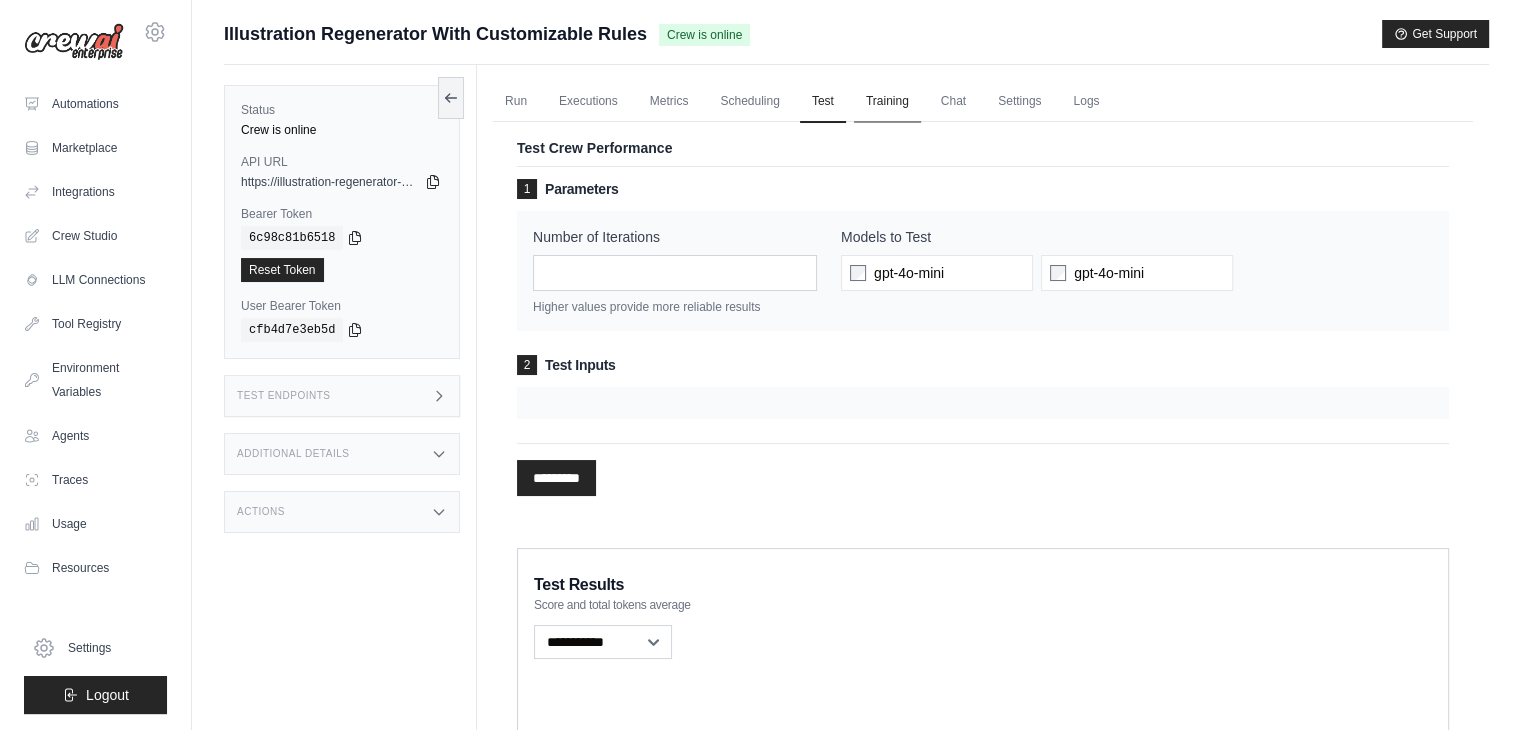 click on "Training" at bounding box center (887, 102) 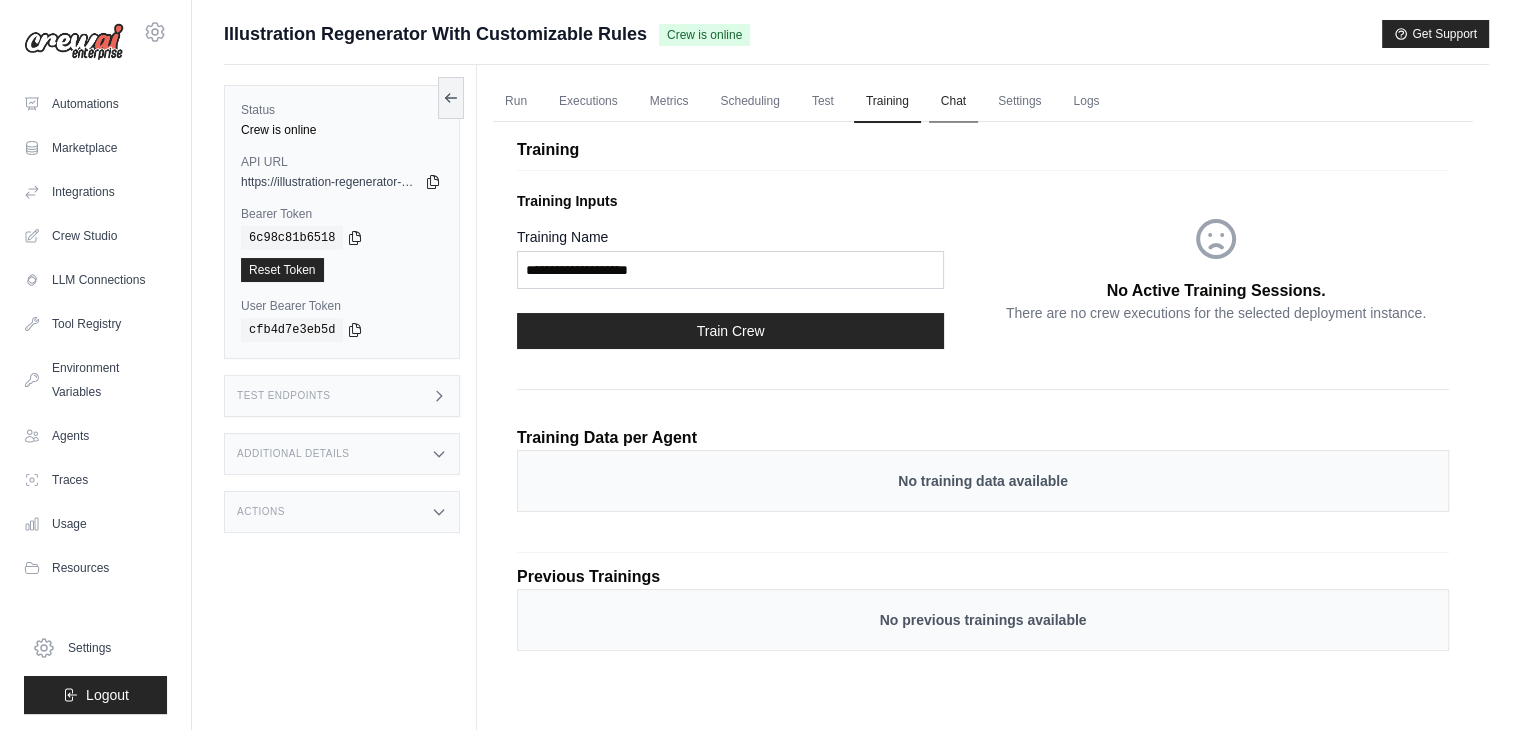 click on "Chat" at bounding box center (953, 102) 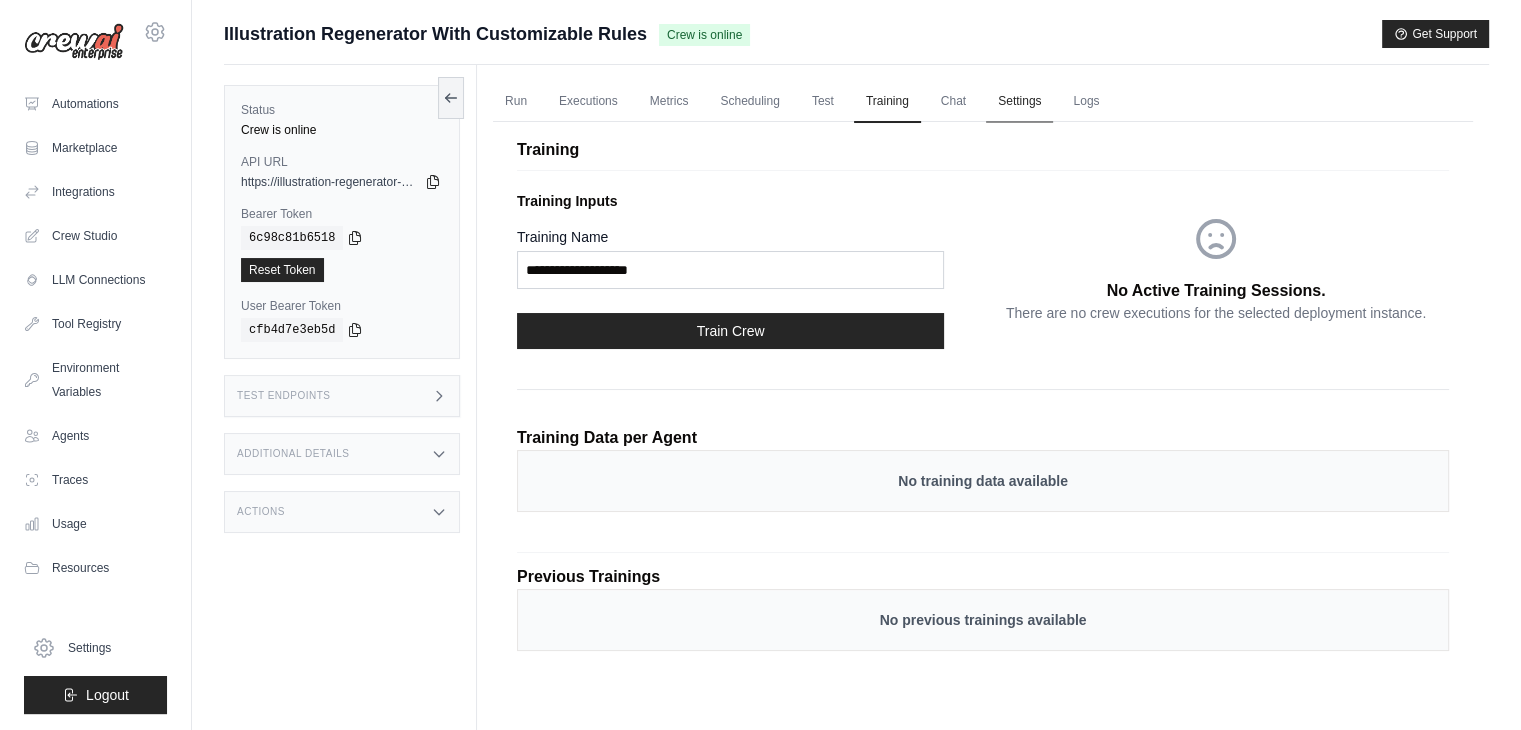 click on "Settings" at bounding box center (1019, 102) 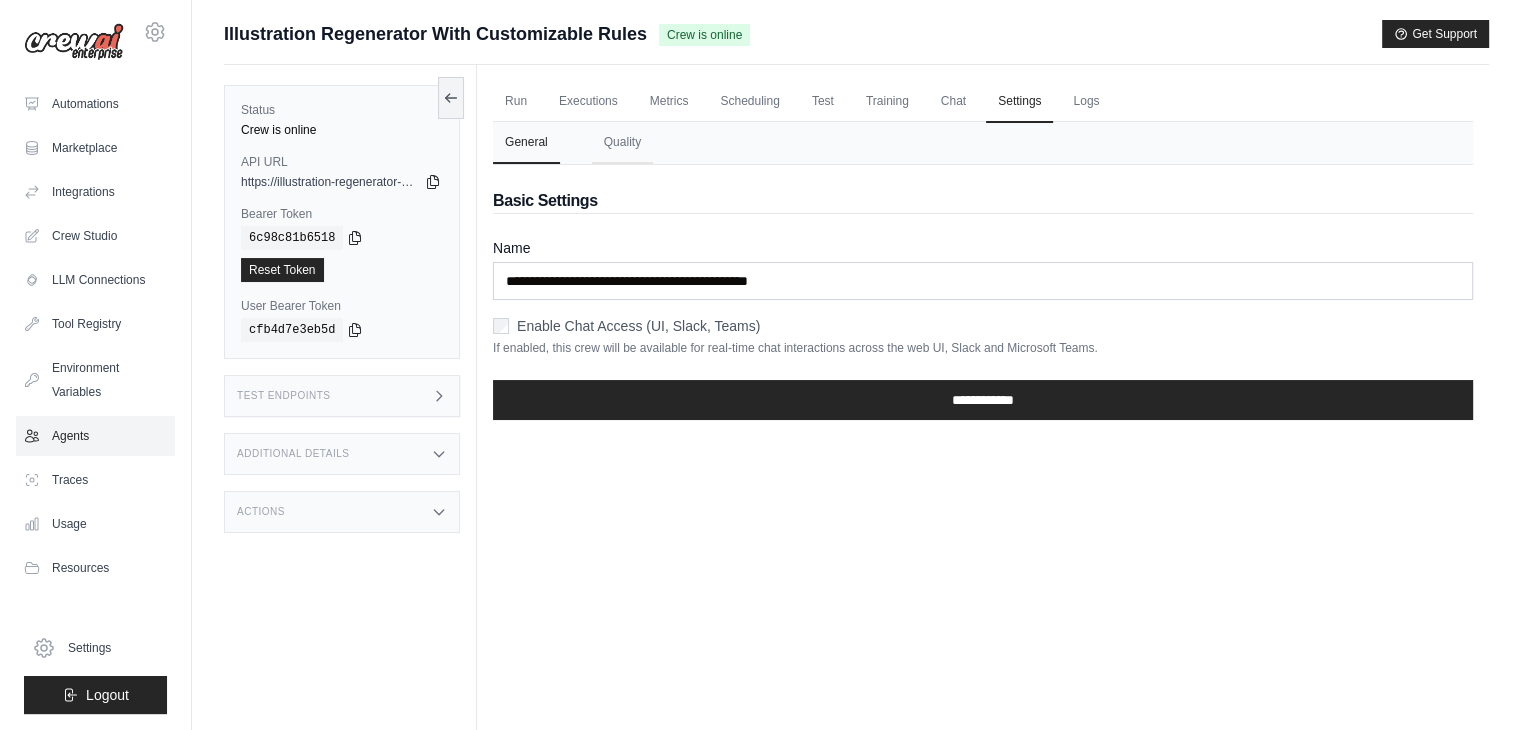 click on "Agents" at bounding box center (95, 436) 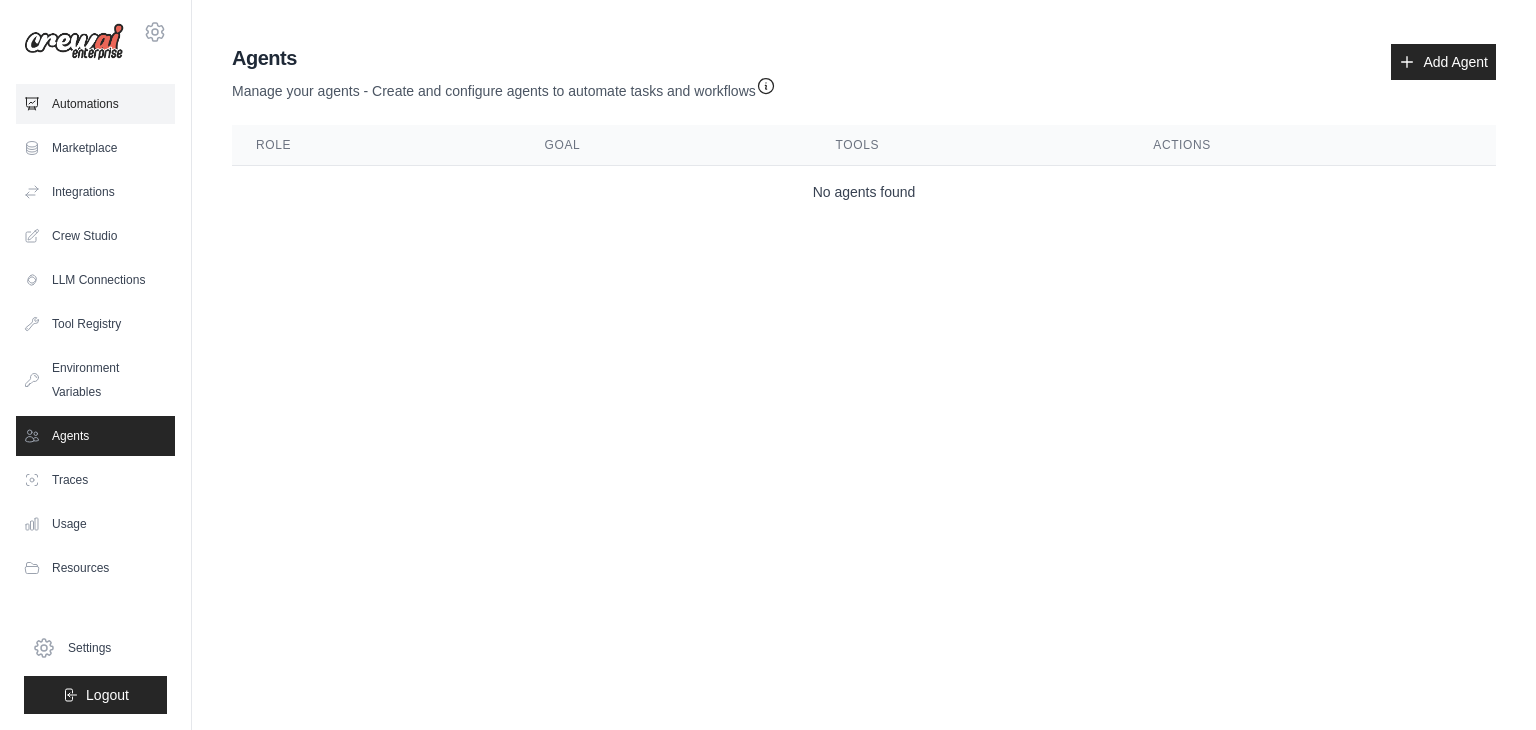 click on "Automations" at bounding box center (95, 104) 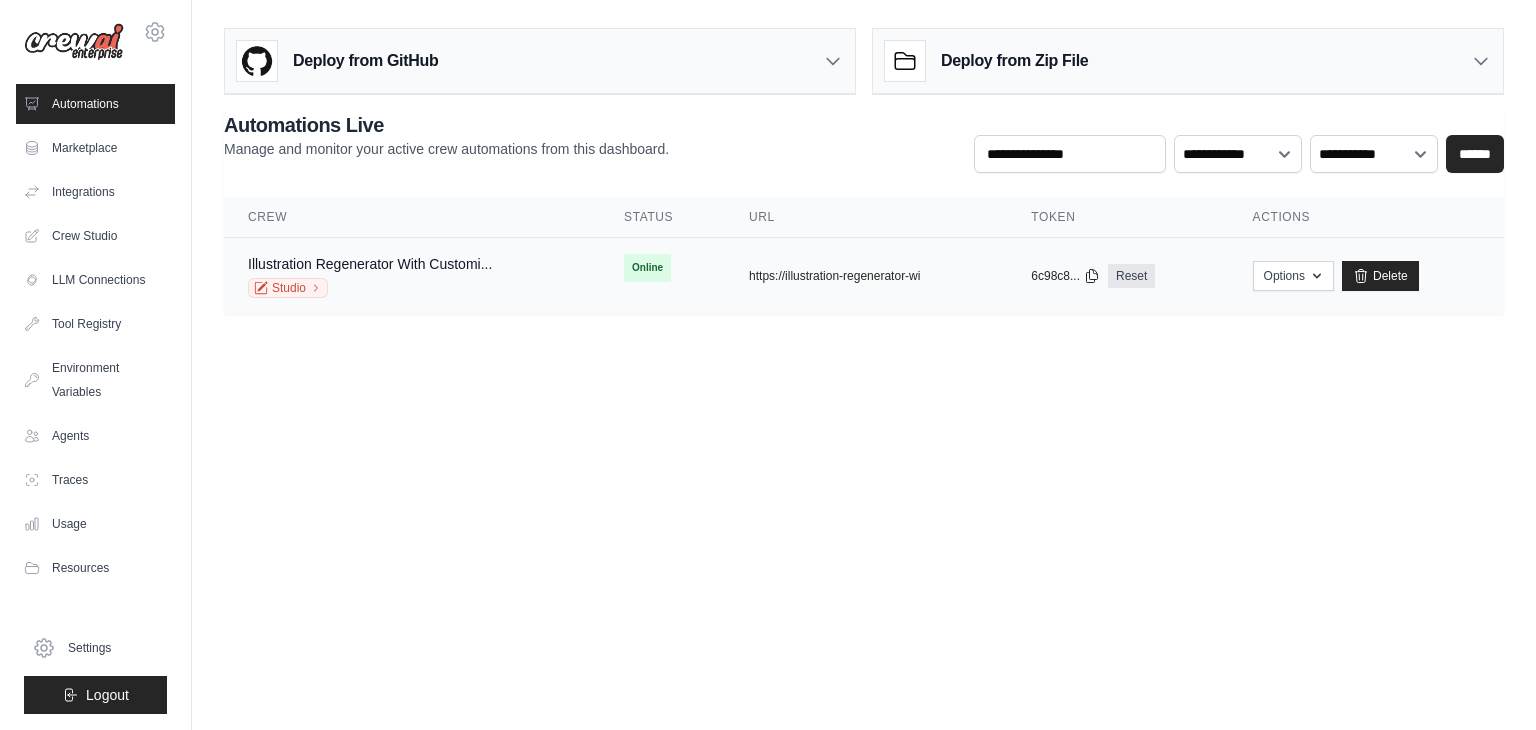 click on "Illustration Regenerator With Customi..." at bounding box center (370, 264) 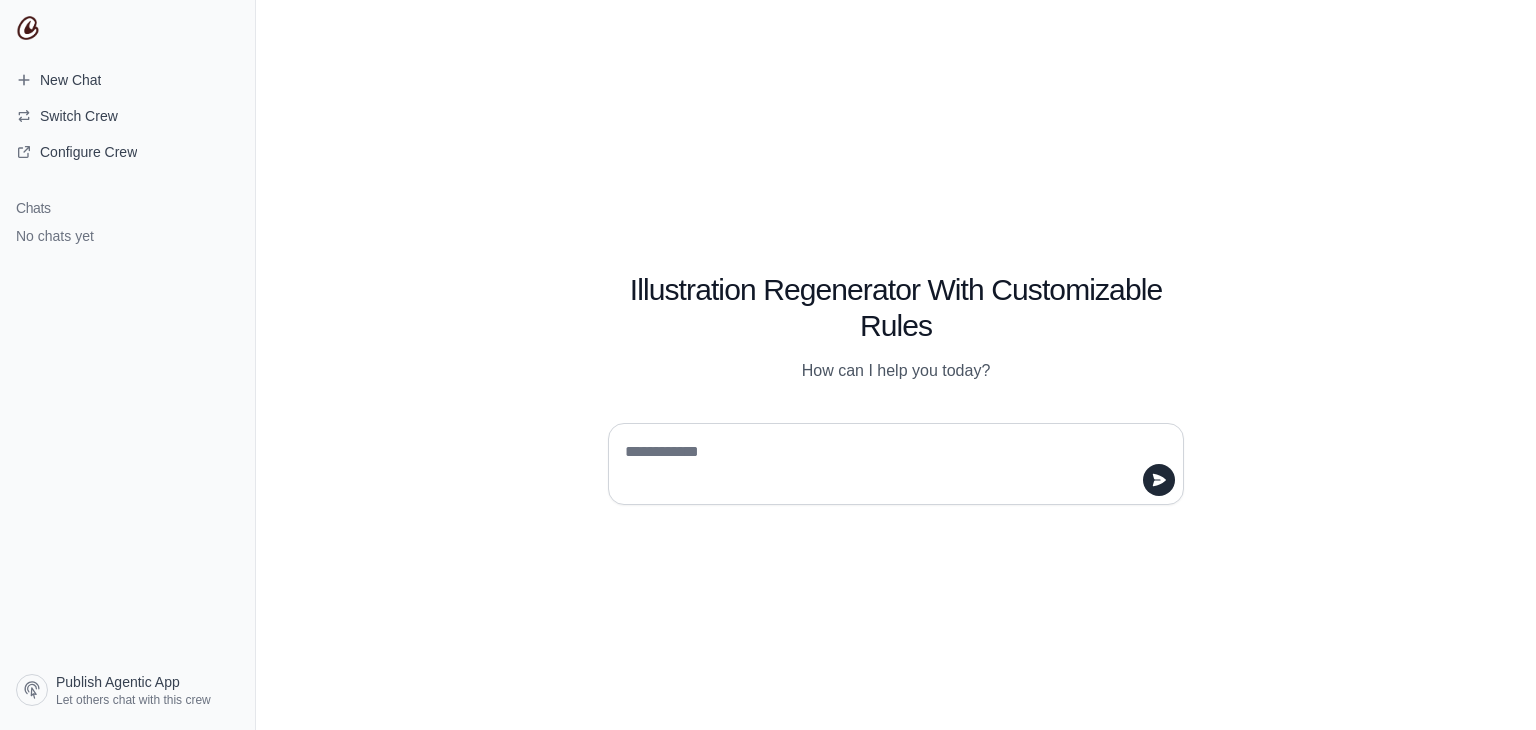 scroll, scrollTop: 0, scrollLeft: 0, axis: both 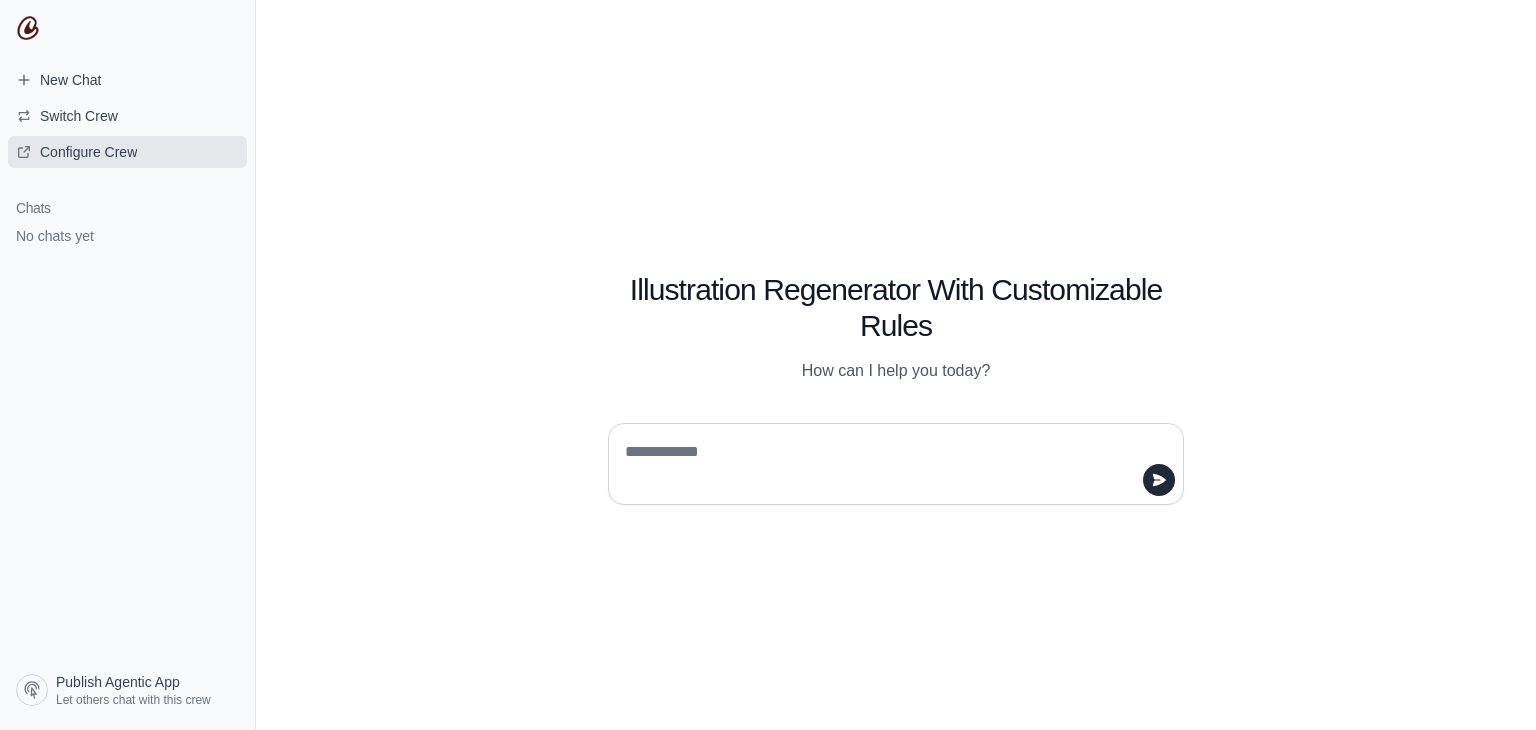 click on "Configure
Crew" at bounding box center [88, 152] 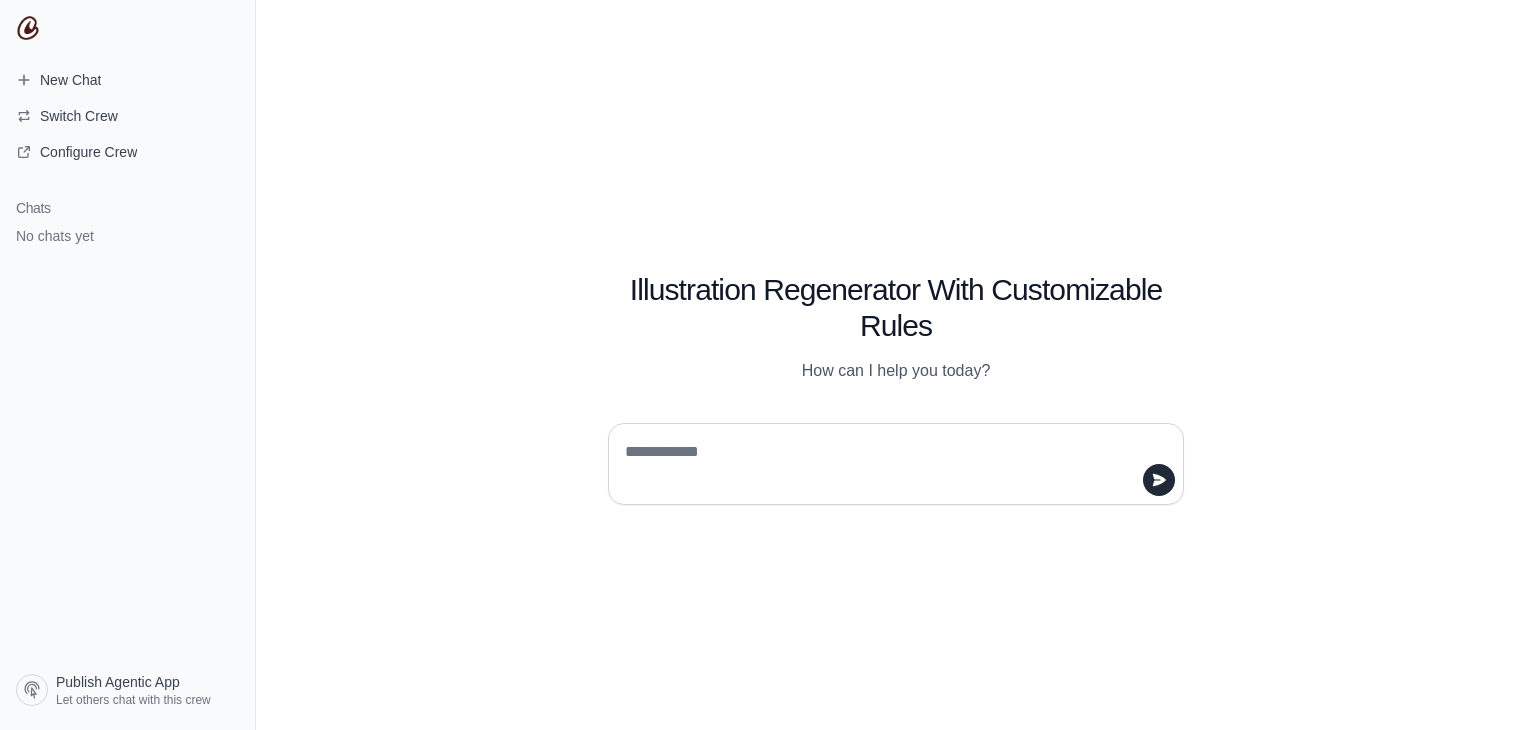 click at bounding box center (890, 464) 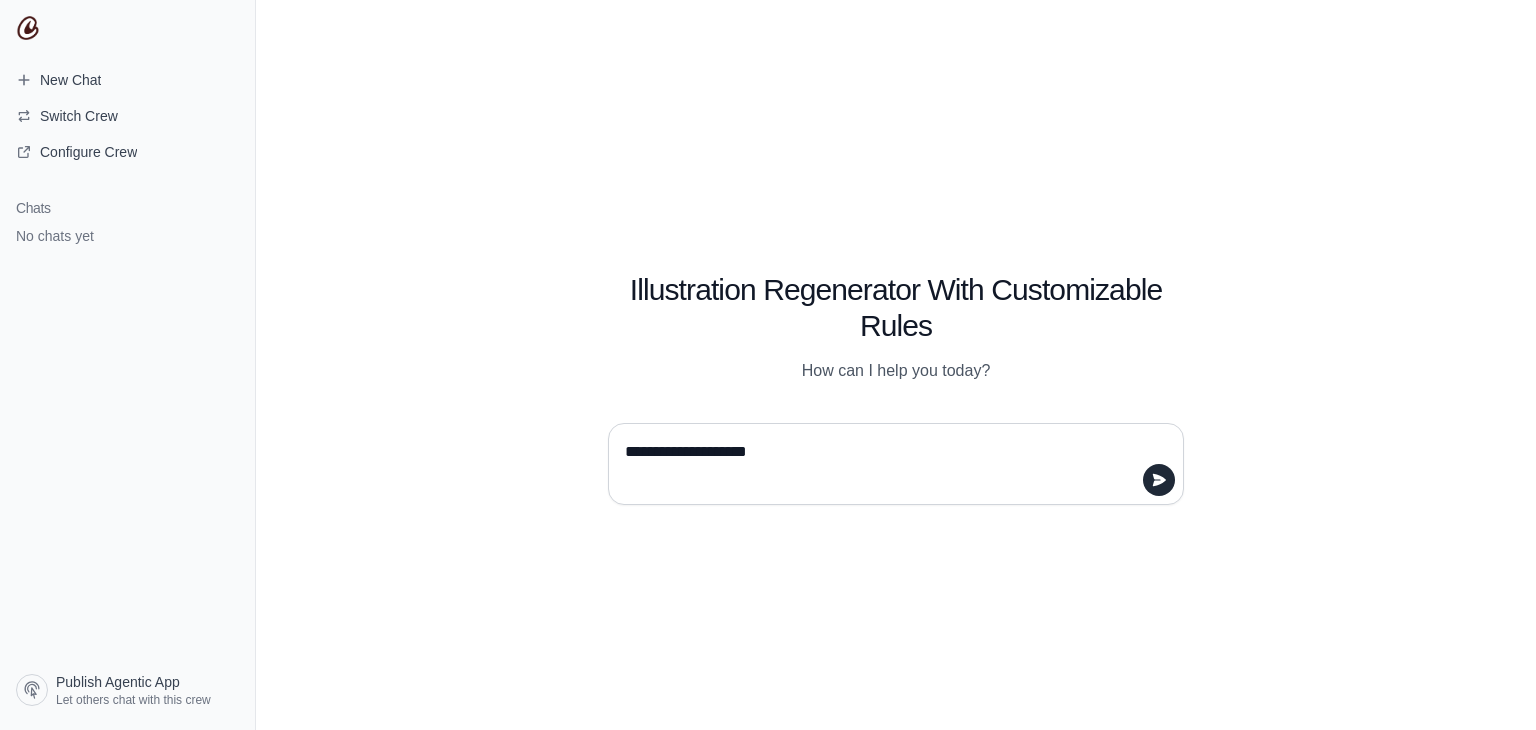 type on "**********" 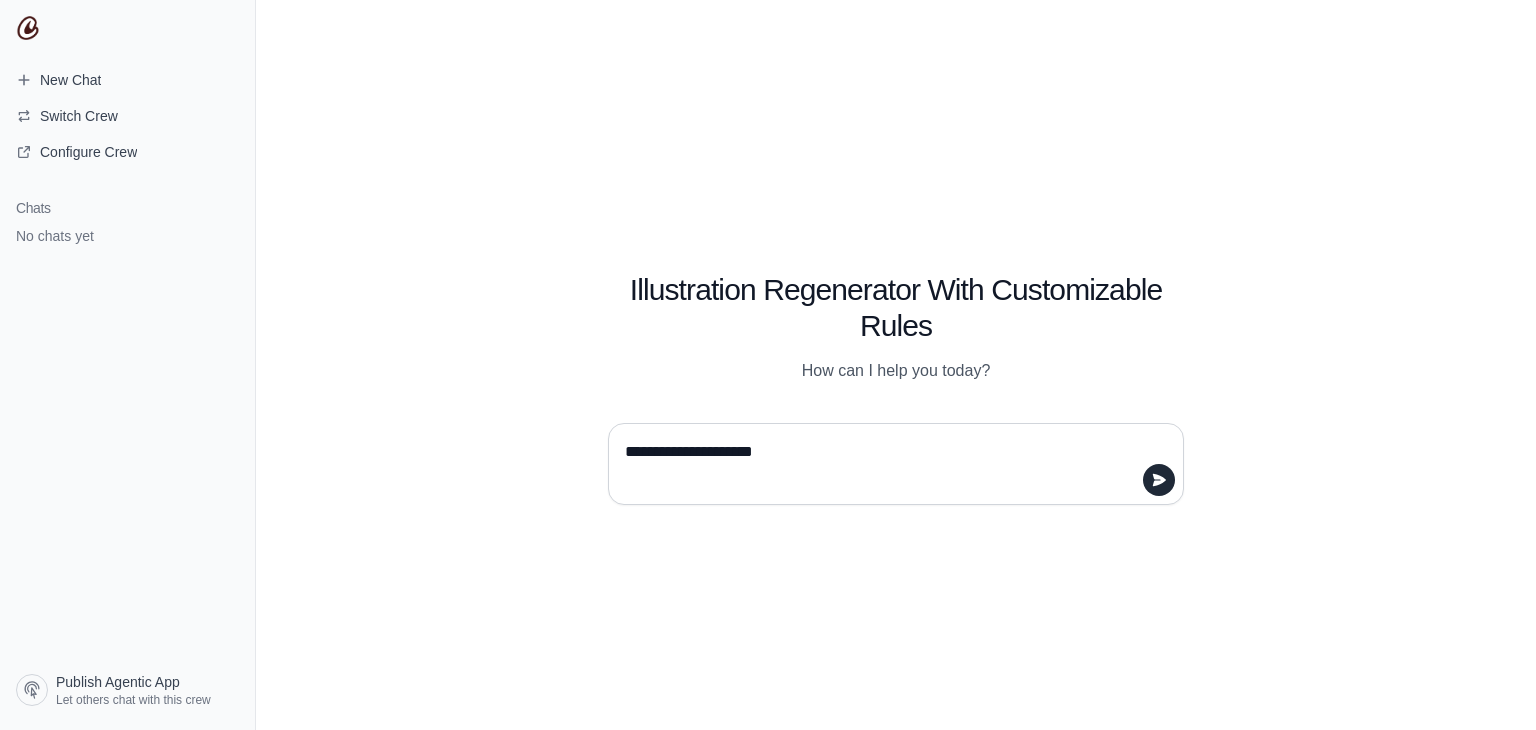 type 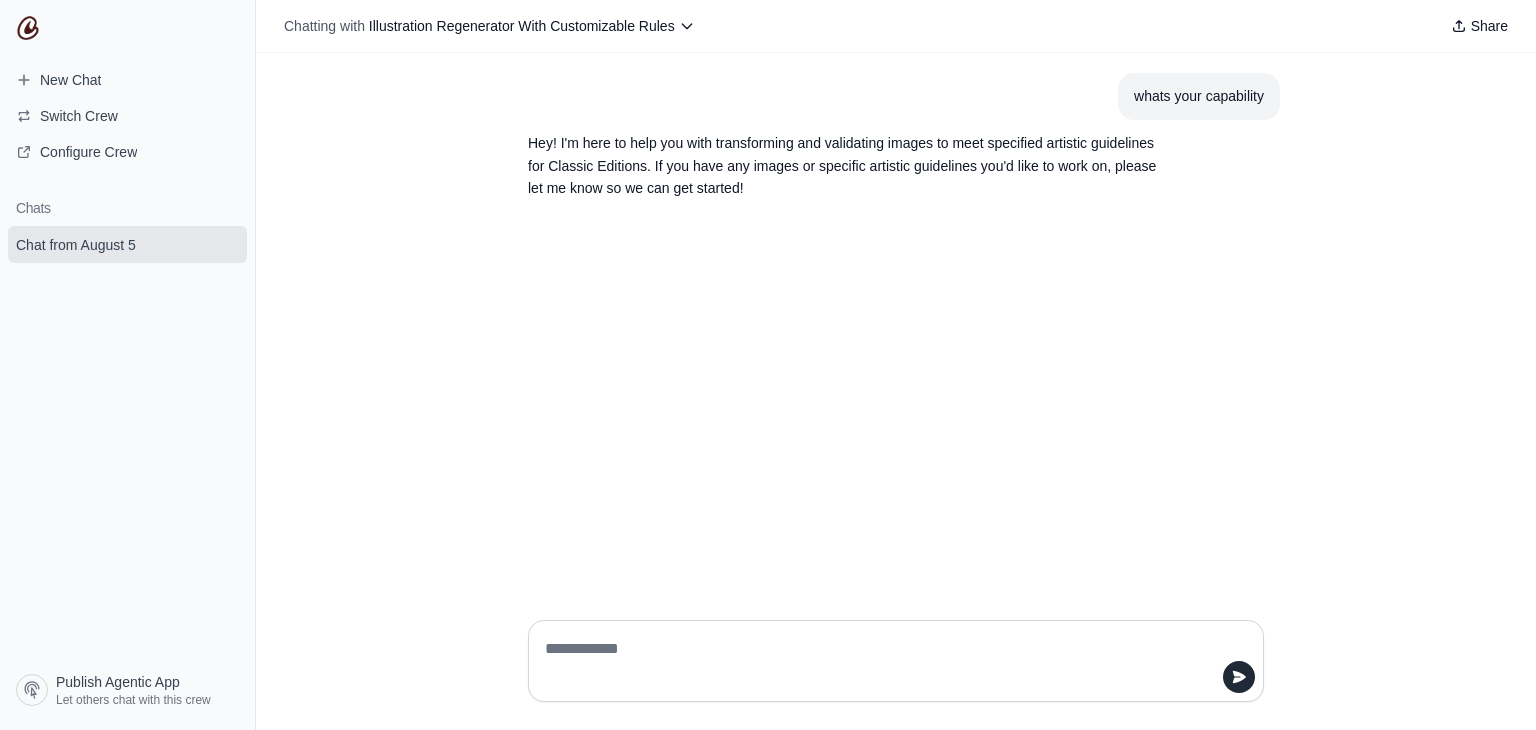 click at bounding box center (890, 661) 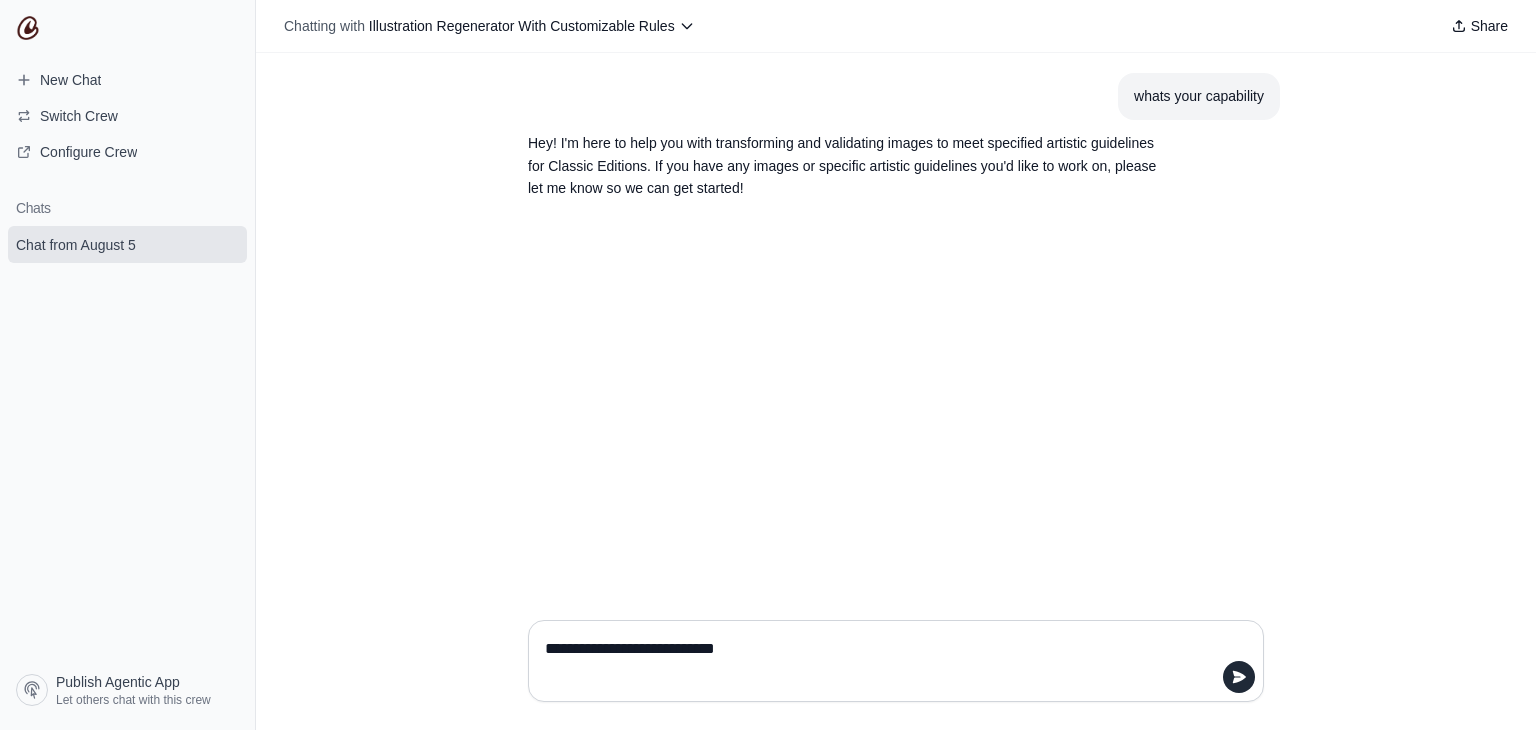 type on "**********" 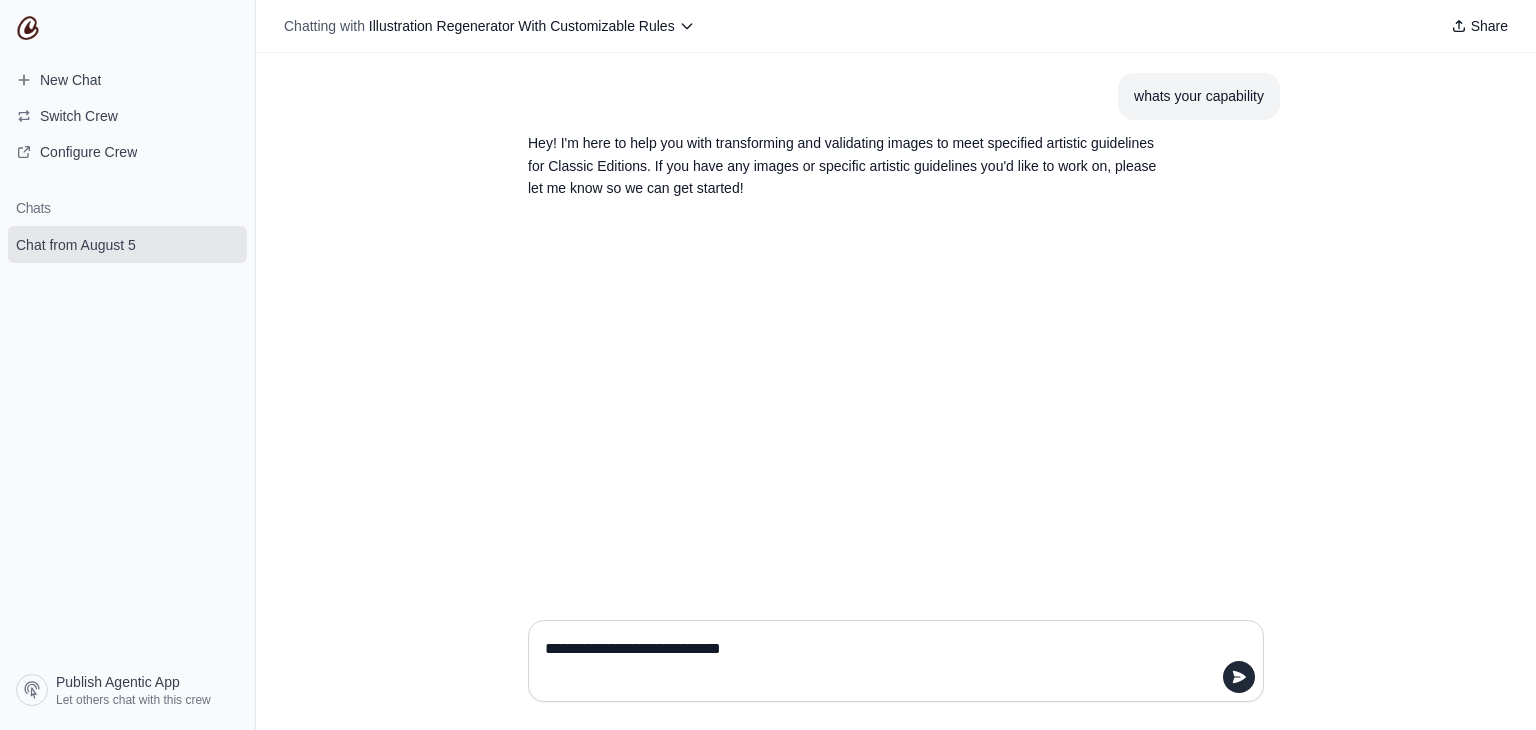 type 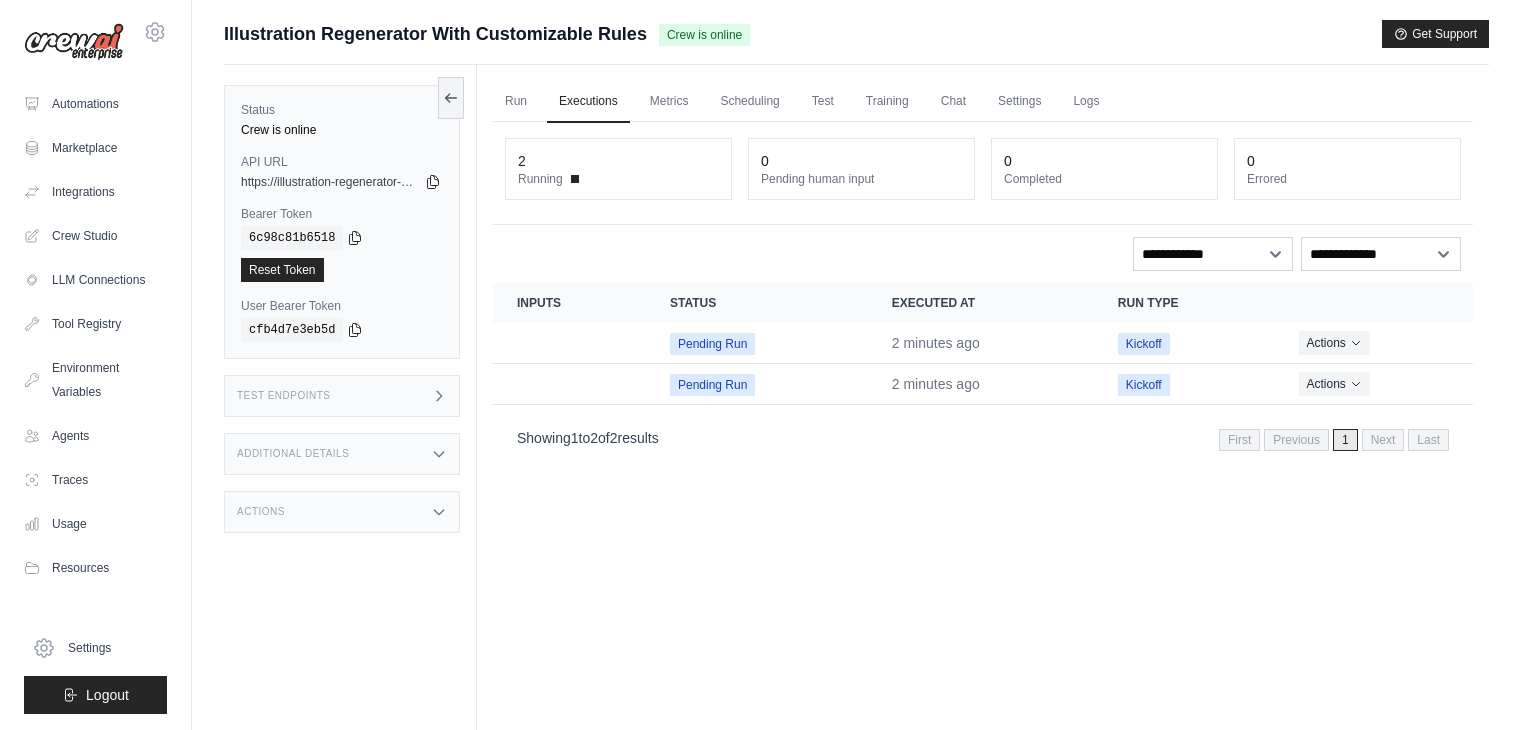 scroll, scrollTop: 0, scrollLeft: 0, axis: both 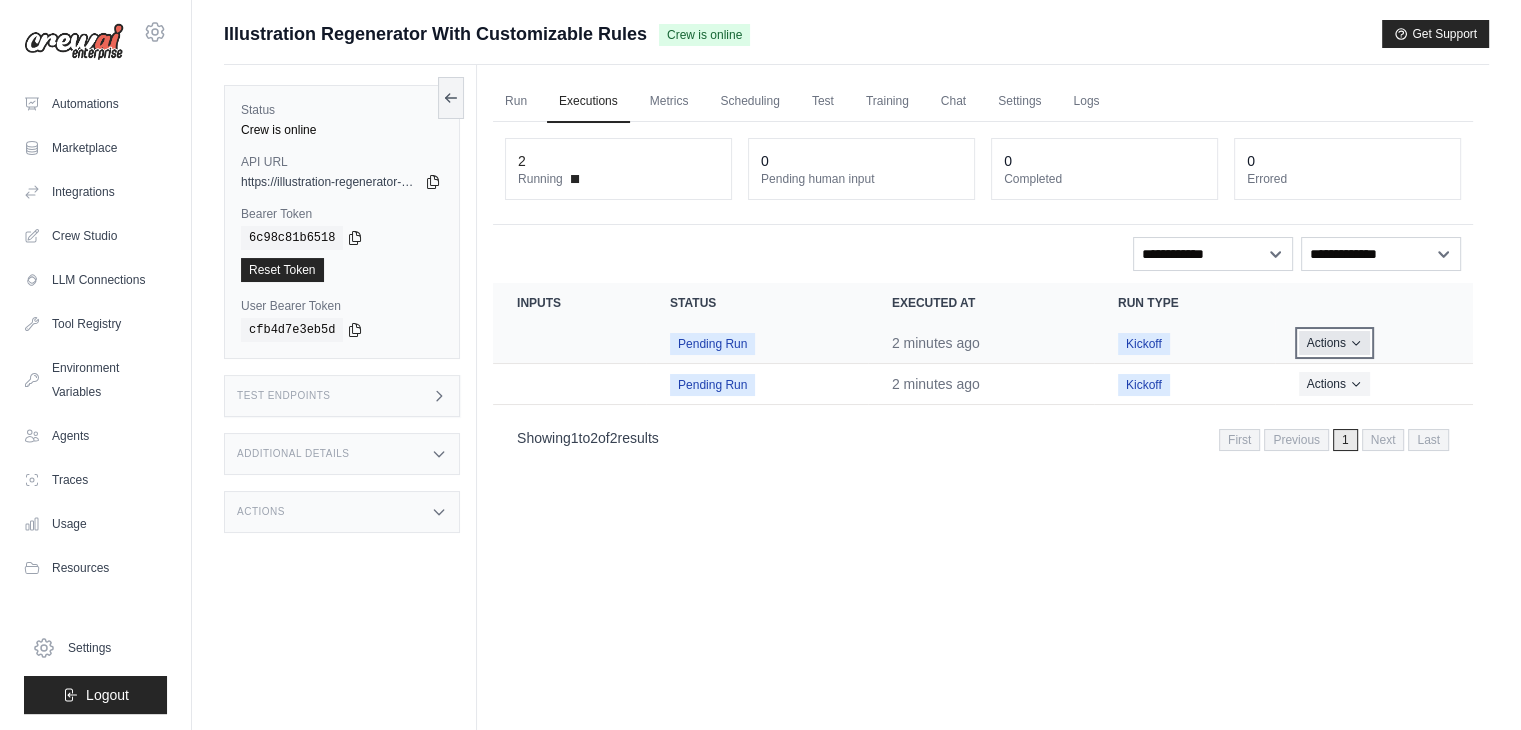 click on "Actions" at bounding box center [1334, 343] 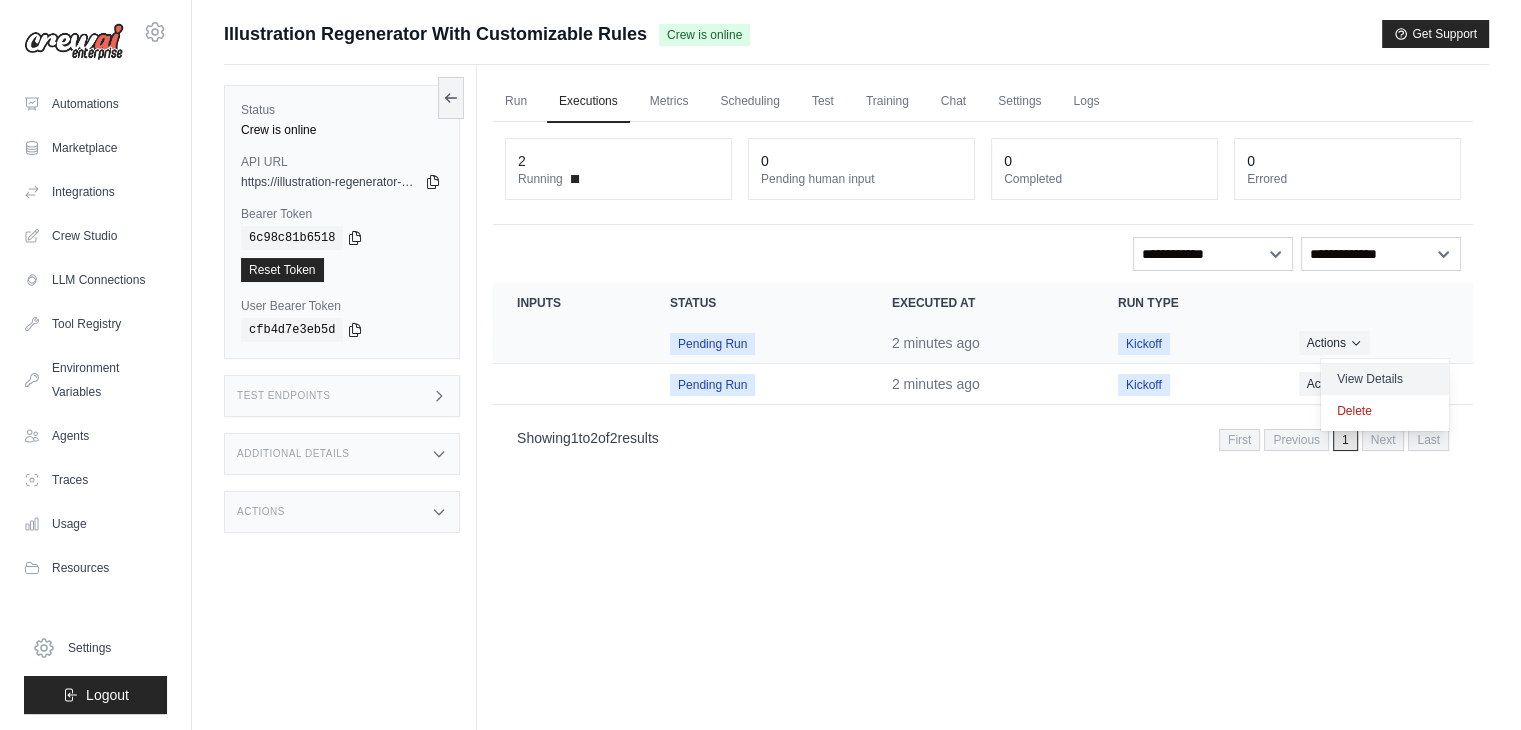 click on "View Details" at bounding box center [1385, 379] 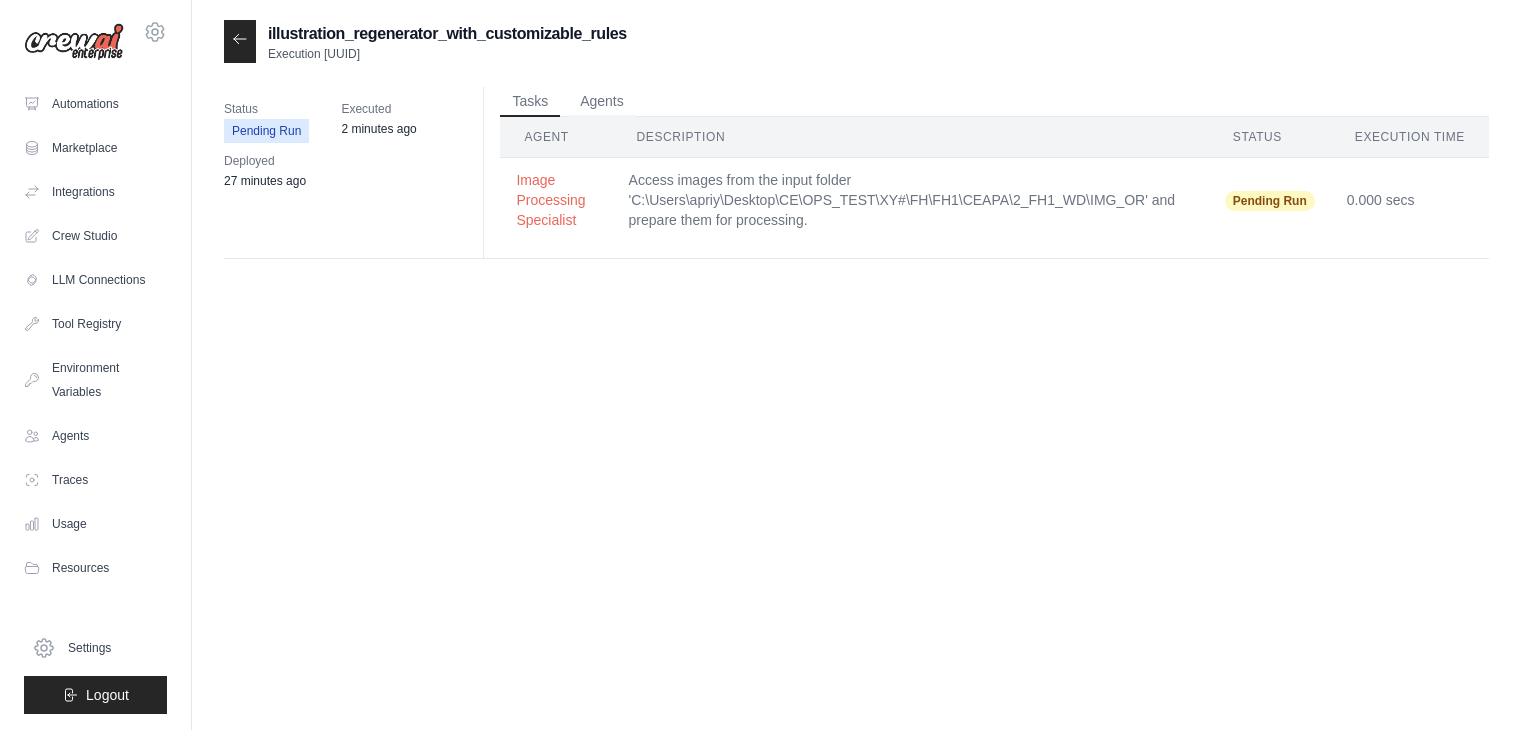 scroll, scrollTop: 0, scrollLeft: 0, axis: both 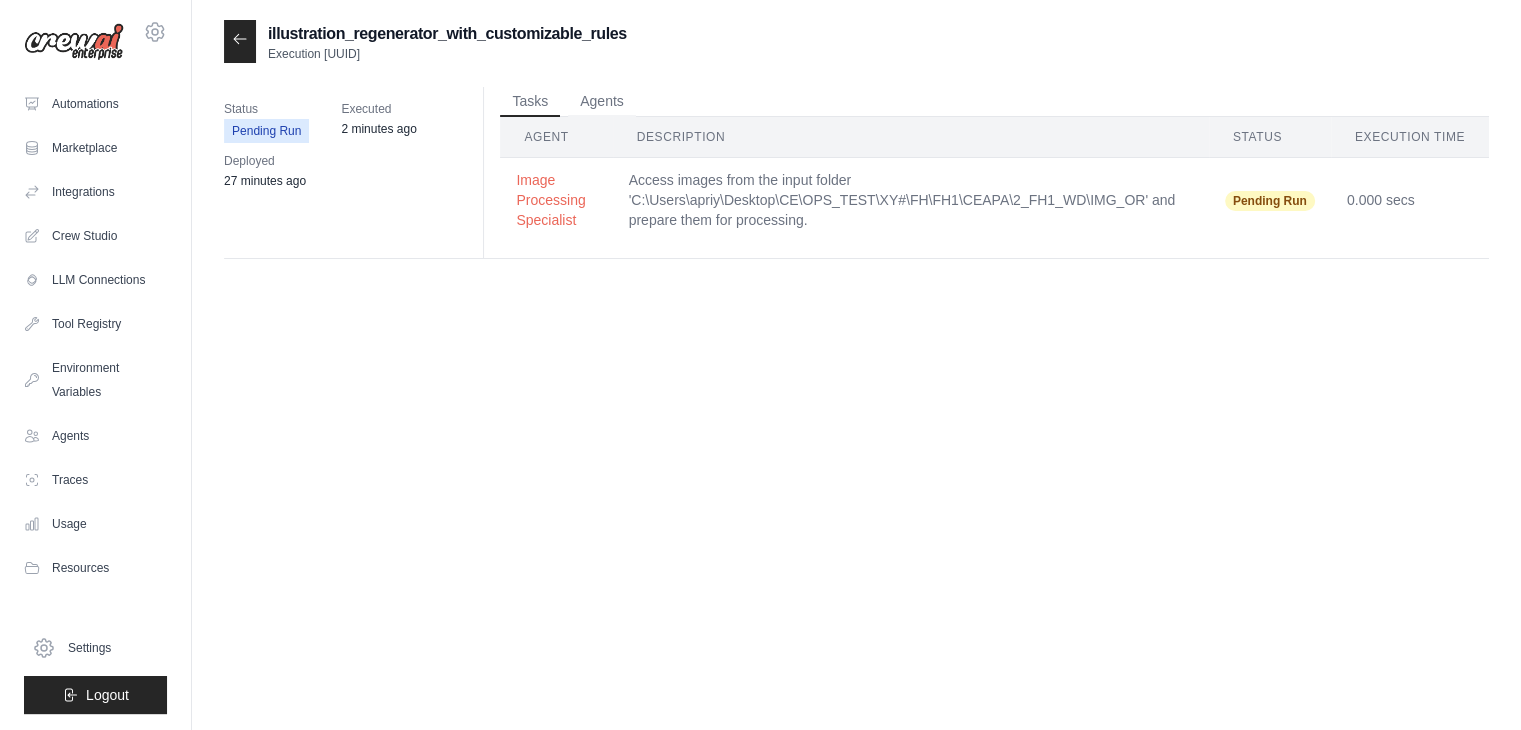 click on "Pending Run" at bounding box center [1270, 201] 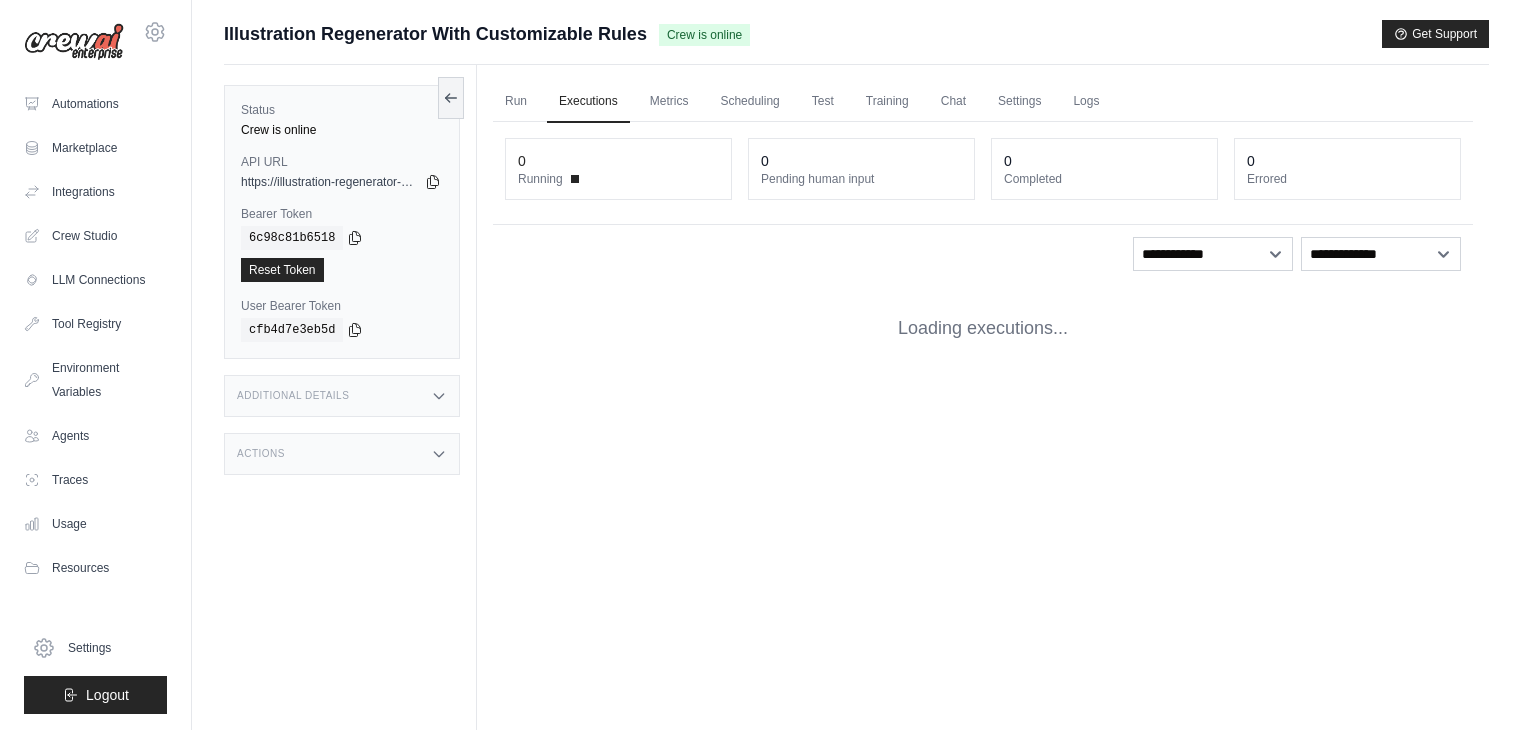 scroll, scrollTop: 0, scrollLeft: 0, axis: both 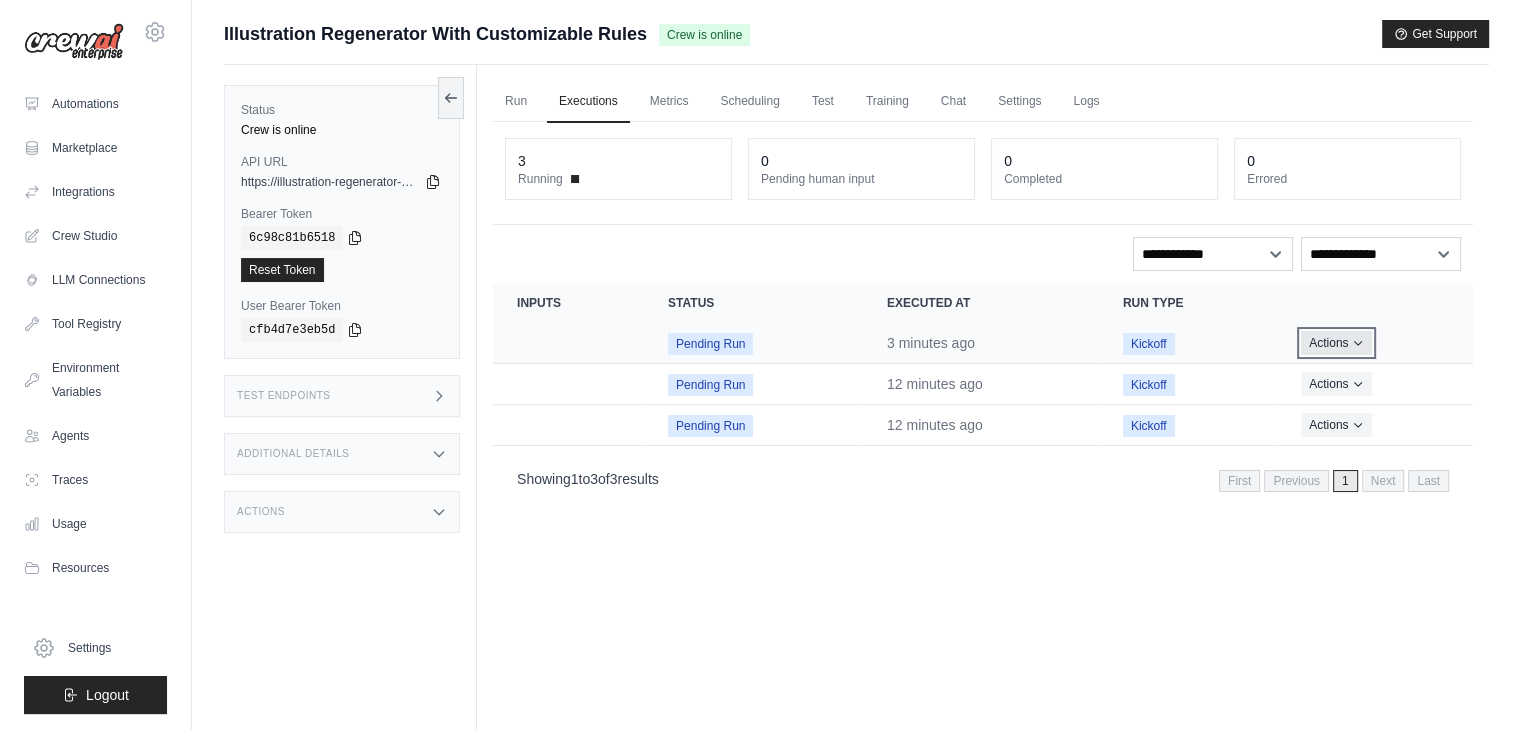 click on "Actions" at bounding box center [1336, 343] 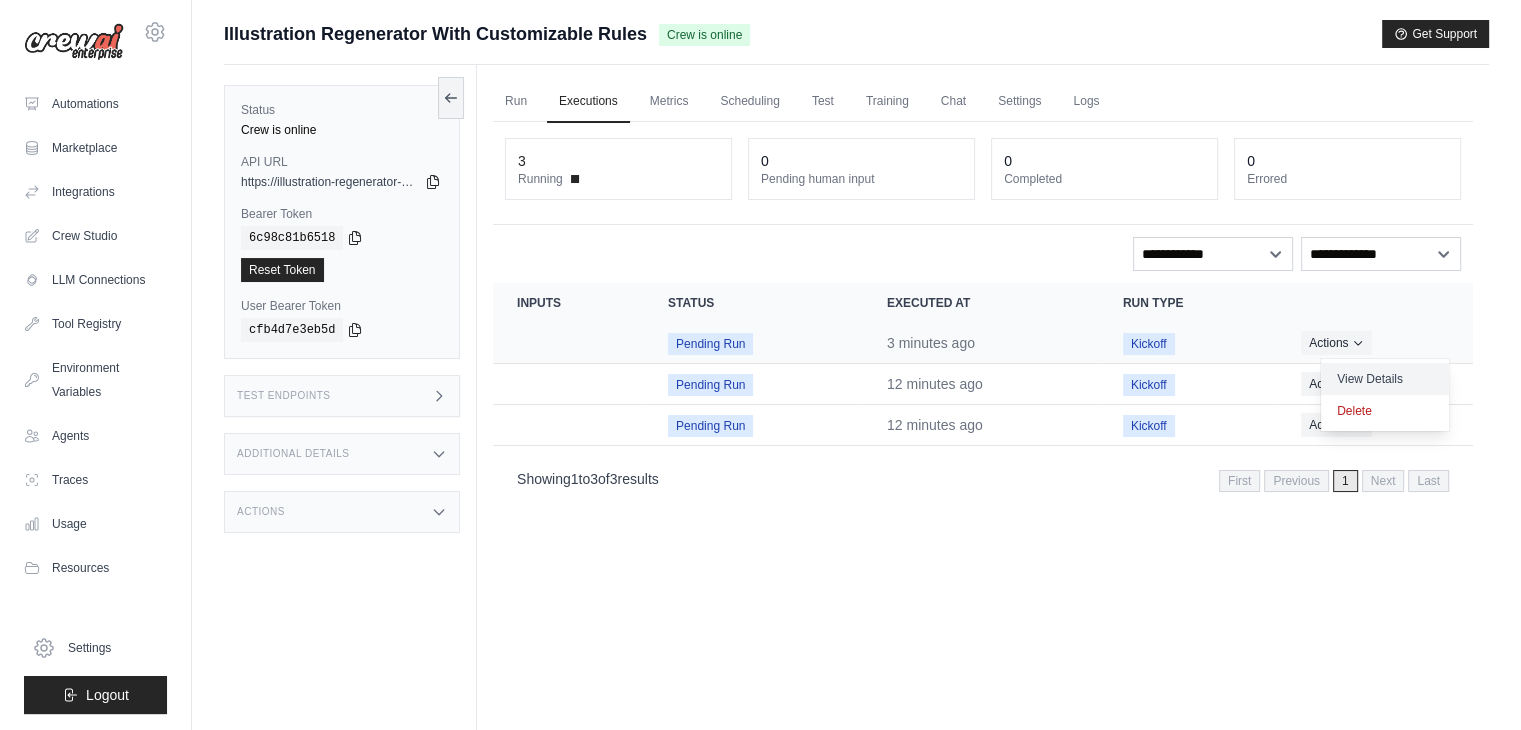 click on "View Details" at bounding box center (1385, 379) 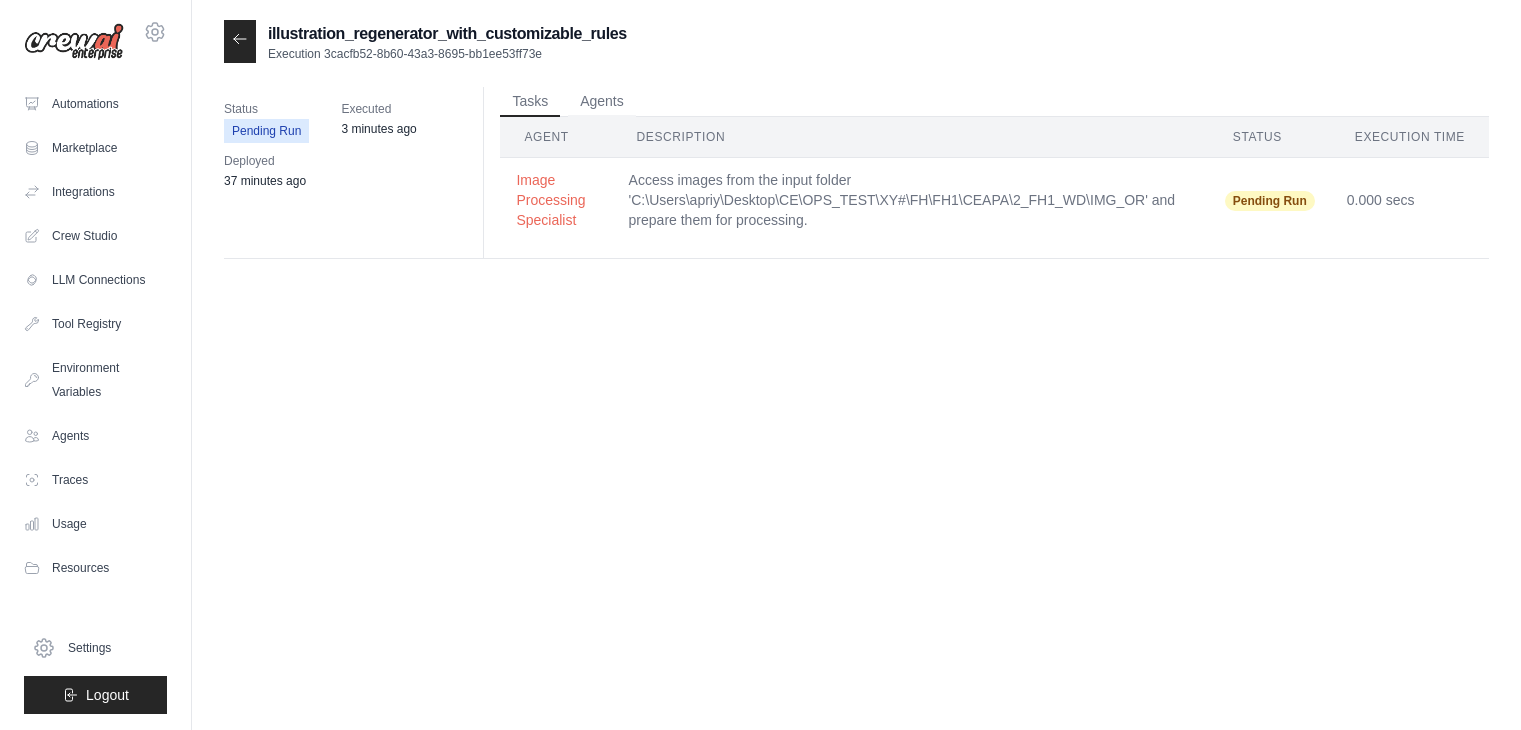scroll, scrollTop: 0, scrollLeft: 0, axis: both 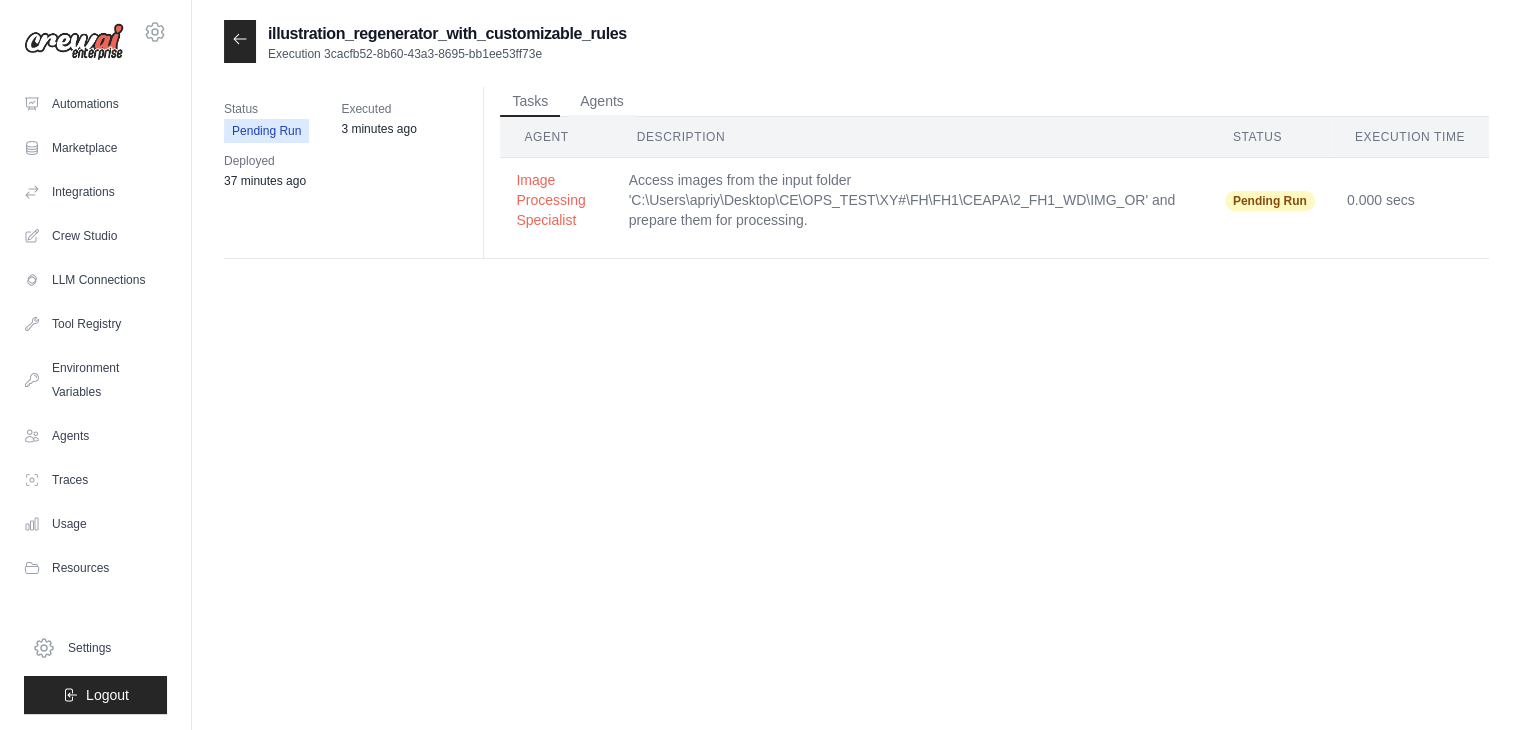 click on "Access images from the input folder 'C:\Users\apriy\Desktop\CE\OPS_TEST\XY#\FH\FH1\CEAPA\2_FH1_WD\IMG_OR' and prepare them for processing." at bounding box center [911, 200] 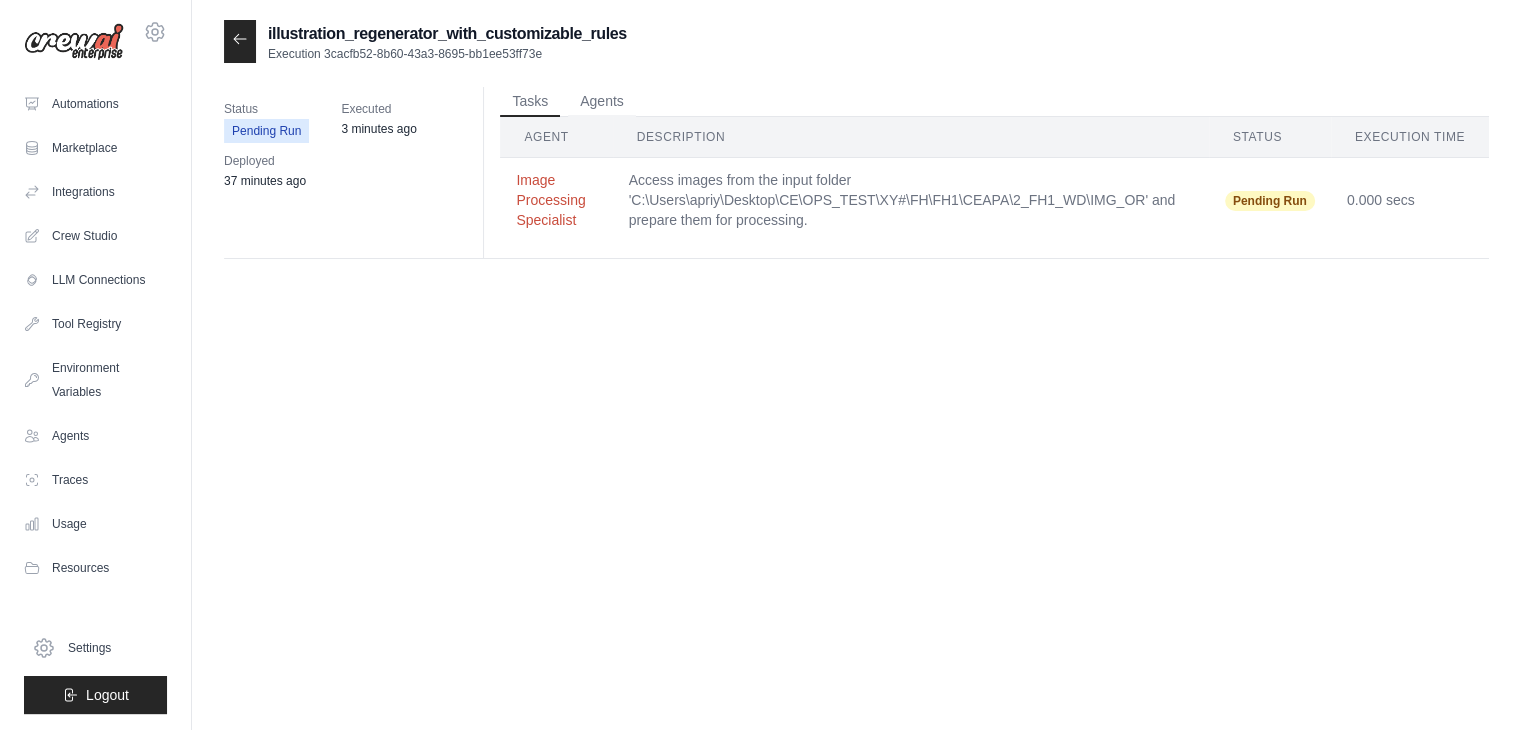 click on "Image Processing Specialist" at bounding box center (556, 200) 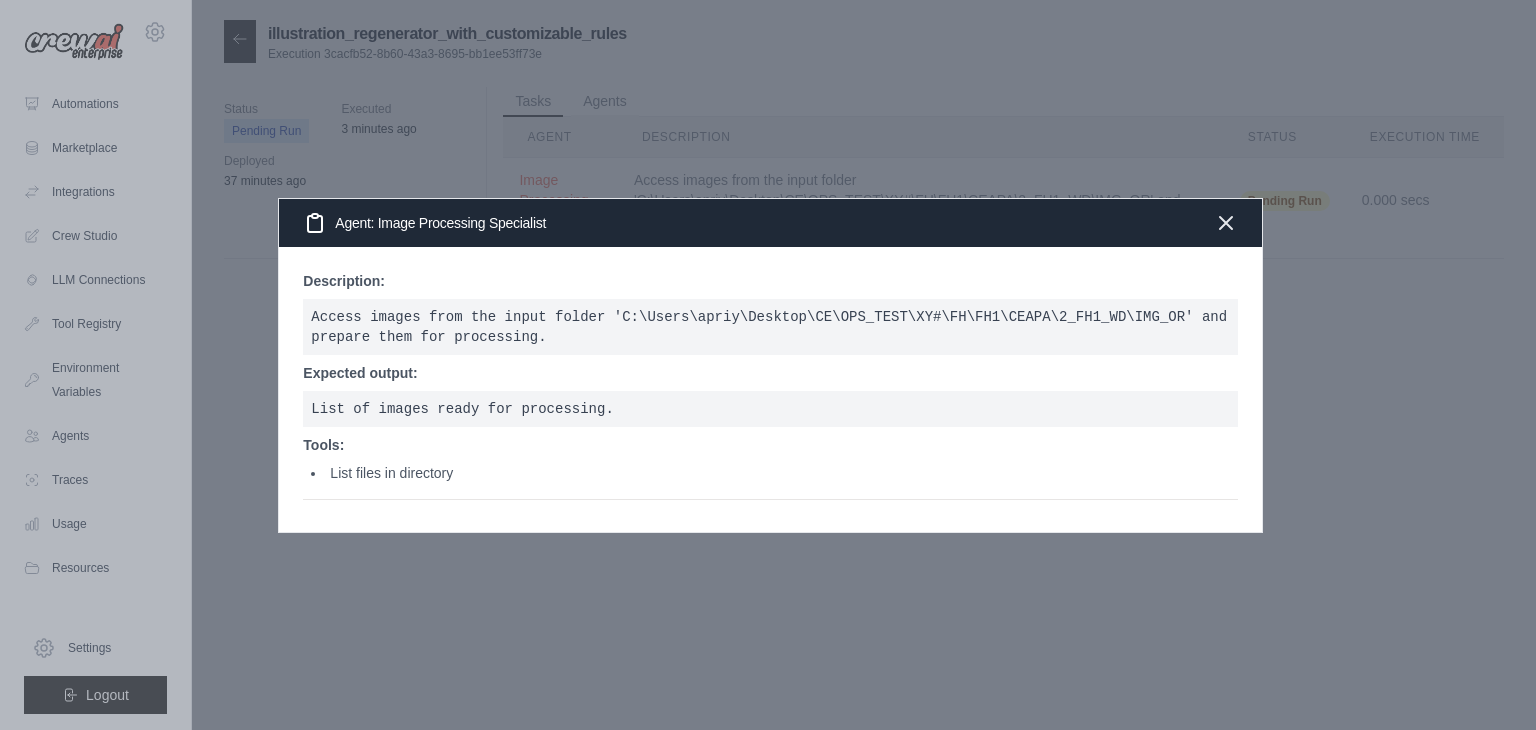 click 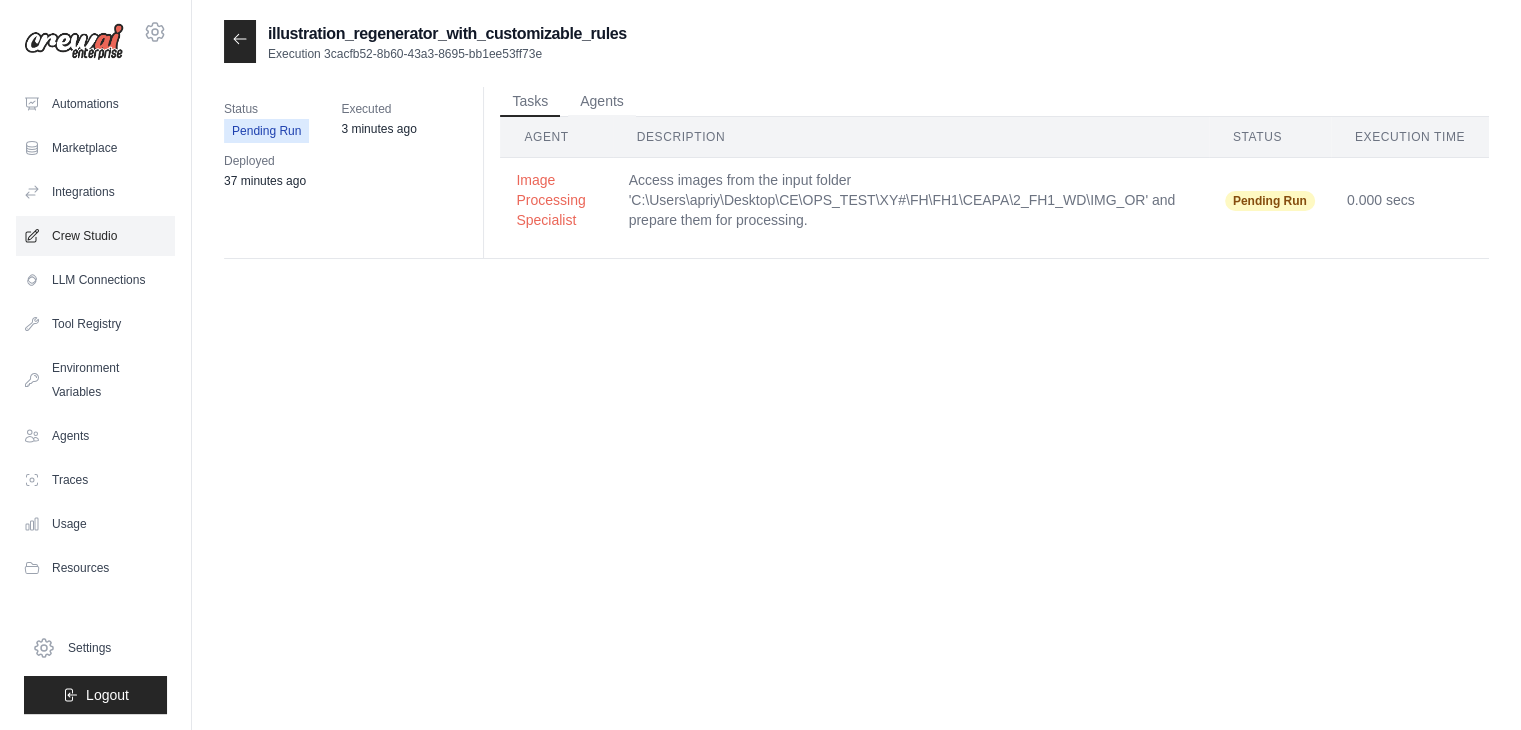 click on "Crew Studio" at bounding box center [95, 236] 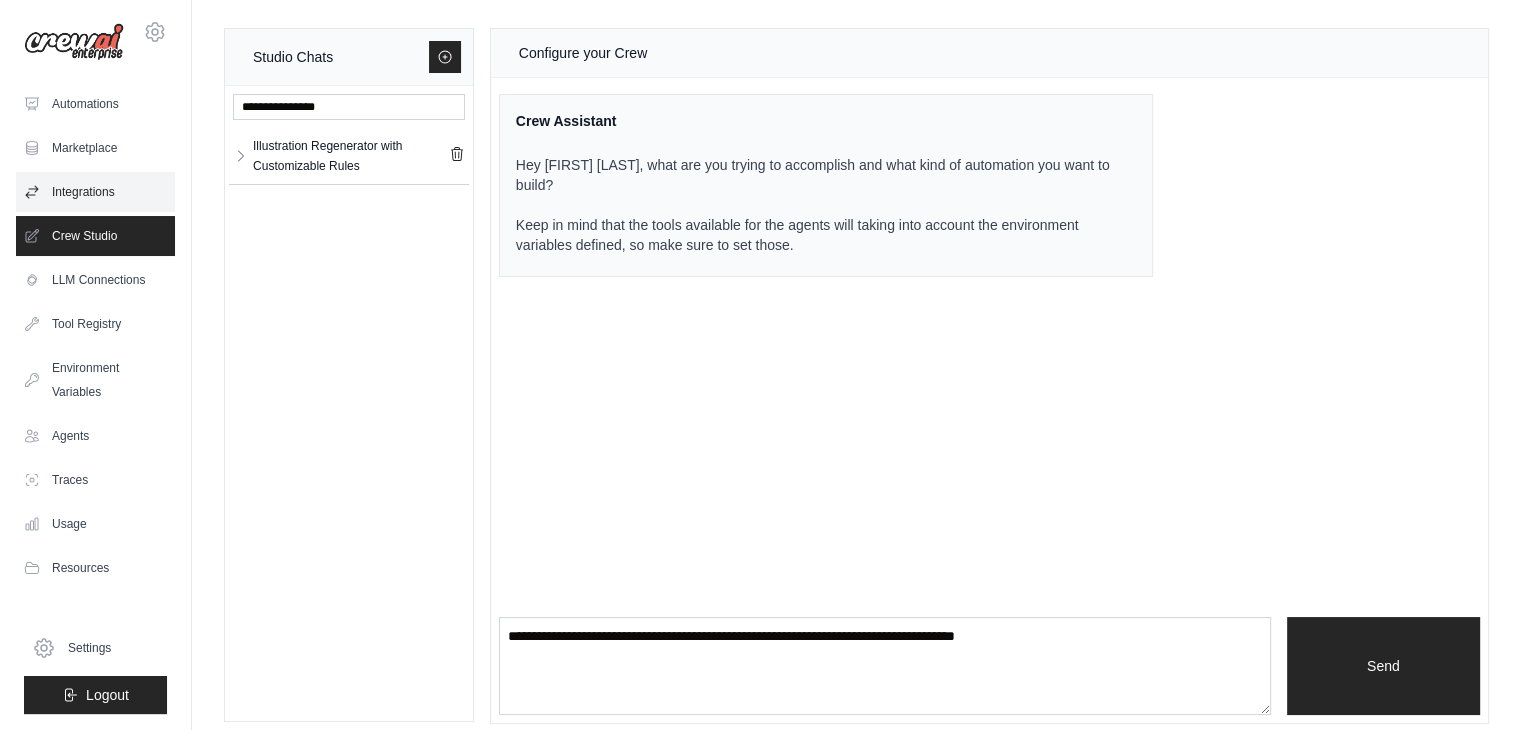 click on "Integrations" at bounding box center (95, 192) 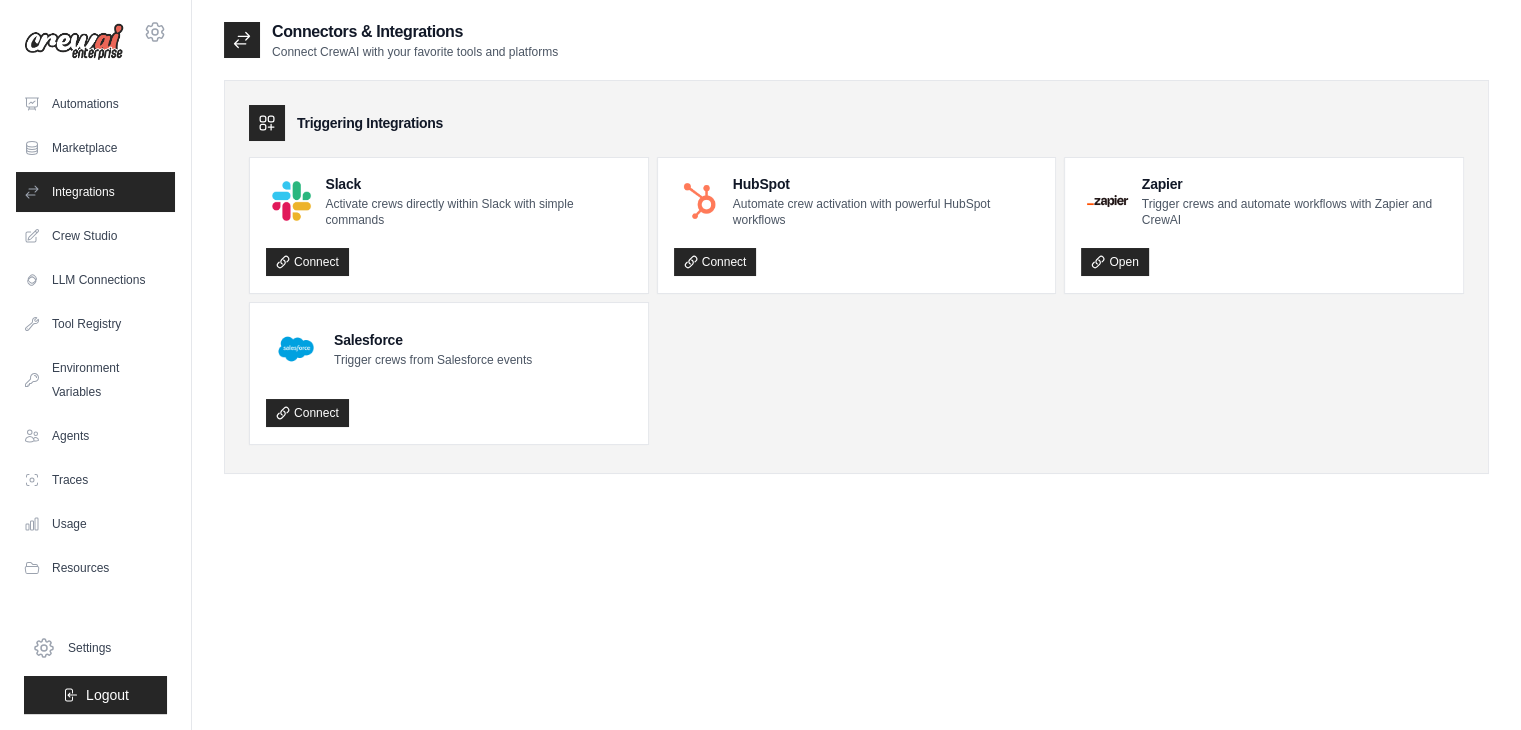 click on "Automations" at bounding box center [95, 104] 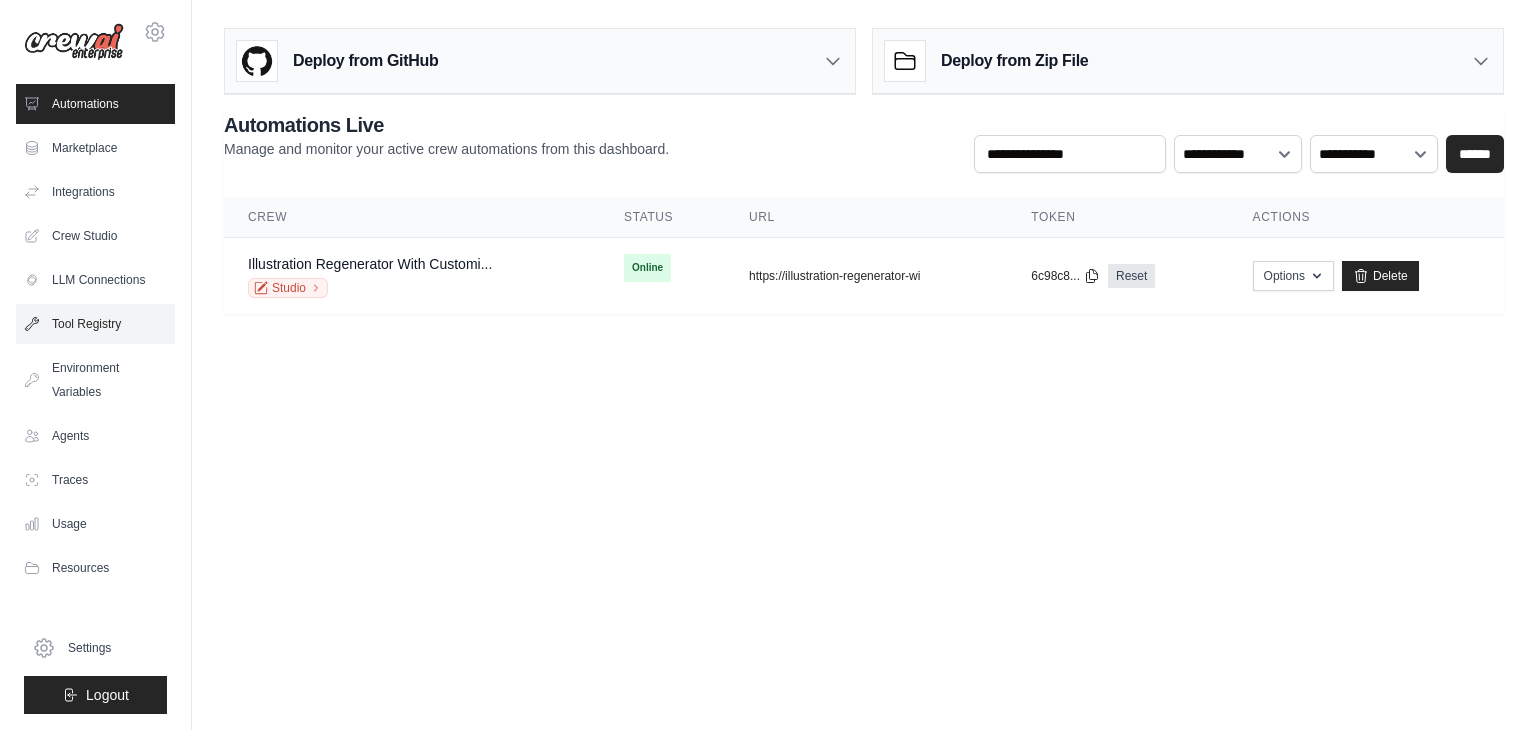 click on "Tool Registry" at bounding box center (95, 324) 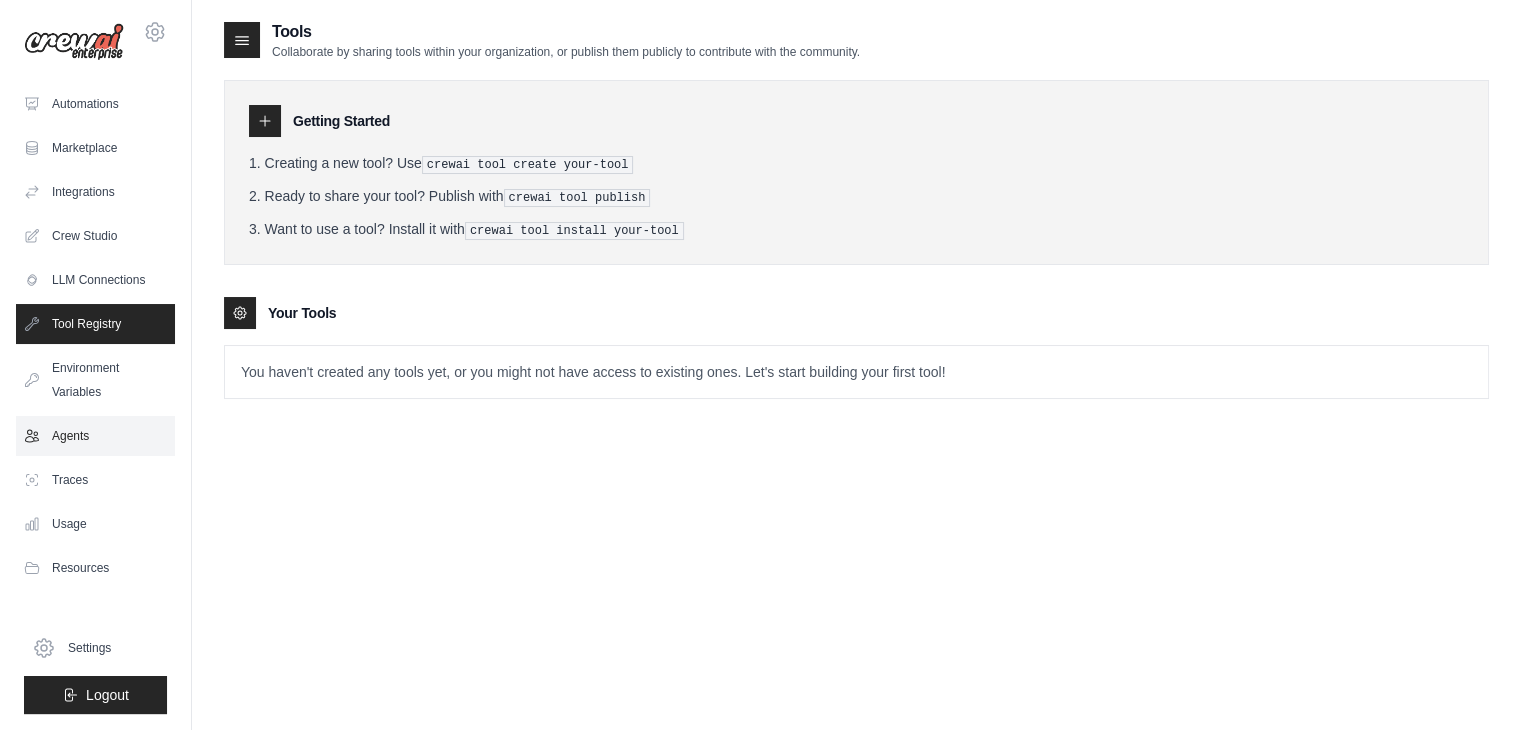 click on "Agents" at bounding box center (95, 436) 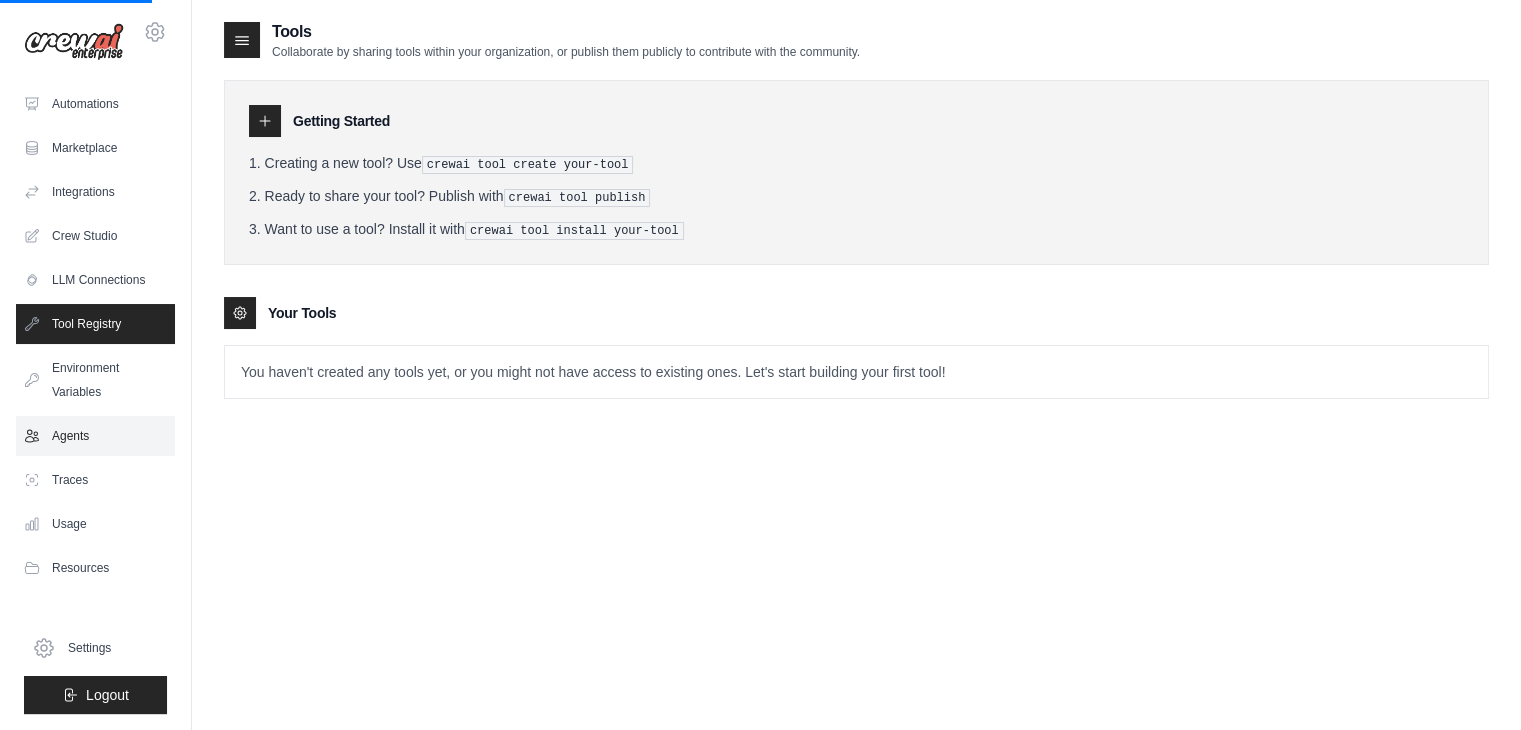 click on "Agents" at bounding box center [95, 436] 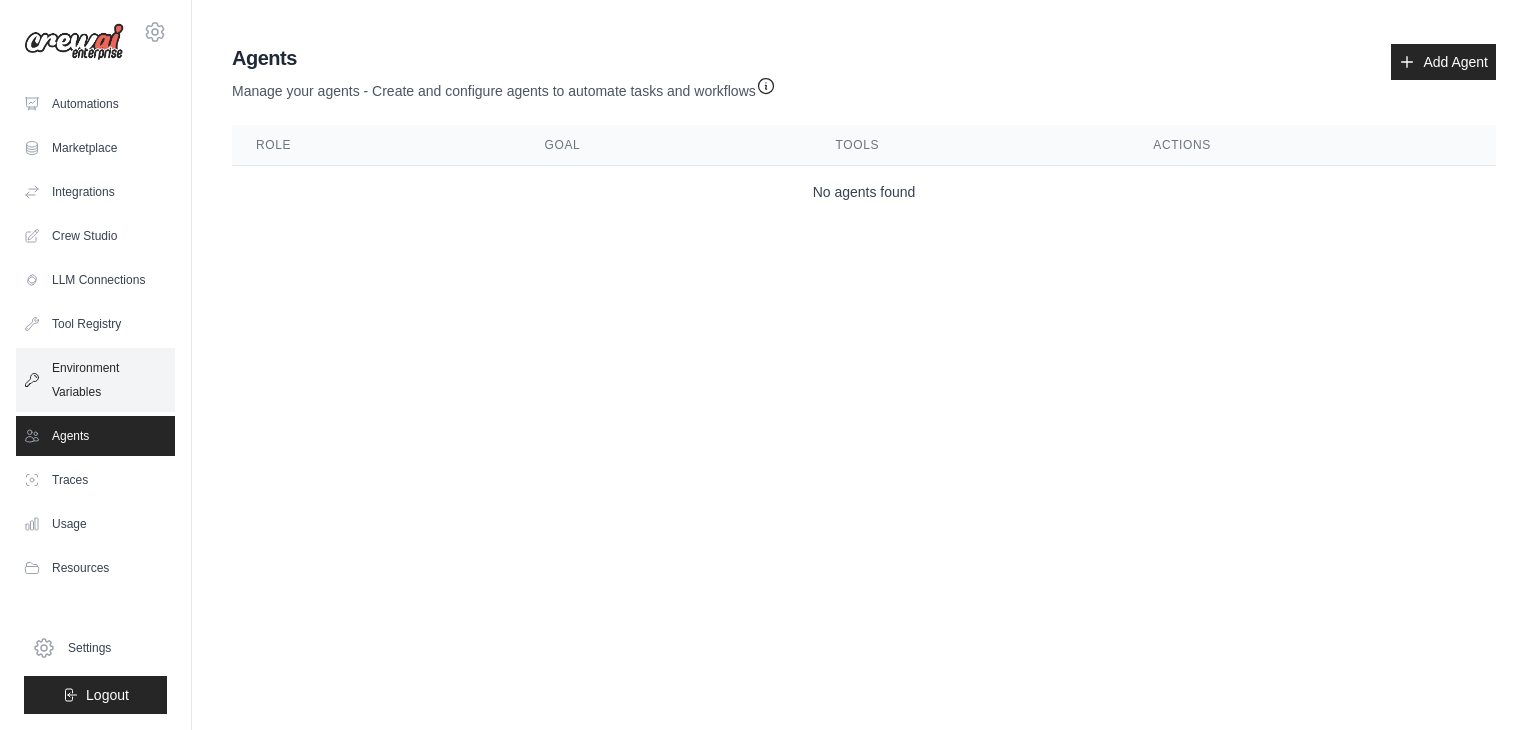 click on "Environment Variables" at bounding box center (95, 380) 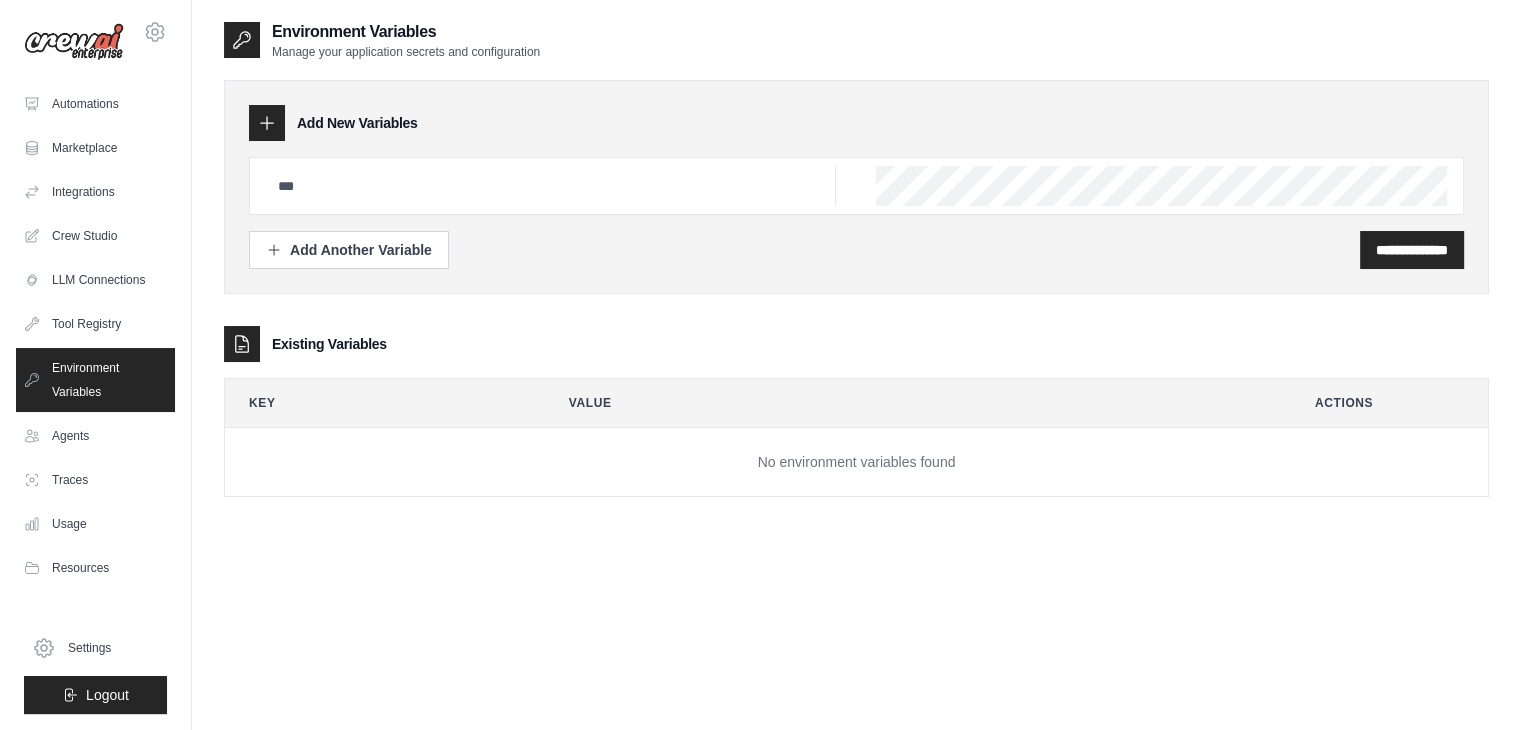 click on "Automations
Marketplace
Integrations
Crew Studio
LLM Connections" at bounding box center (95, 336) 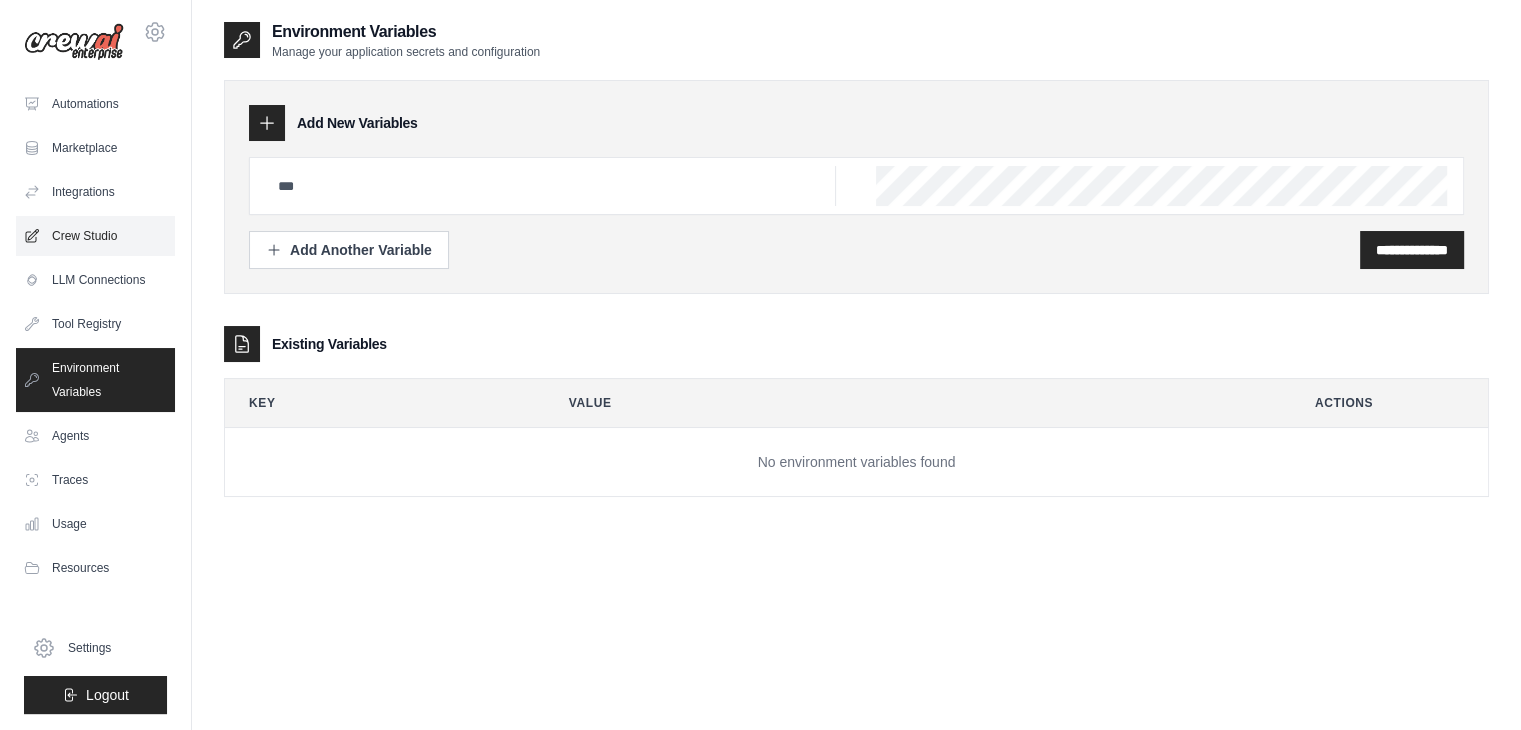 click on "Crew Studio" at bounding box center (95, 236) 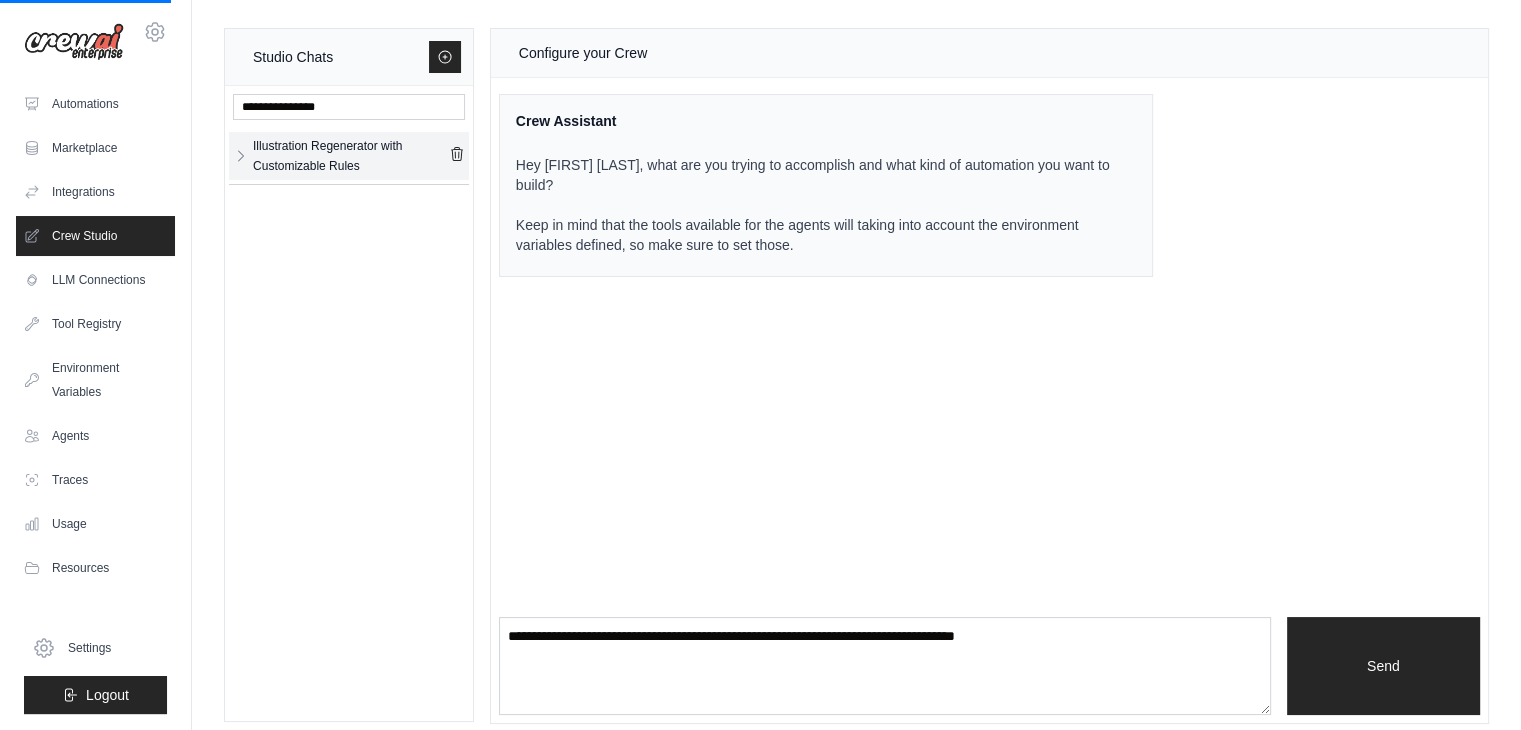 click on "Illustration Regenerator with Customizable Rules" at bounding box center (351, 156) 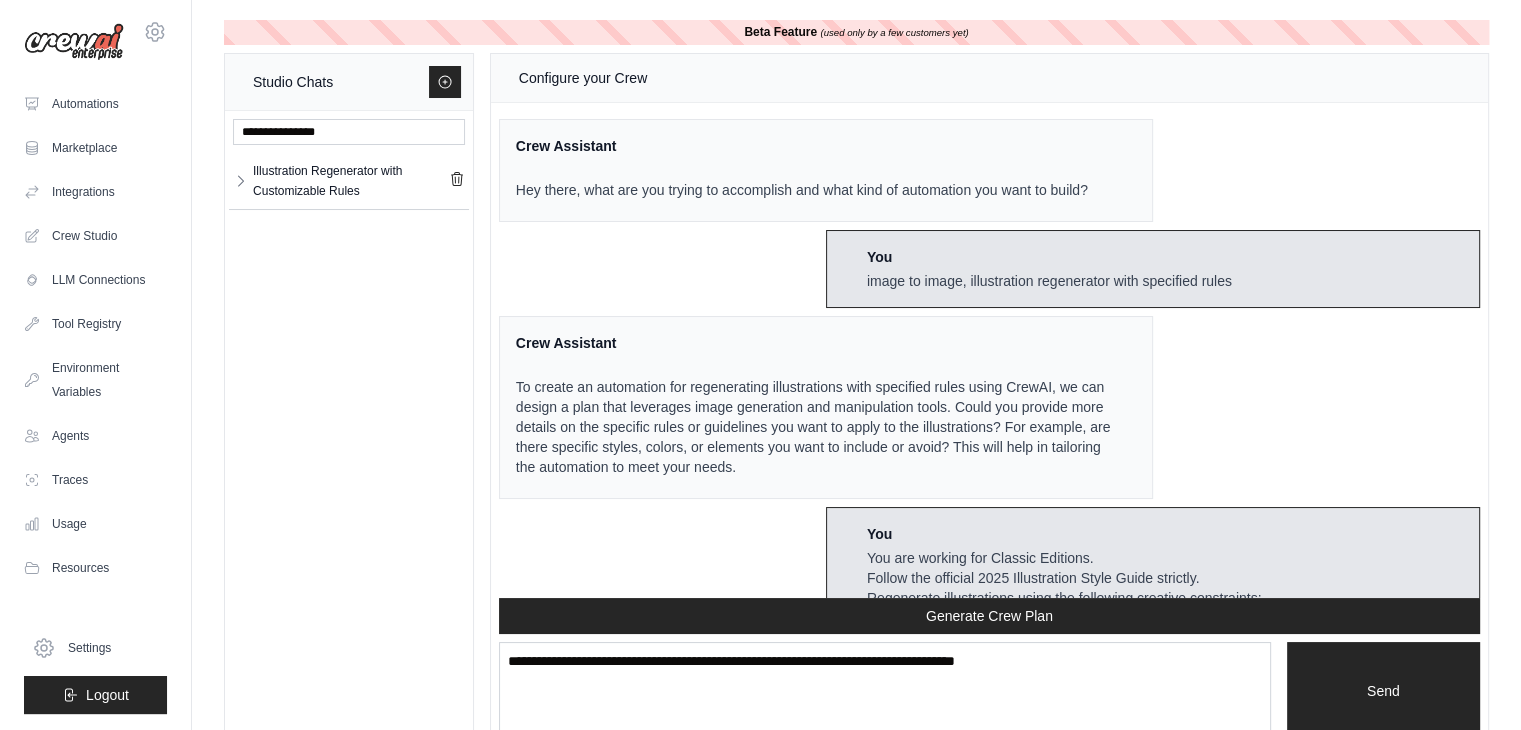scroll, scrollTop: 5449, scrollLeft: 0, axis: vertical 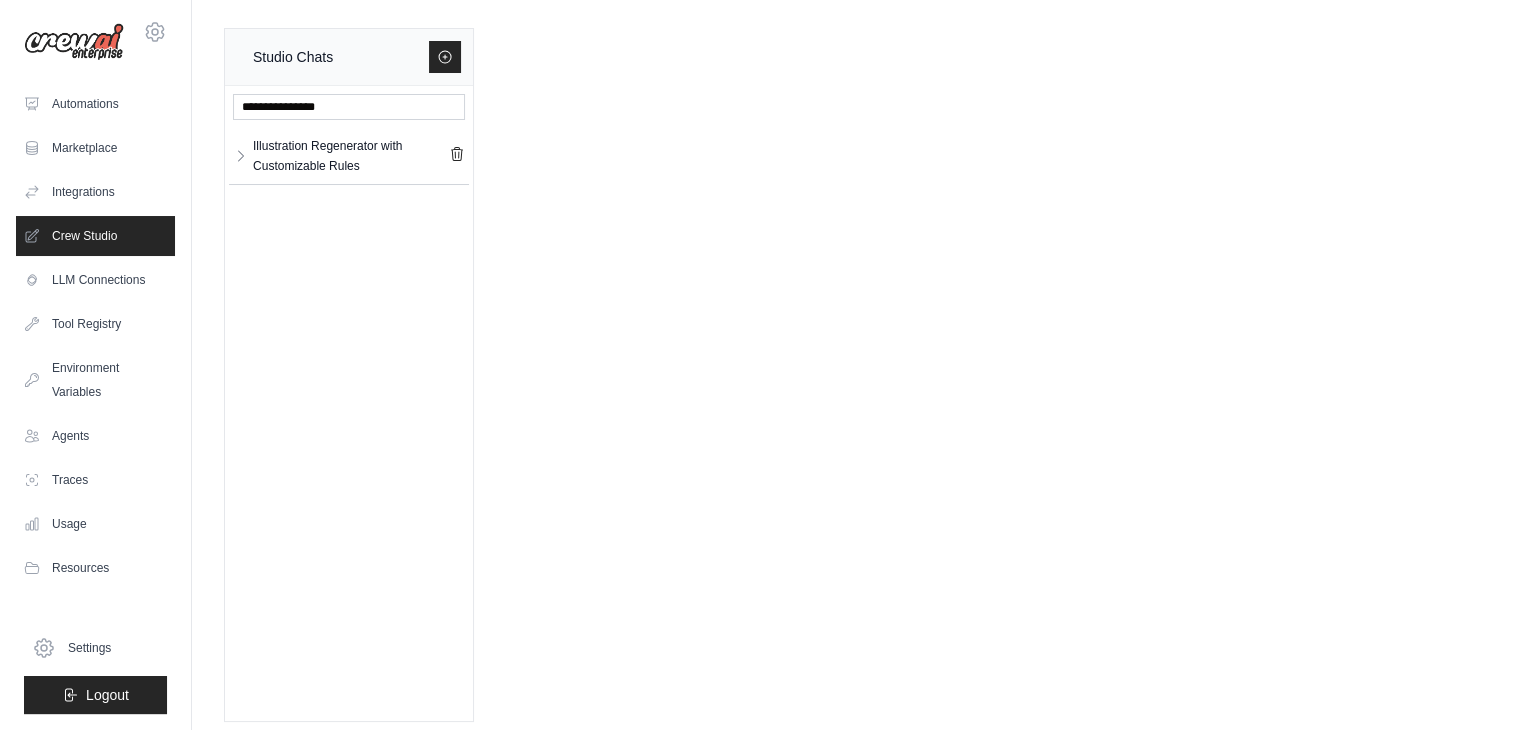 click on "Illustration Regenerator with Customizable Rules" at bounding box center [351, 156] 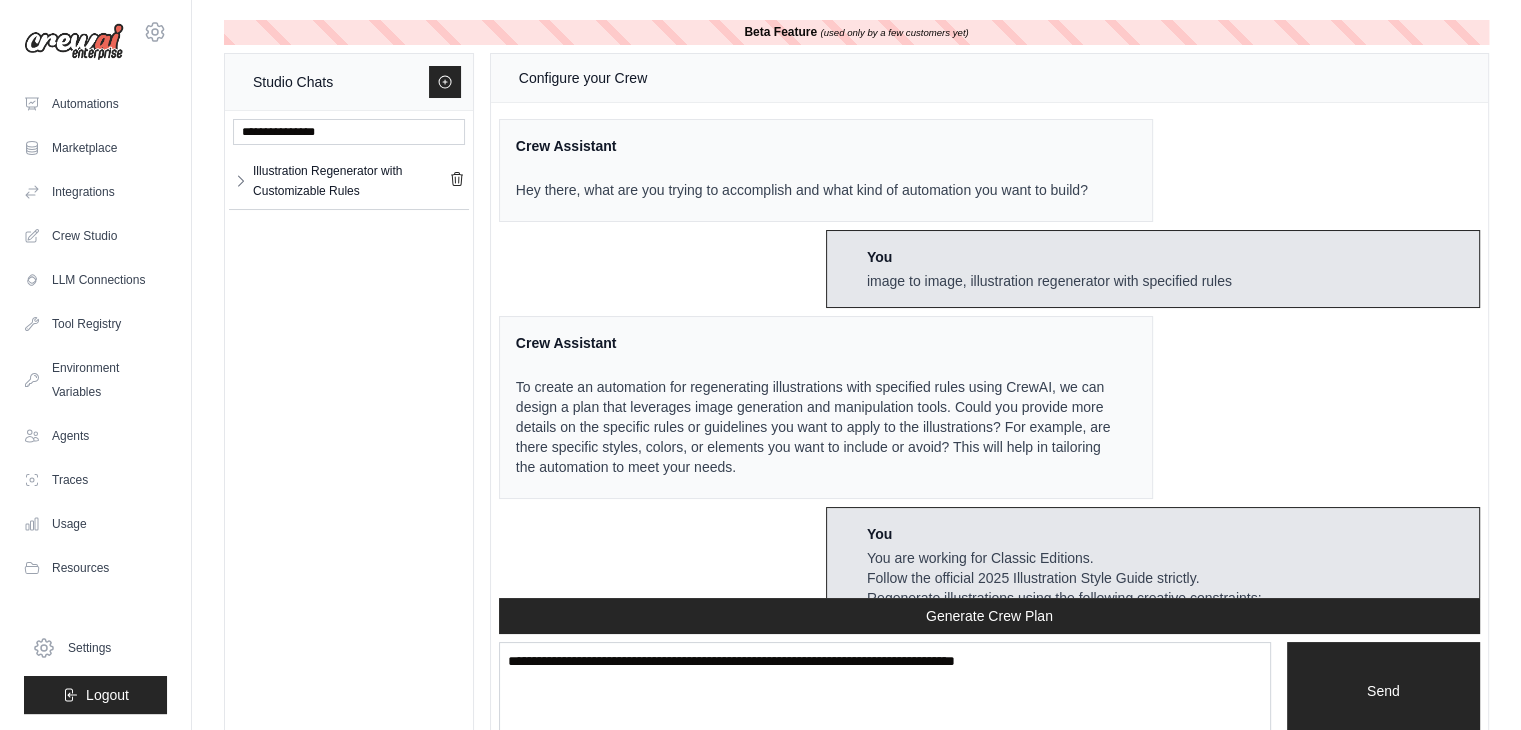 scroll, scrollTop: 5449, scrollLeft: 0, axis: vertical 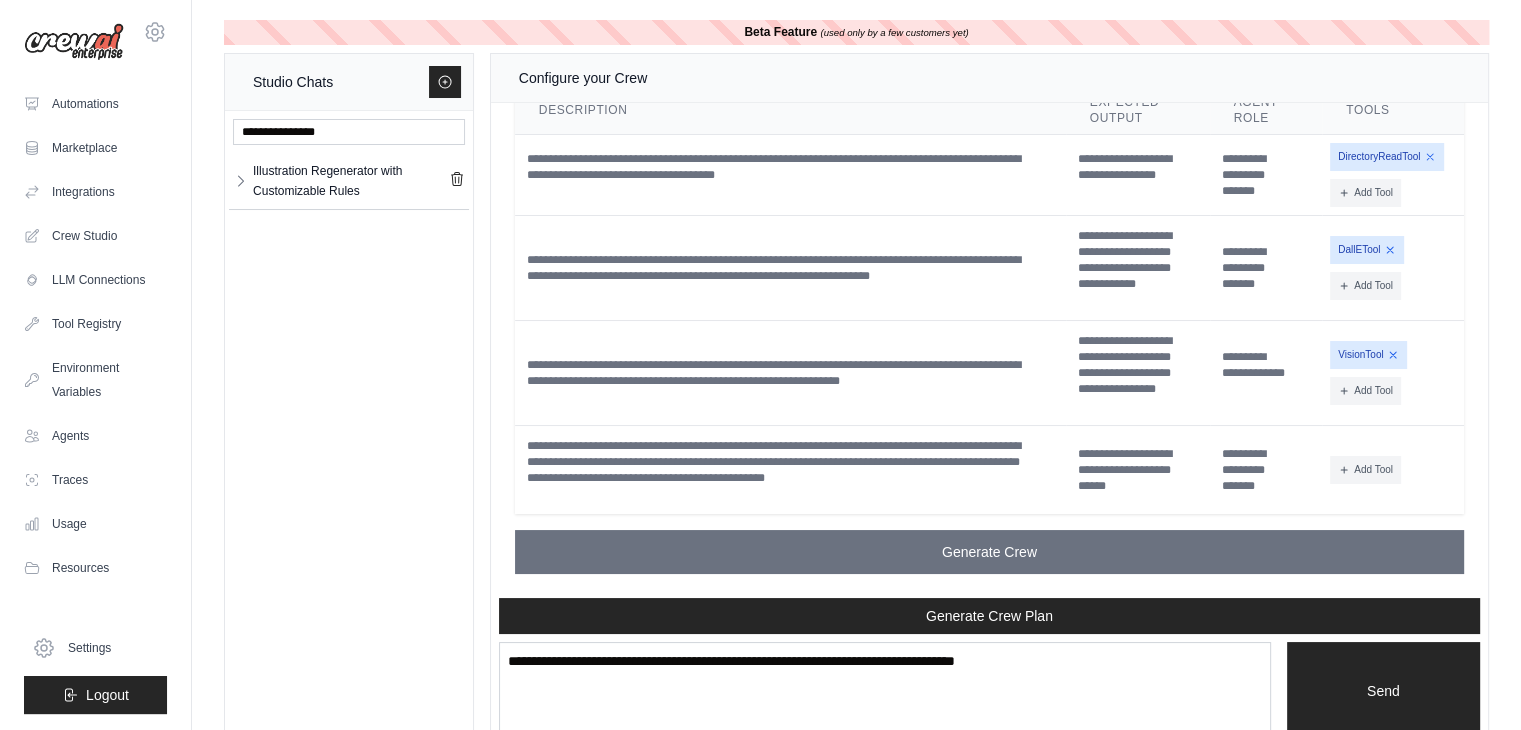 click on "DallETool" at bounding box center [1367, 250] 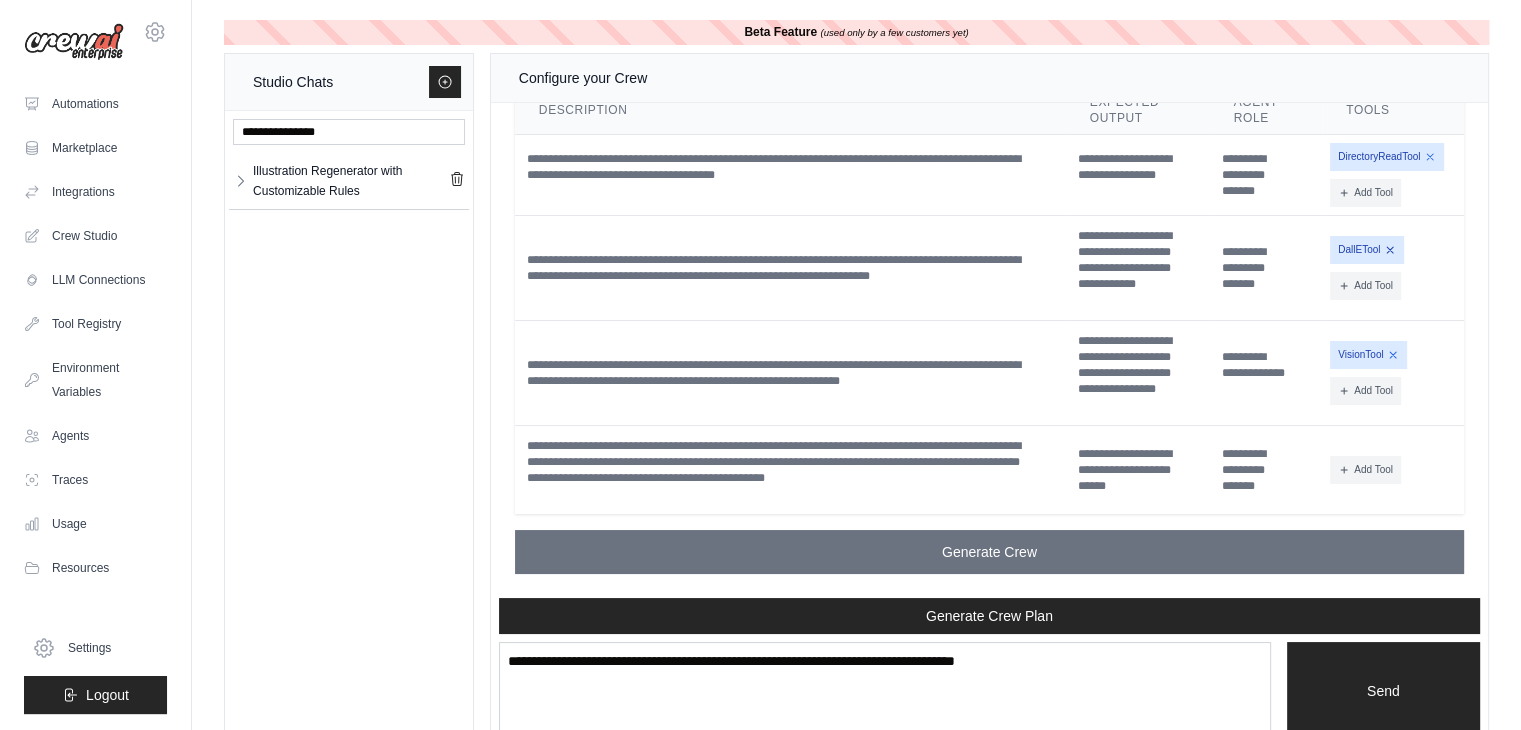 click 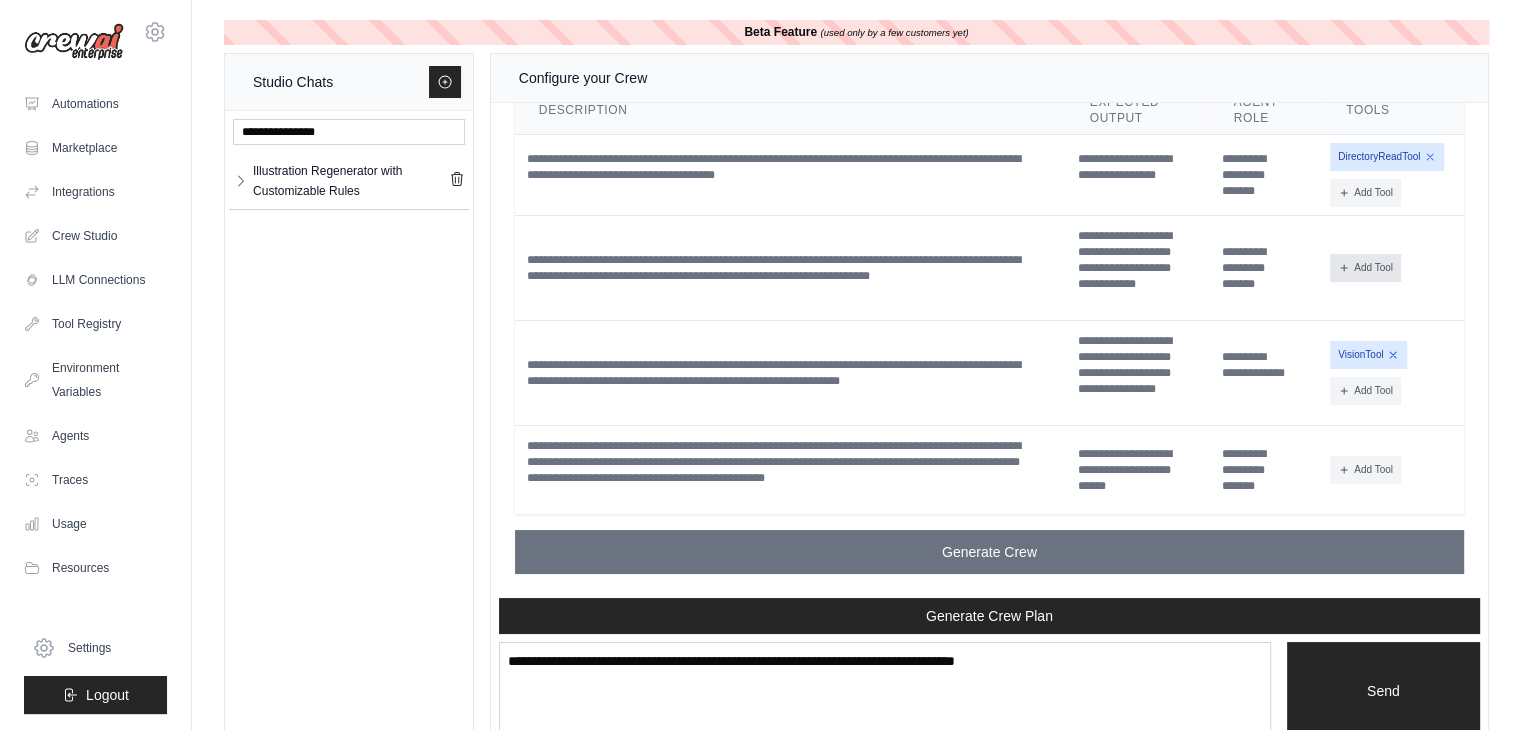 click on "Add Tool" at bounding box center [1365, 268] 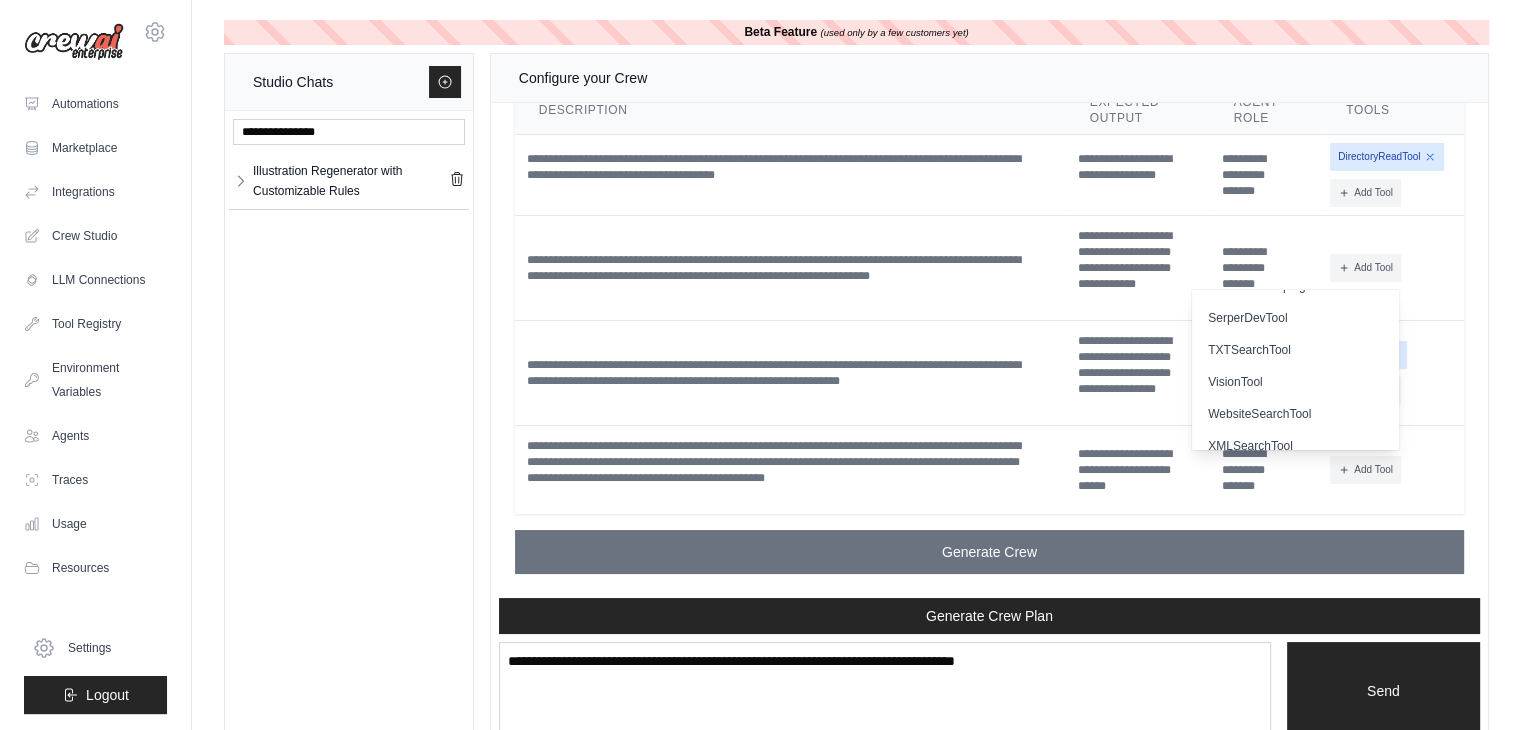 scroll, scrollTop: 504, scrollLeft: 0, axis: vertical 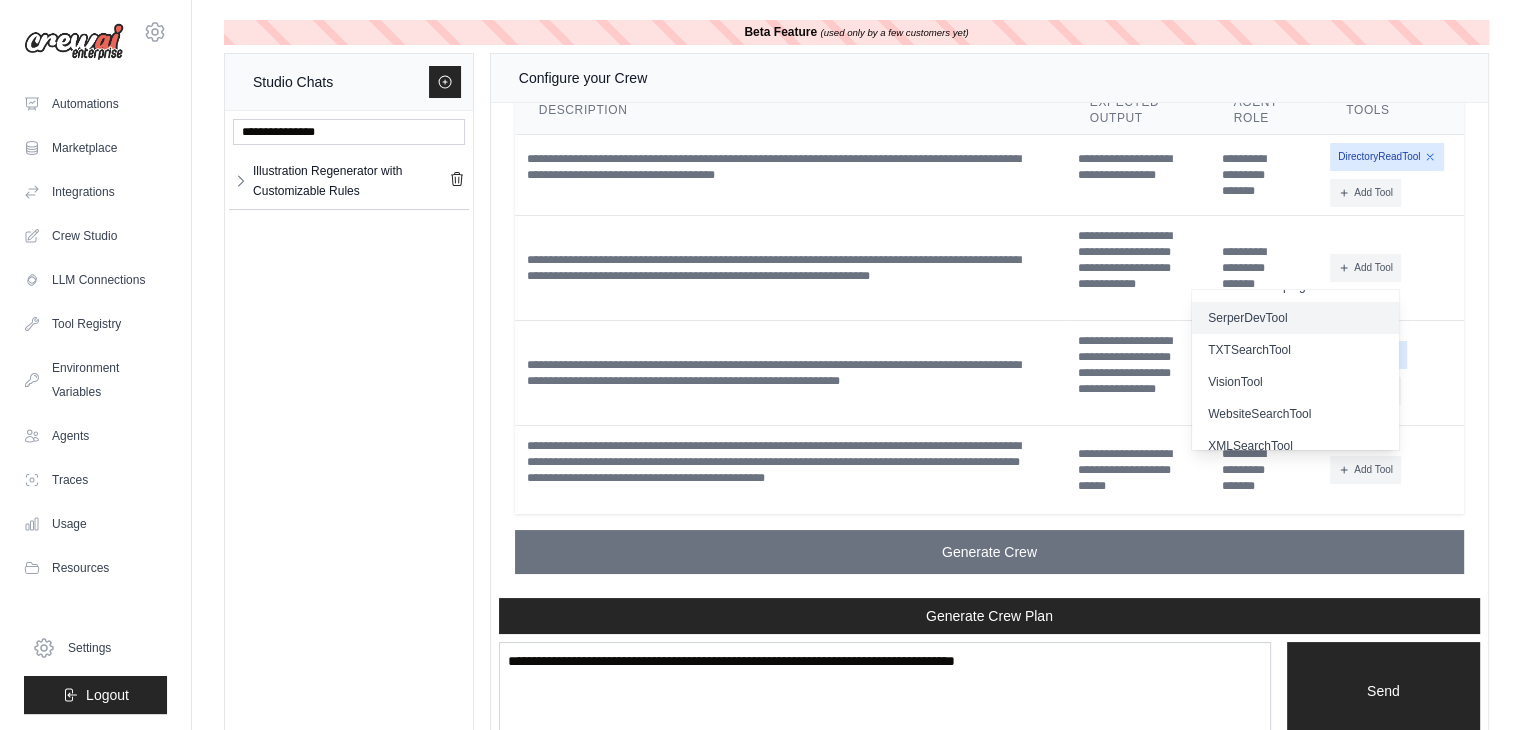click on "SerperDevTool" at bounding box center (1295, 318) 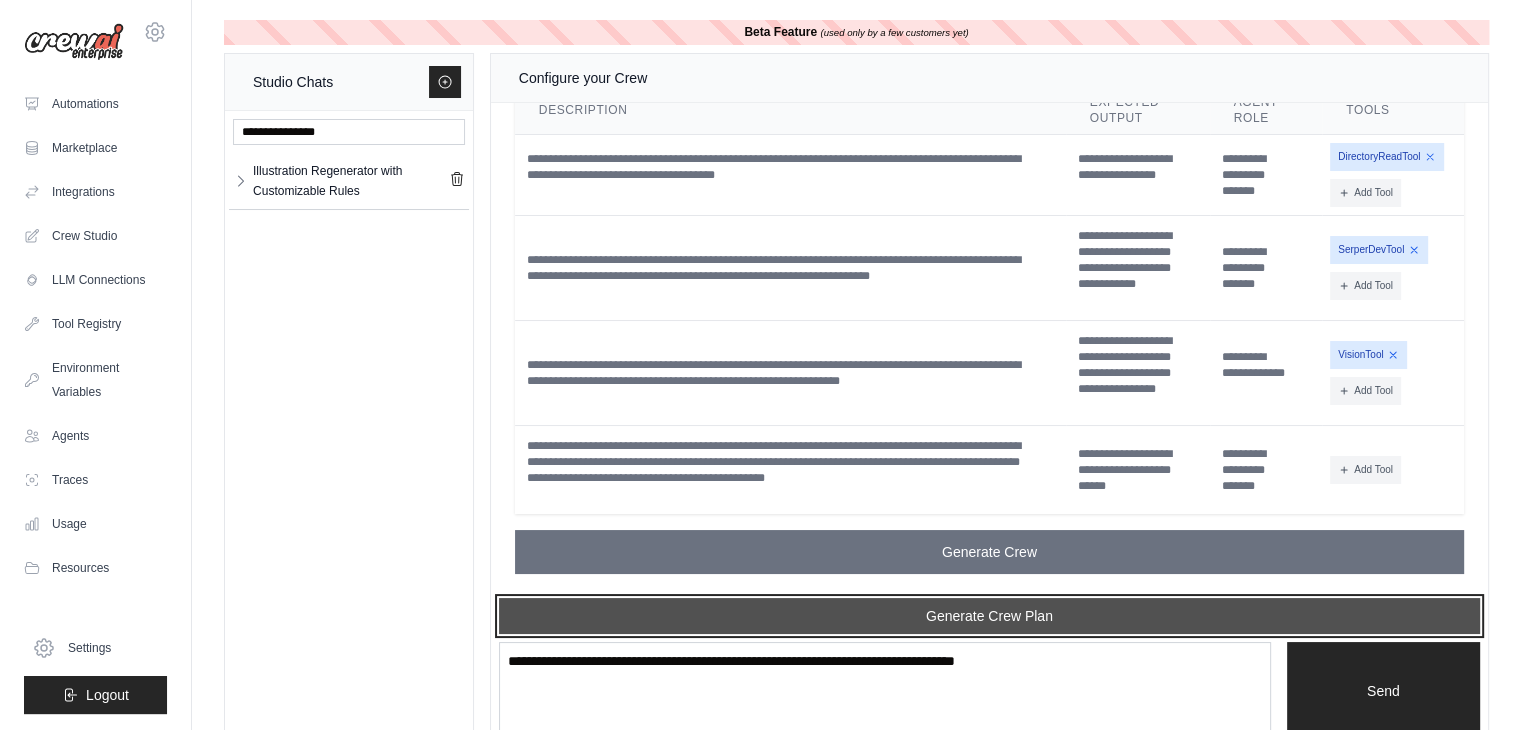 click on "Generate Crew Plan" at bounding box center [989, 616] 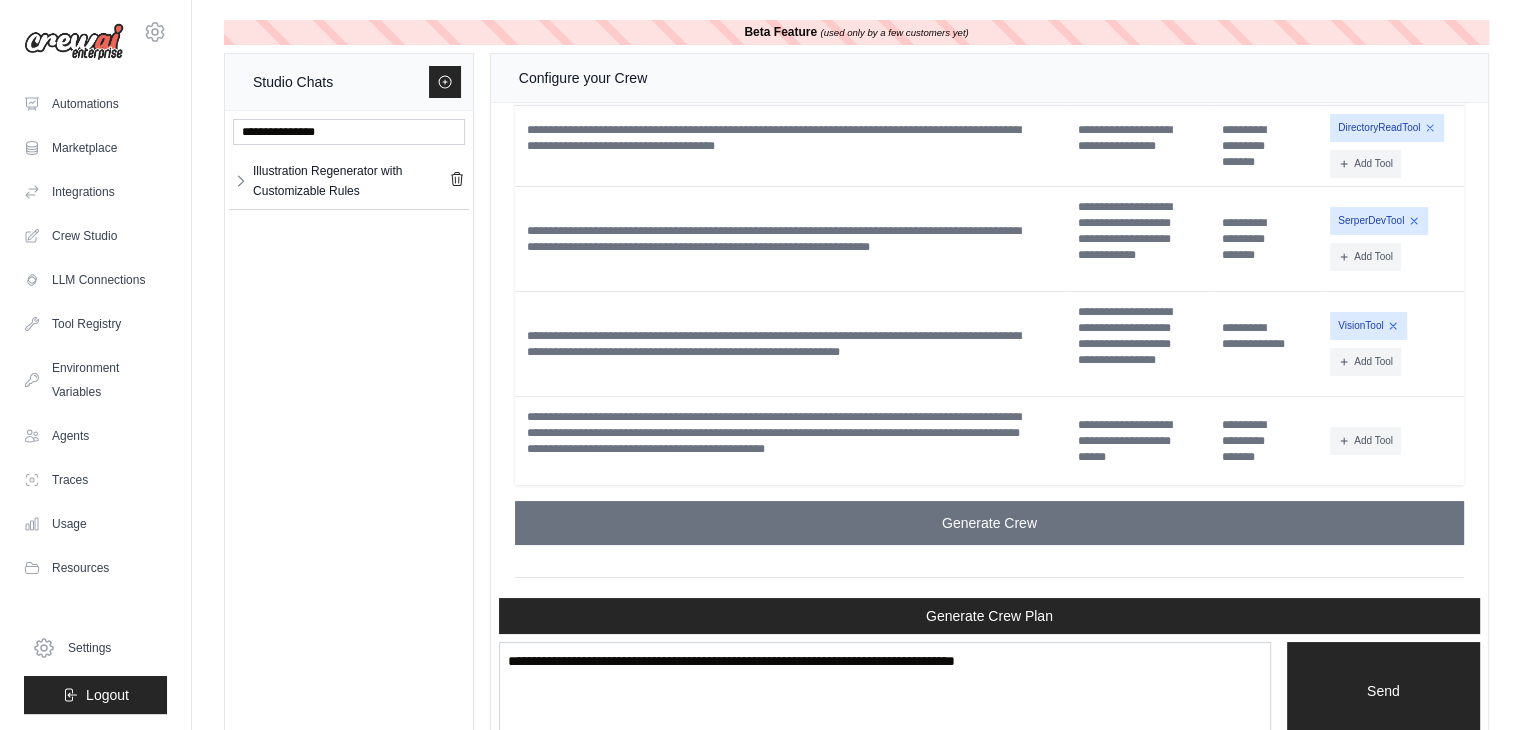 scroll, scrollTop: 6465, scrollLeft: 0, axis: vertical 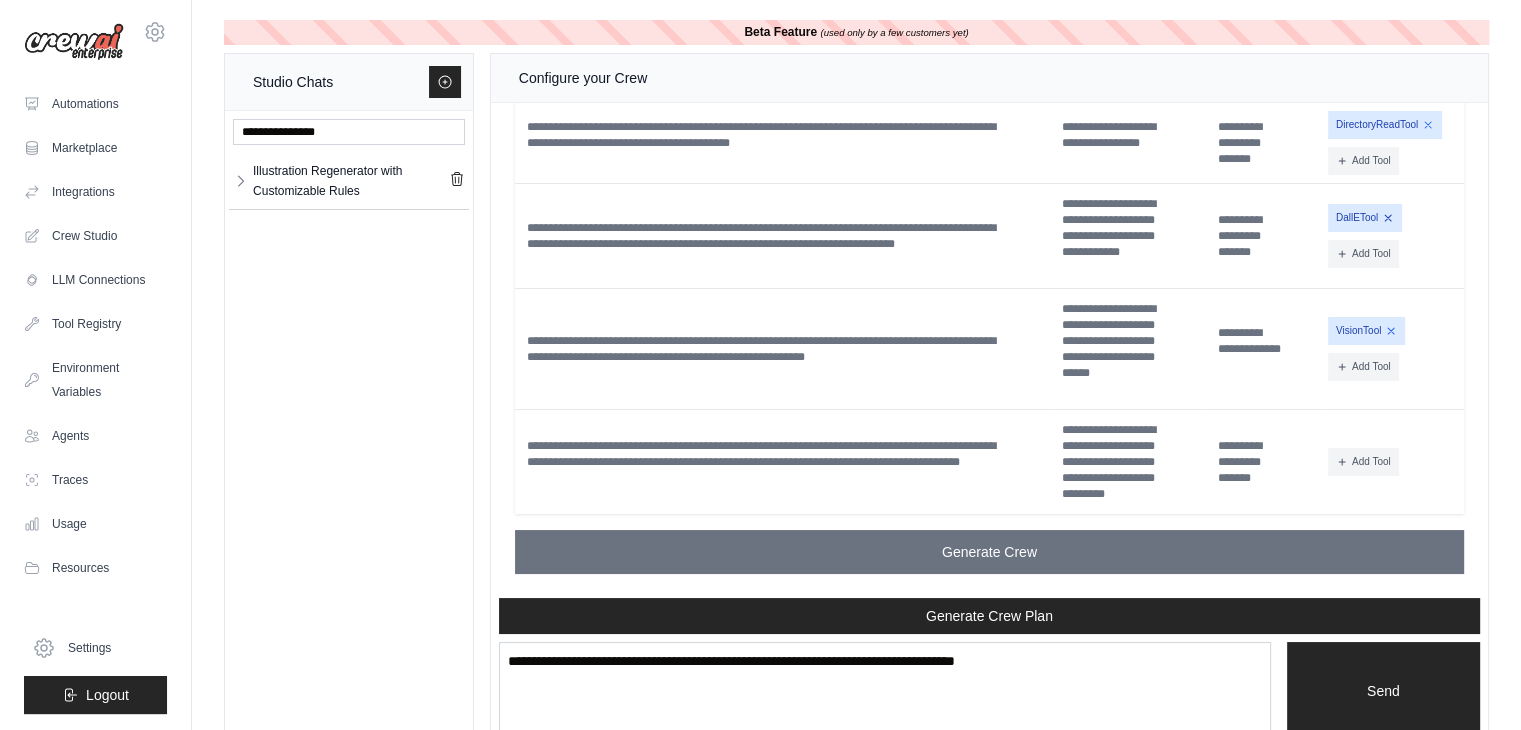click 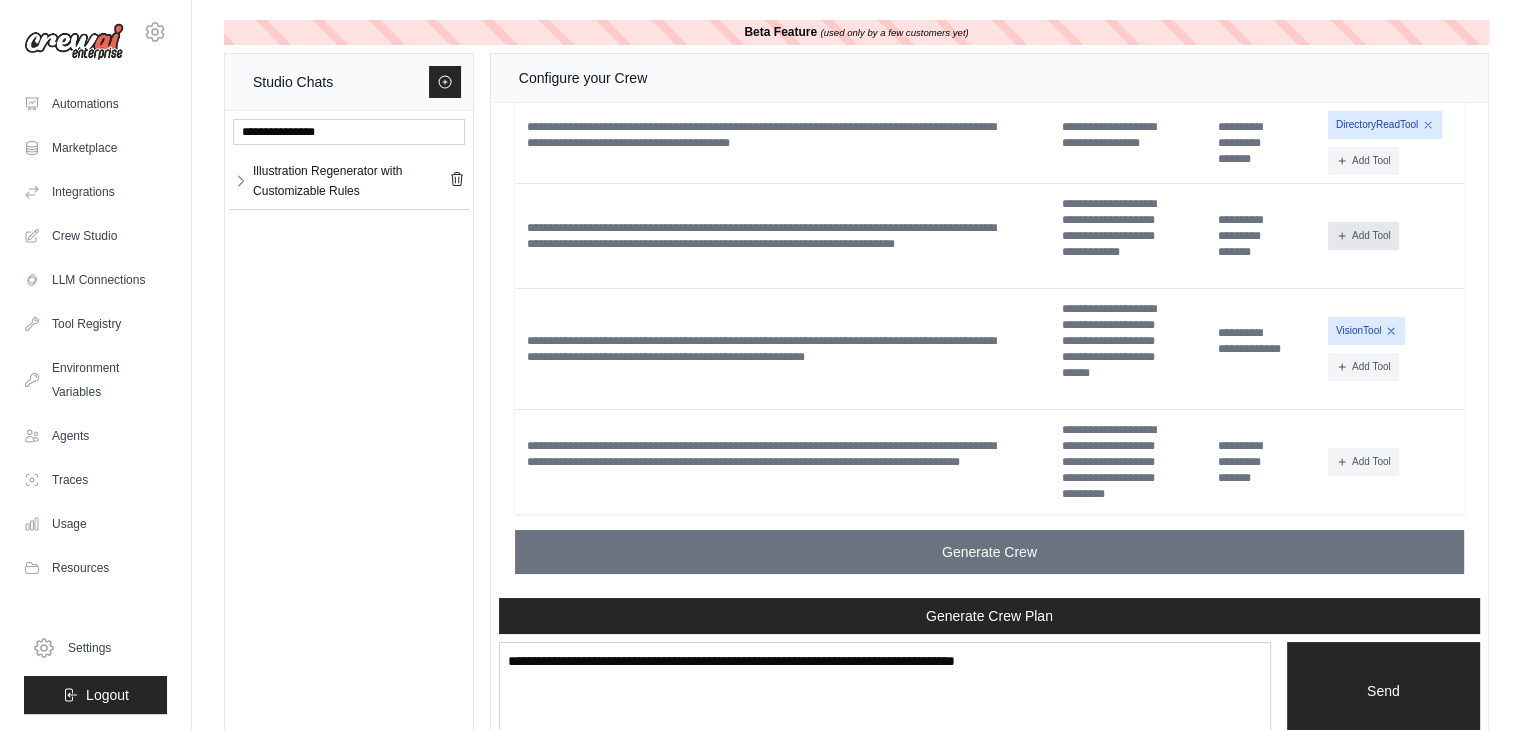 click on "Add Tool" at bounding box center [1363, 236] 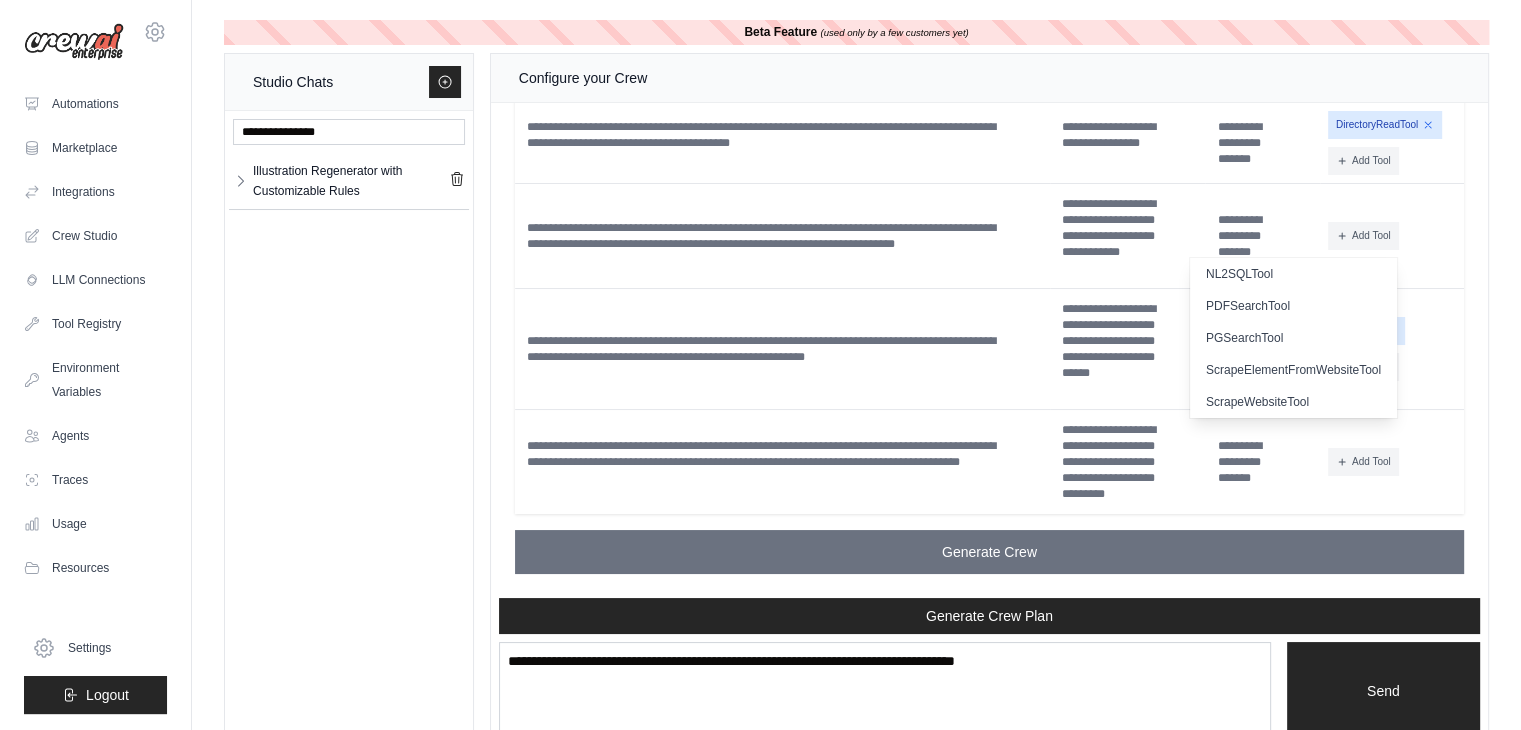 scroll, scrollTop: 616, scrollLeft: 0, axis: vertical 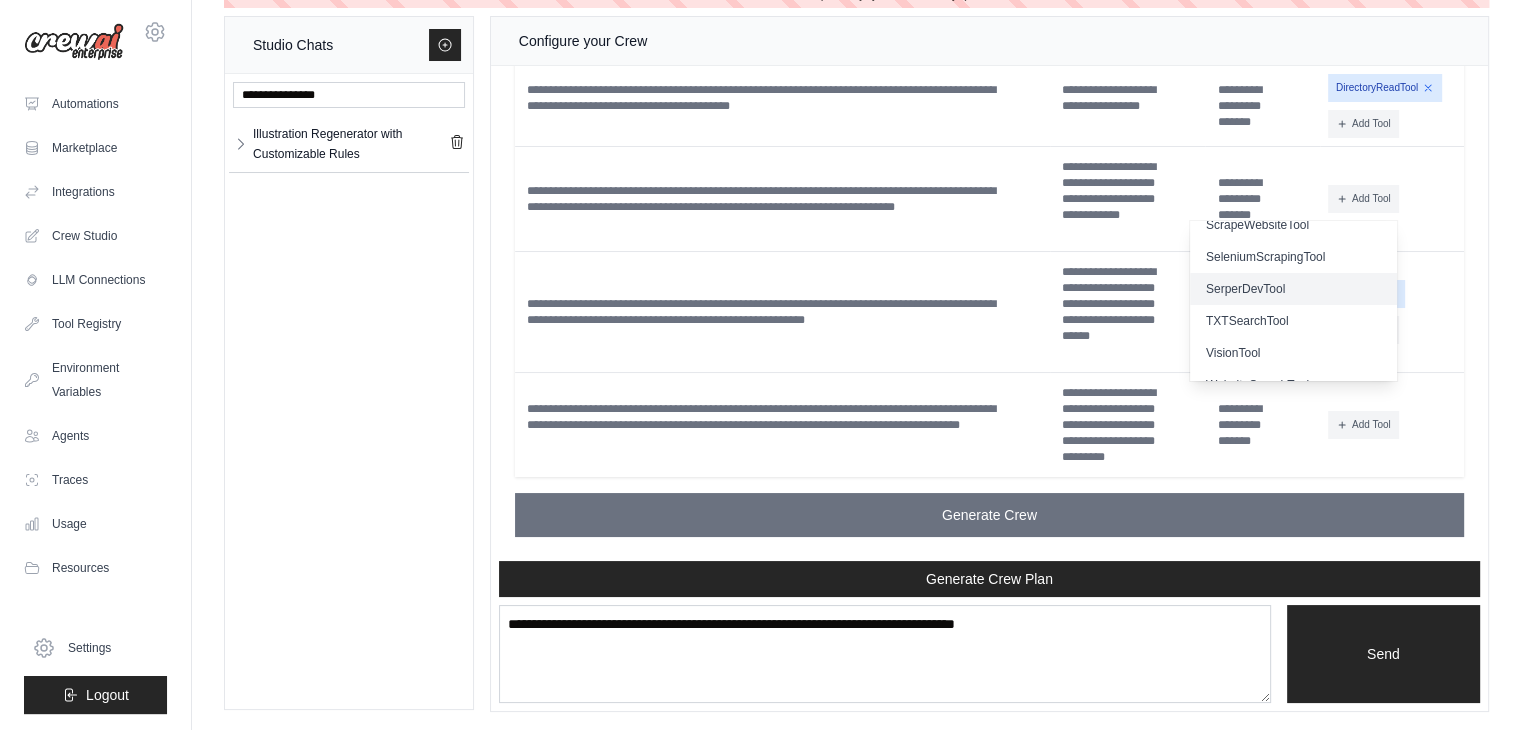 click on "SerperDevTool" at bounding box center (1293, 289) 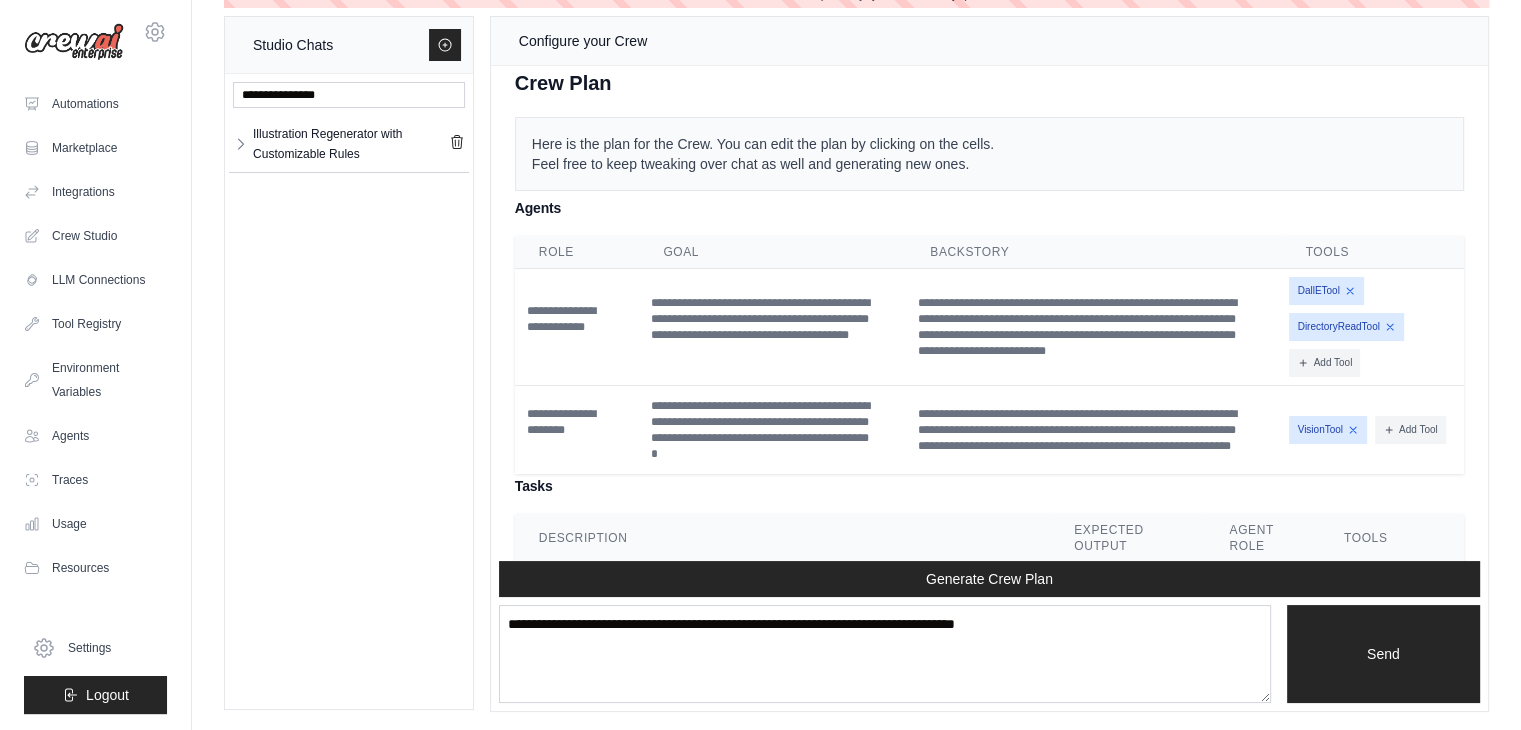 scroll, scrollTop: 5940, scrollLeft: 0, axis: vertical 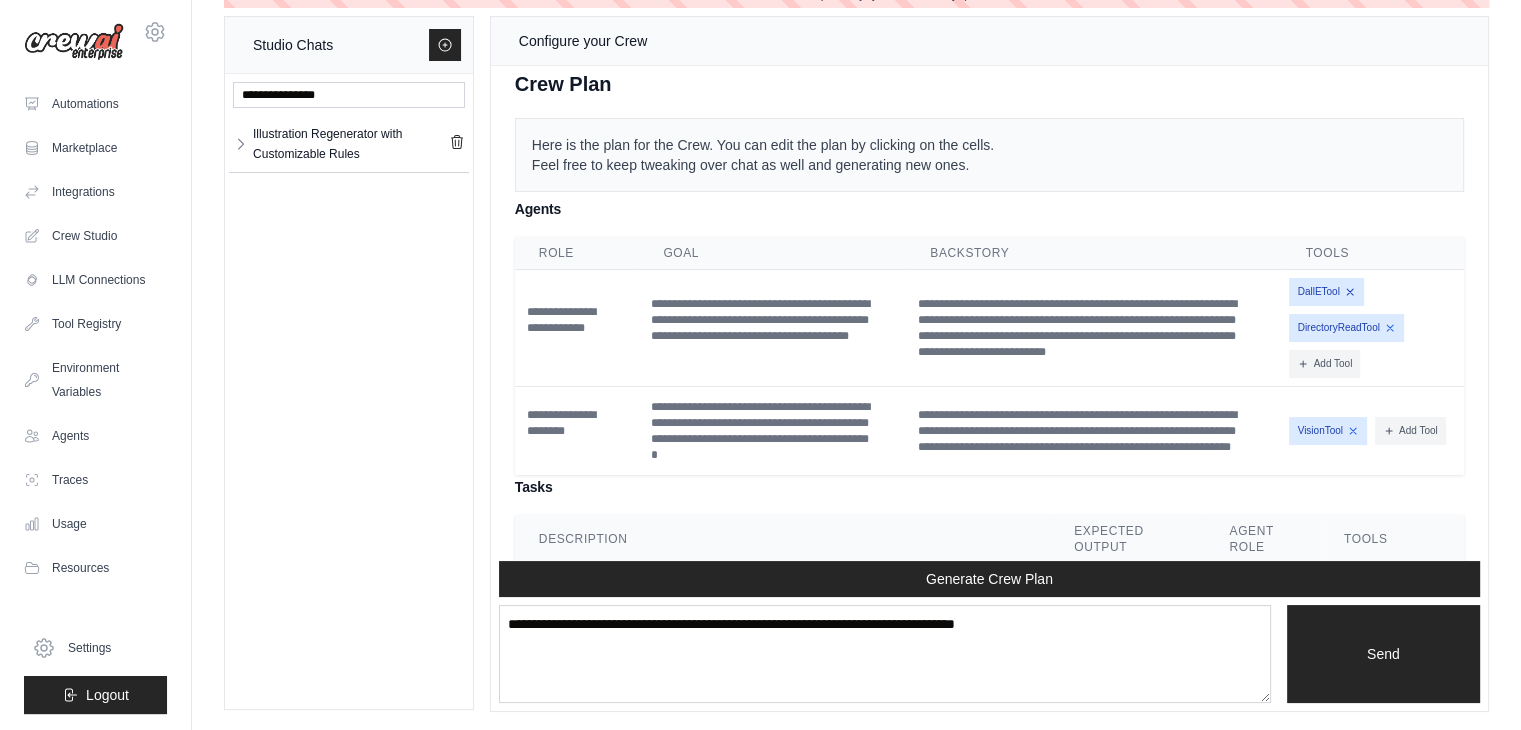 click 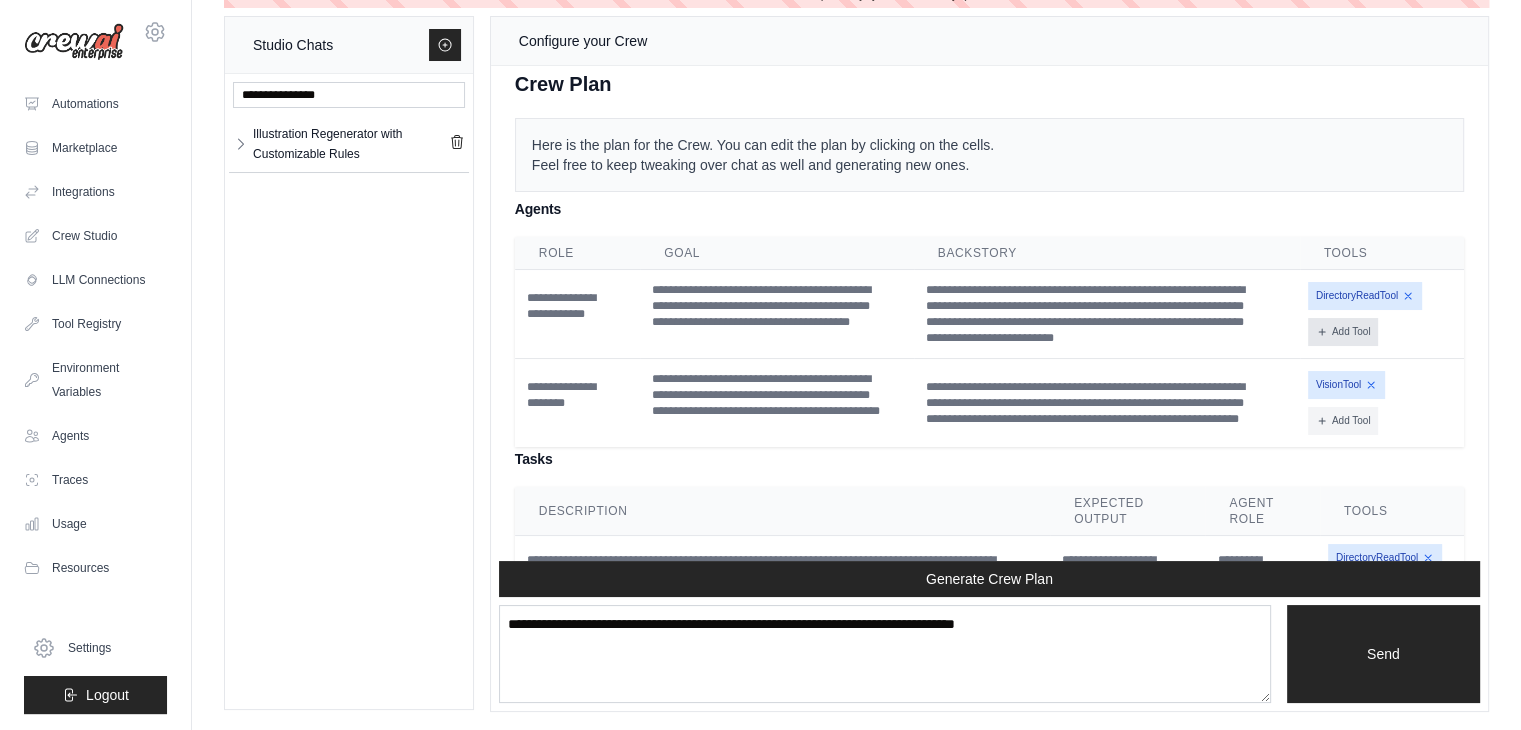 click on "Add Tool" at bounding box center [1343, 332] 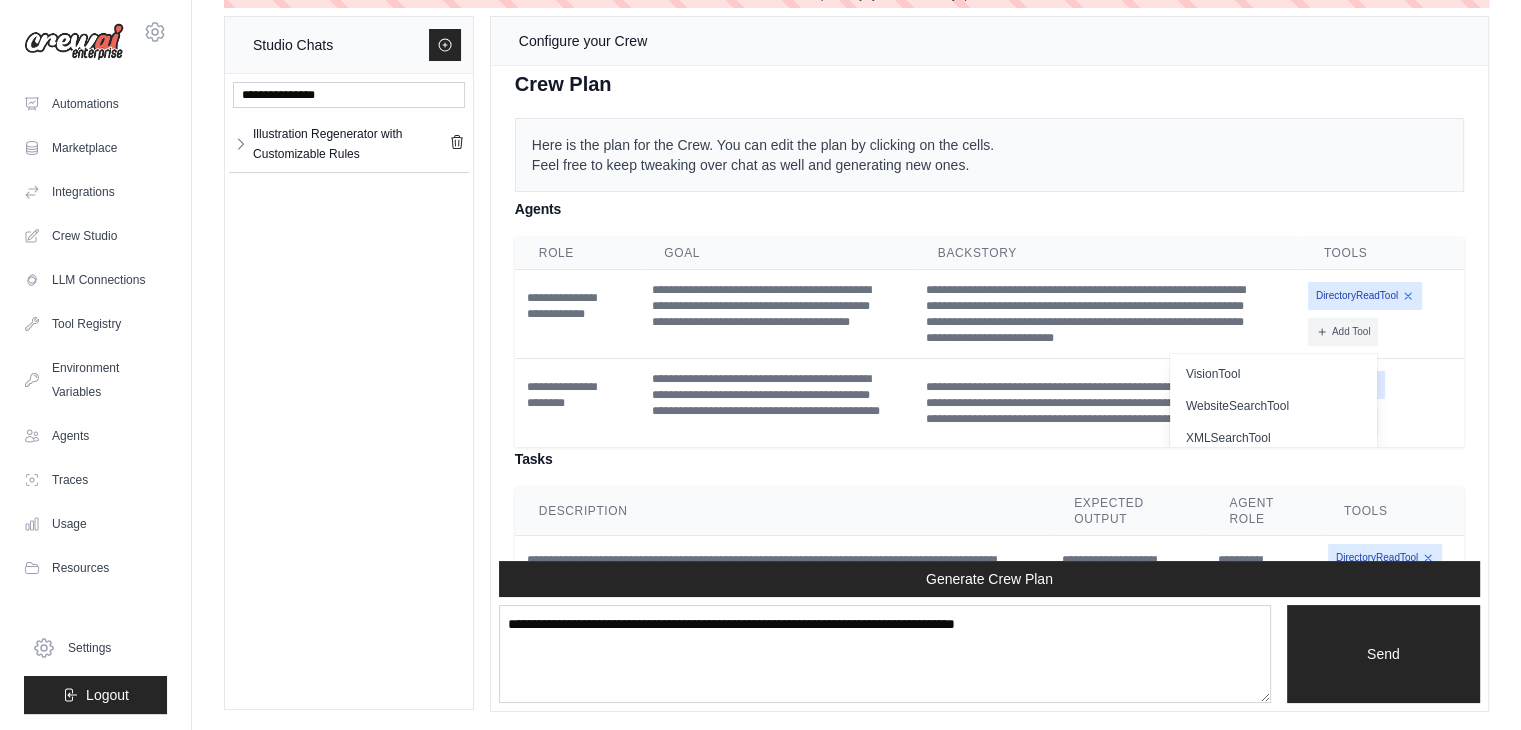 scroll, scrollTop: 578, scrollLeft: 0, axis: vertical 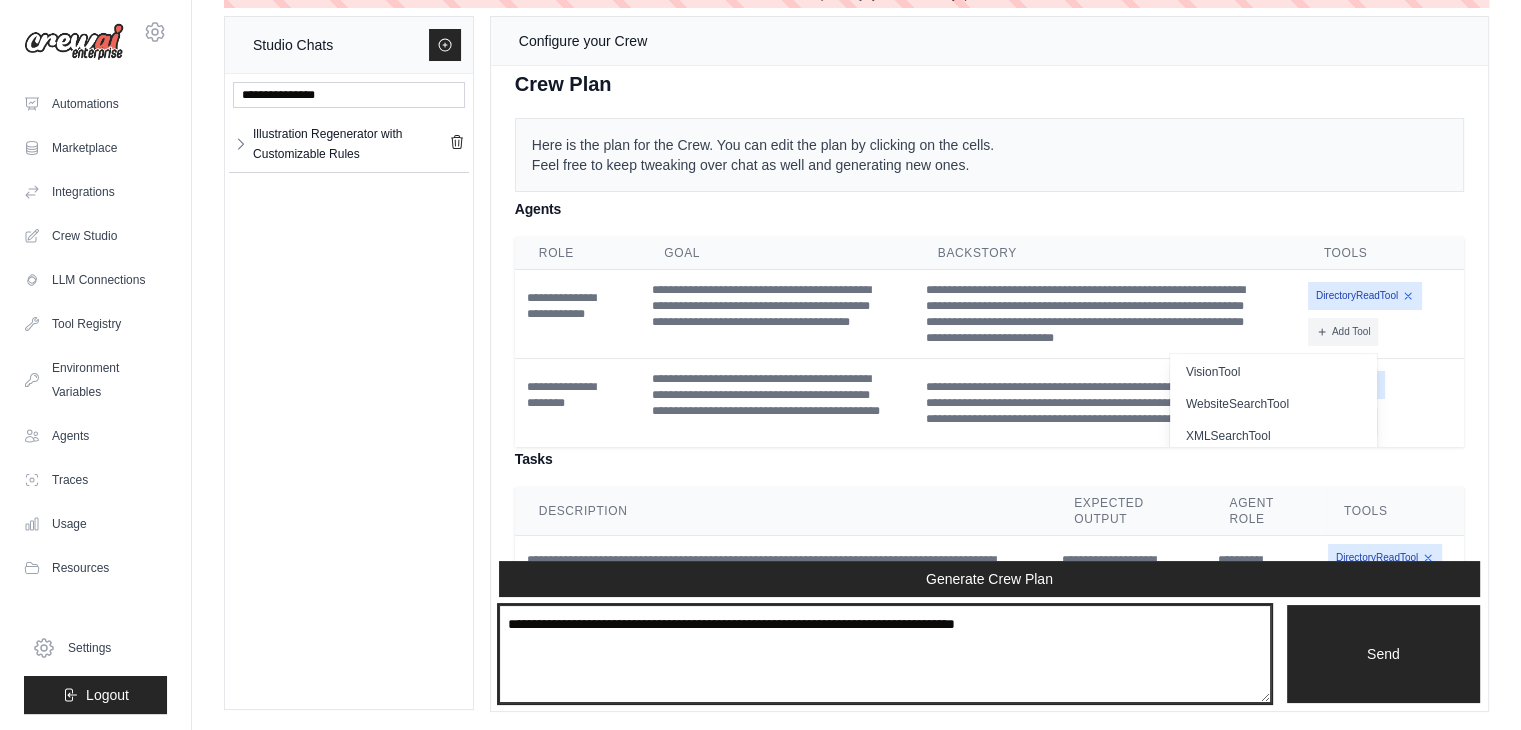 click at bounding box center (885, 654) 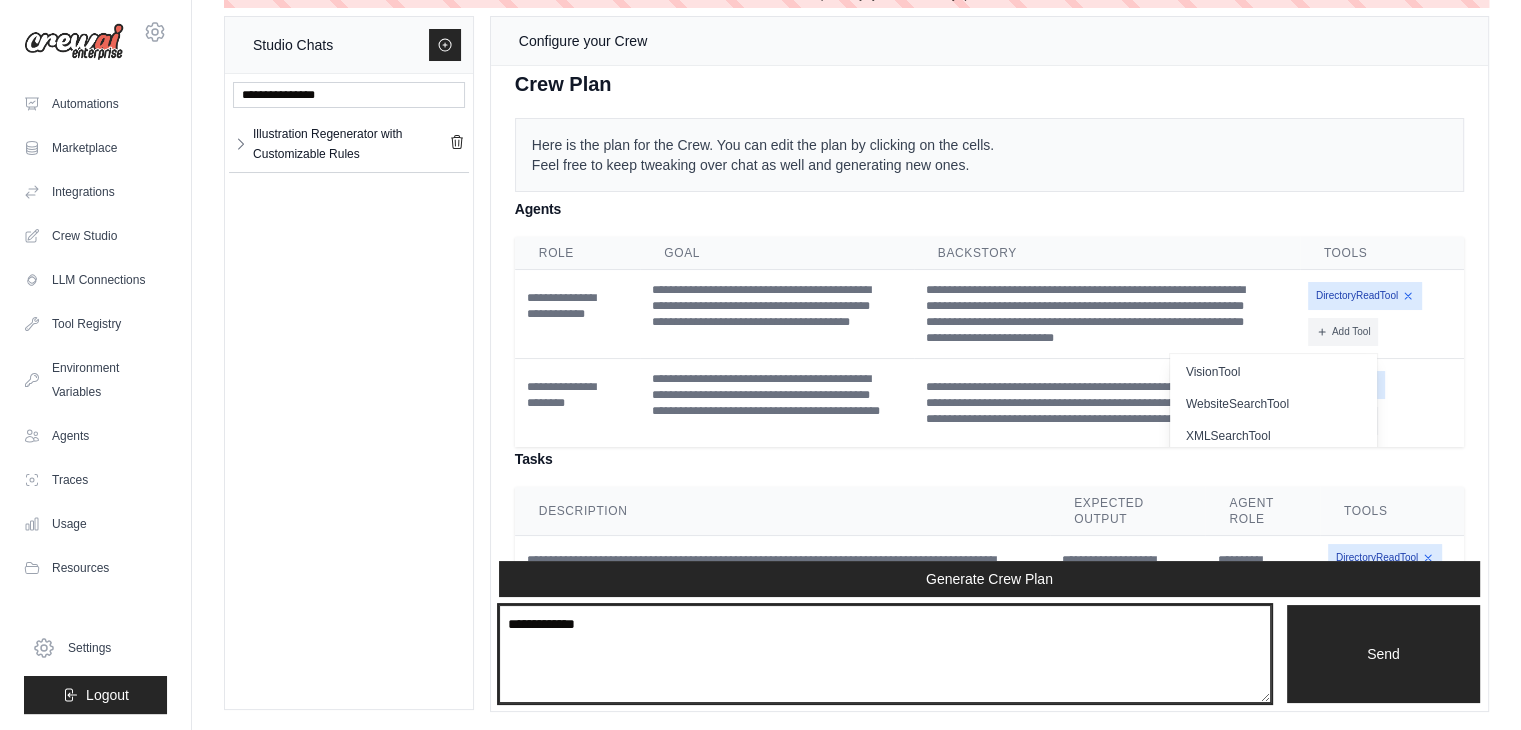type on "**********" 